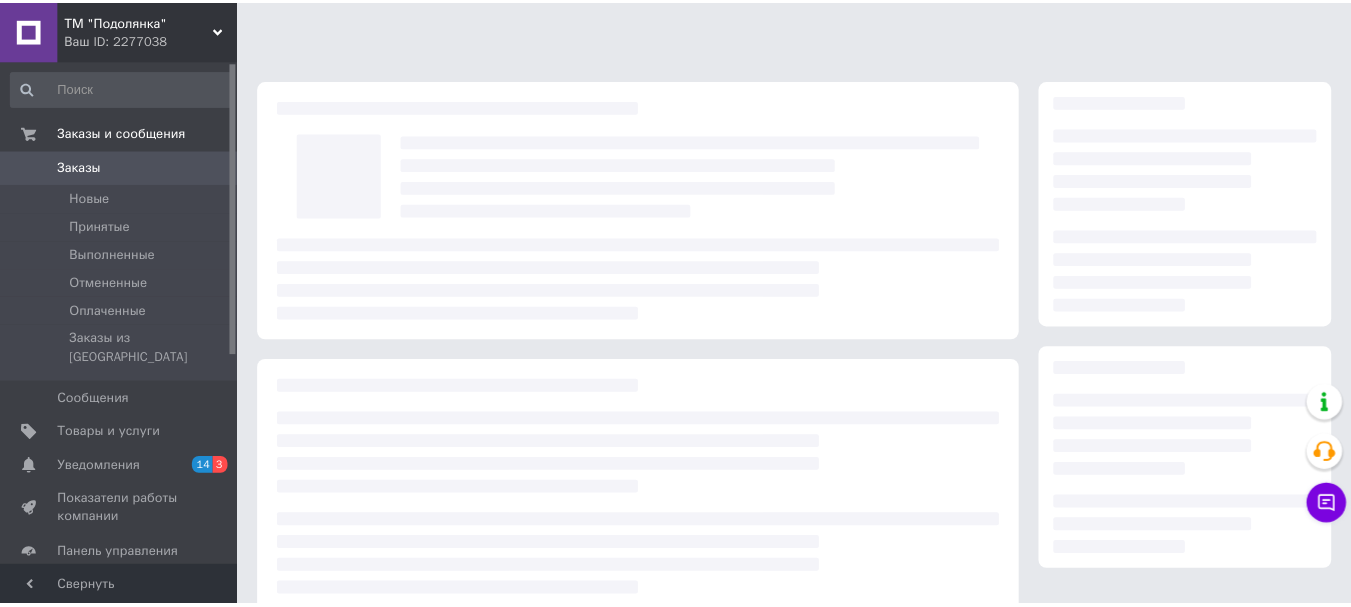 scroll, scrollTop: 0, scrollLeft: 0, axis: both 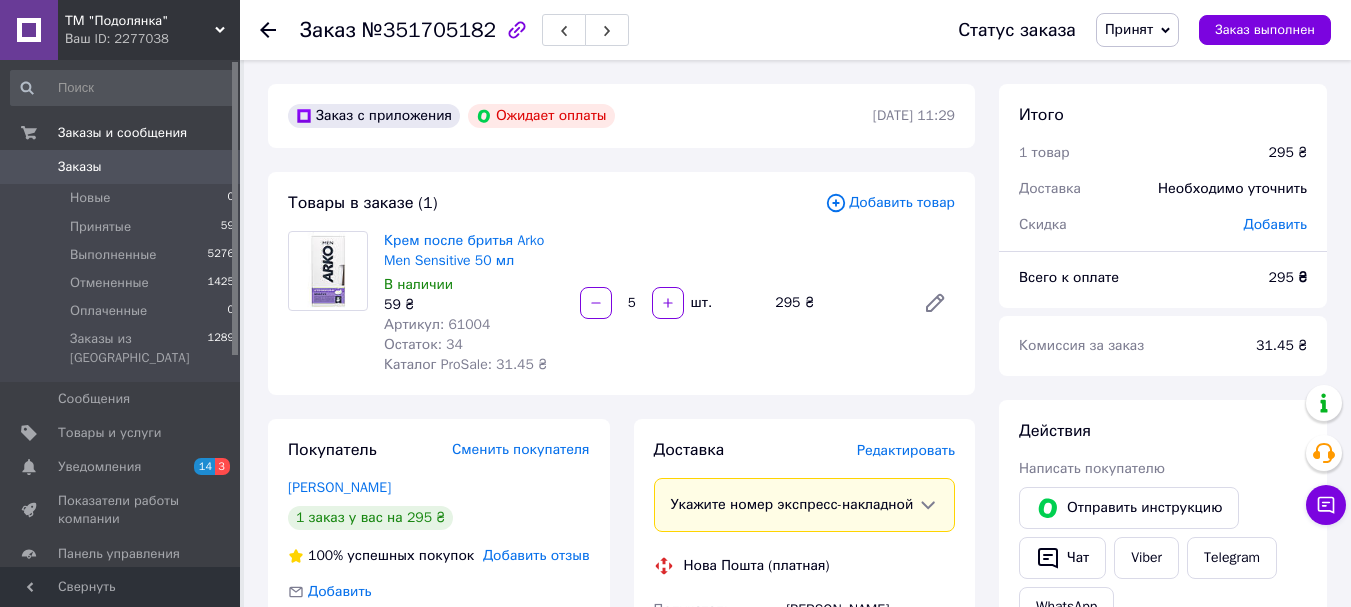 click on "Заказы" at bounding box center [80, 167] 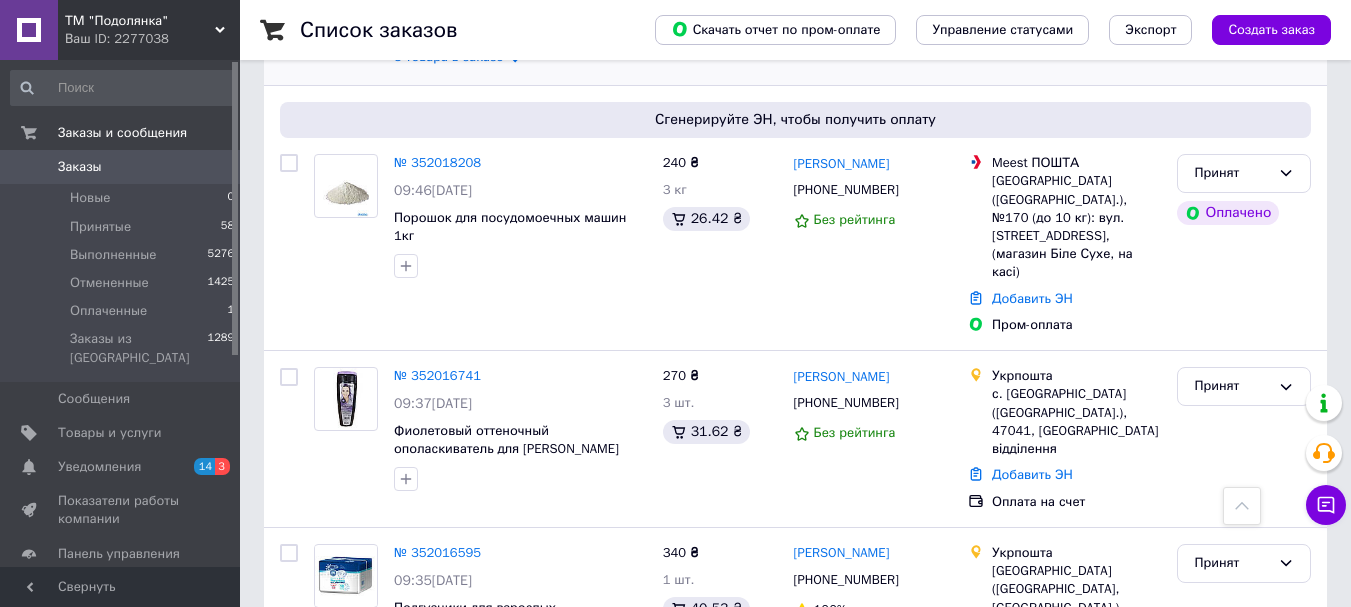 scroll, scrollTop: 600, scrollLeft: 0, axis: vertical 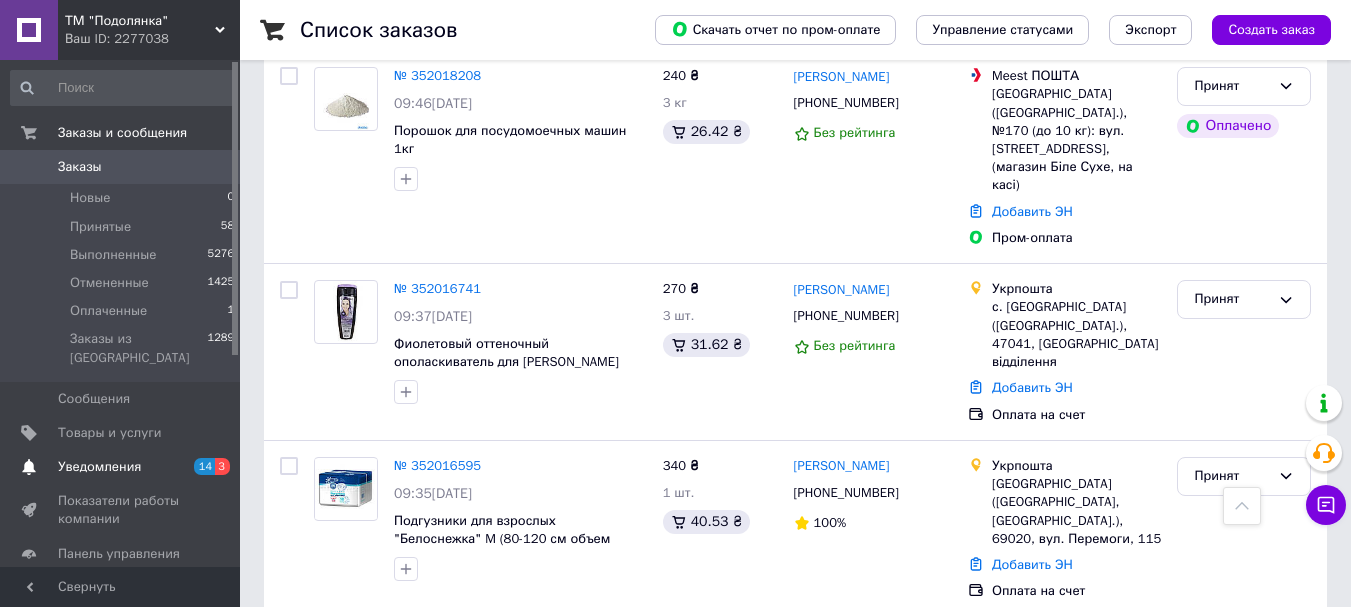 click on "Уведомления 14 3" at bounding box center (123, 467) 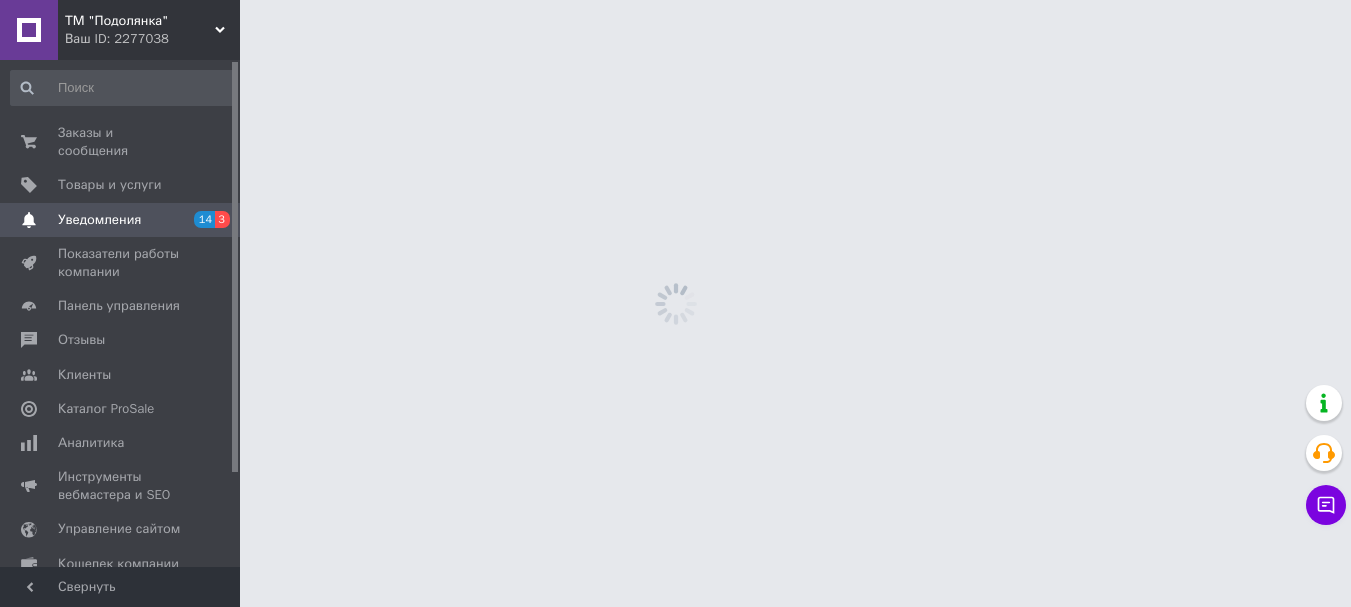 scroll, scrollTop: 0, scrollLeft: 0, axis: both 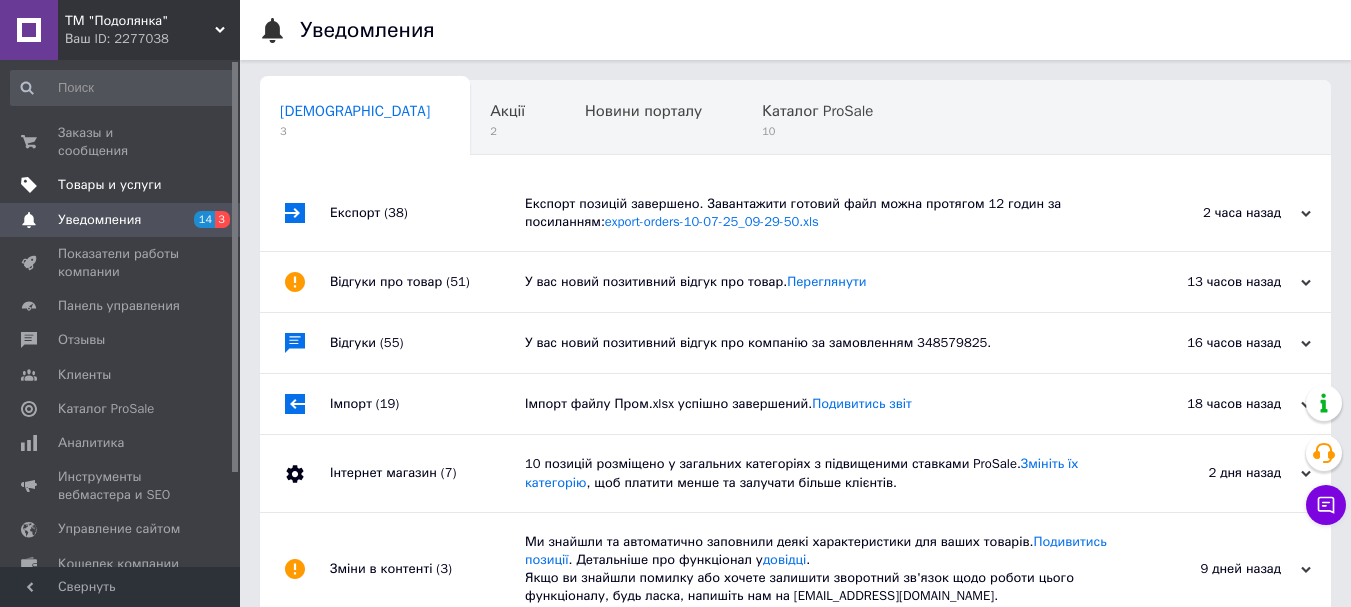 click on "Товары и услуги" at bounding box center [123, 185] 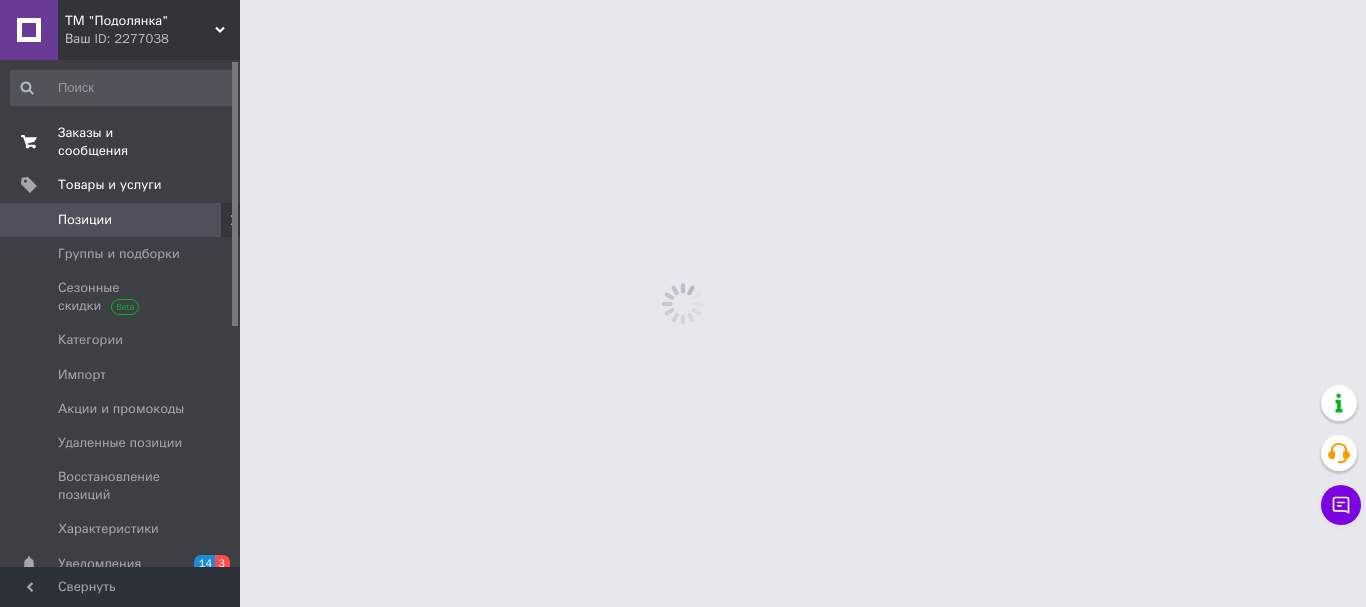click on "Заказы и сообщения 0 0" at bounding box center (123, 142) 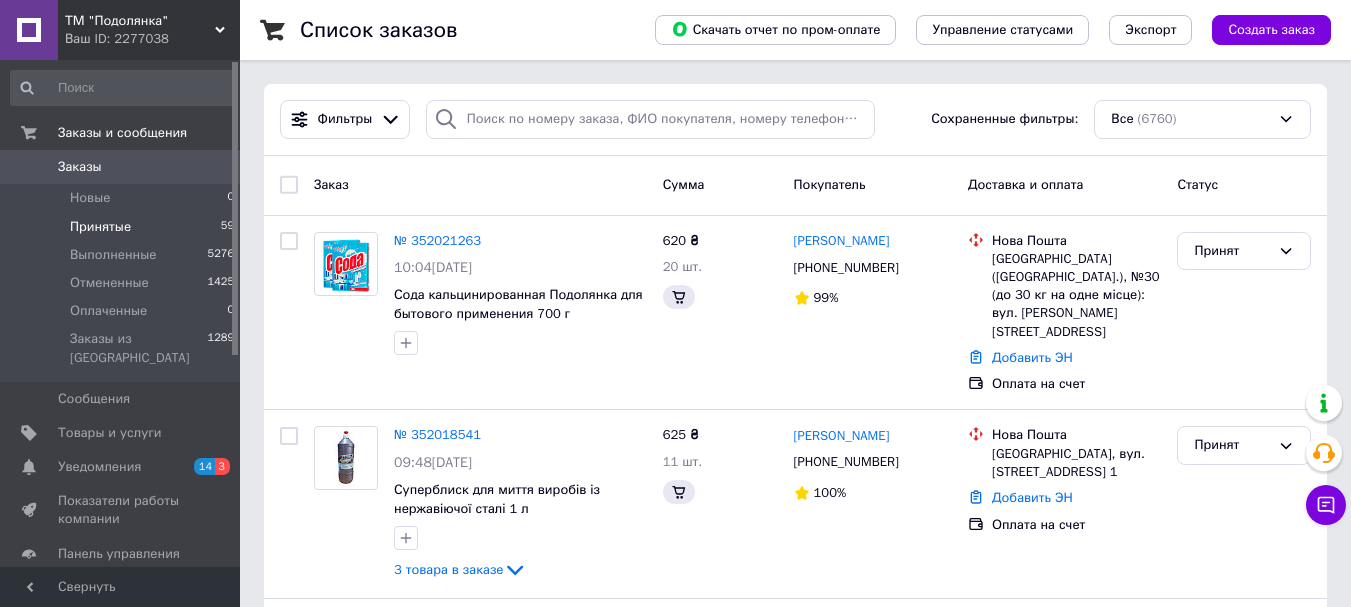 click on "Принятые 59" at bounding box center [123, 227] 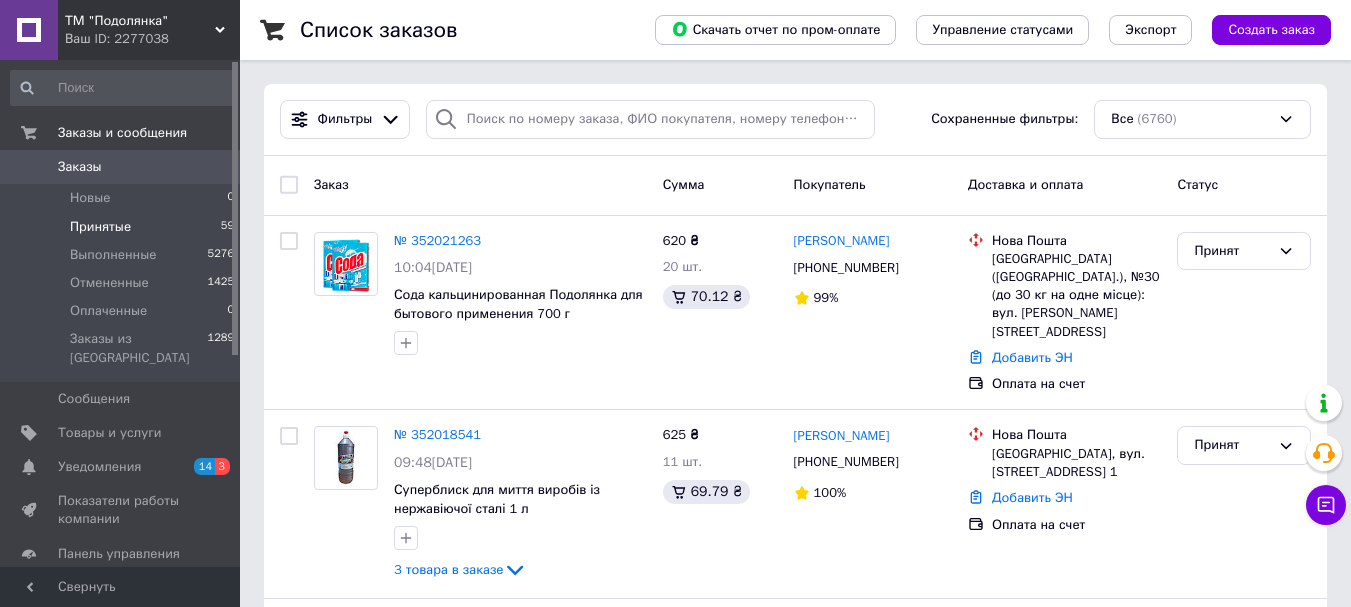 click on "Принятые 59" at bounding box center [123, 227] 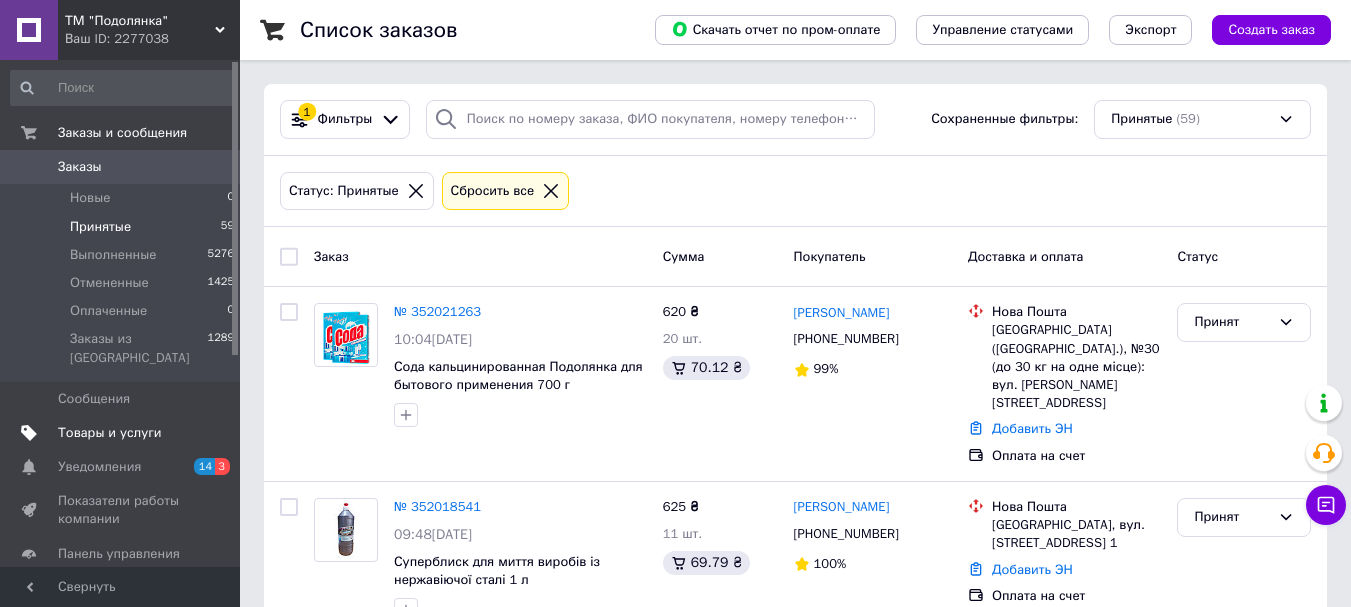 click on "Товары и услуги" at bounding box center [110, 433] 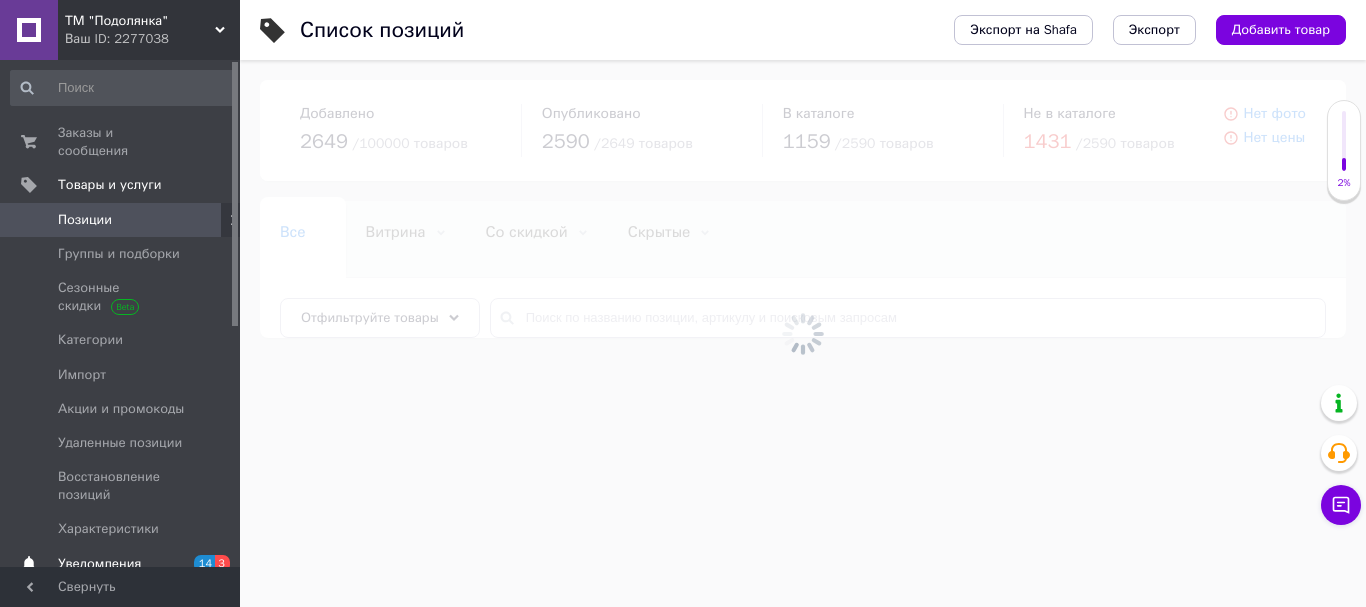 click on "Уведомления 14 3" at bounding box center (123, 564) 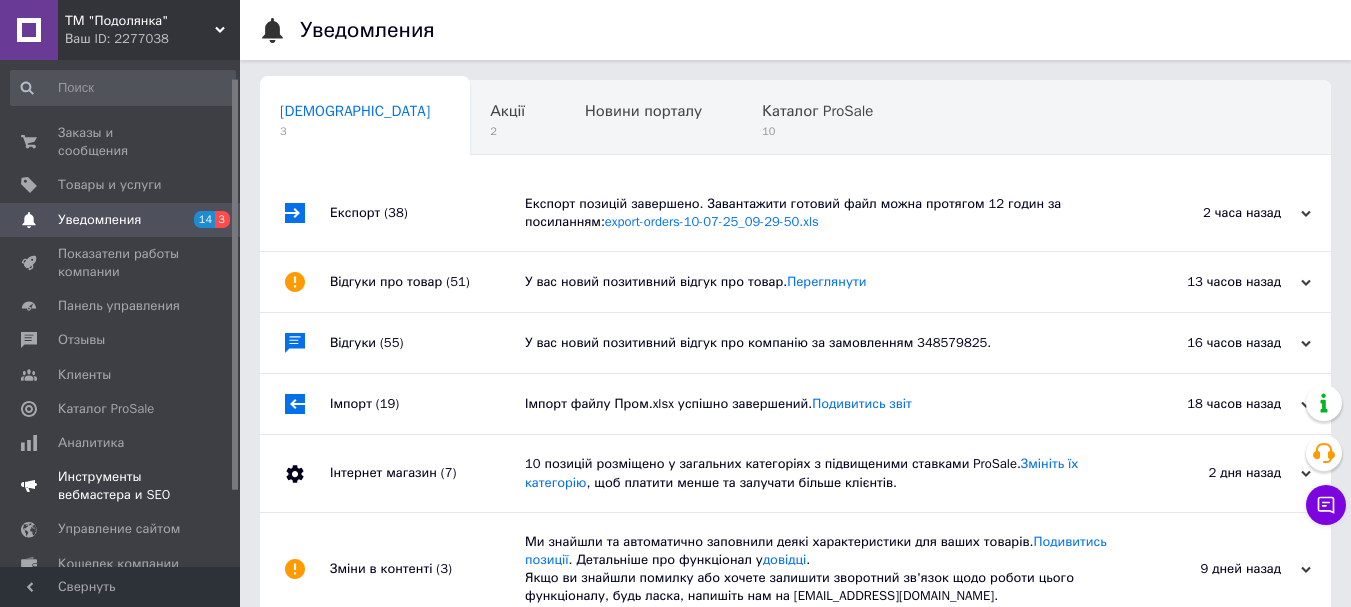 scroll, scrollTop: 116, scrollLeft: 0, axis: vertical 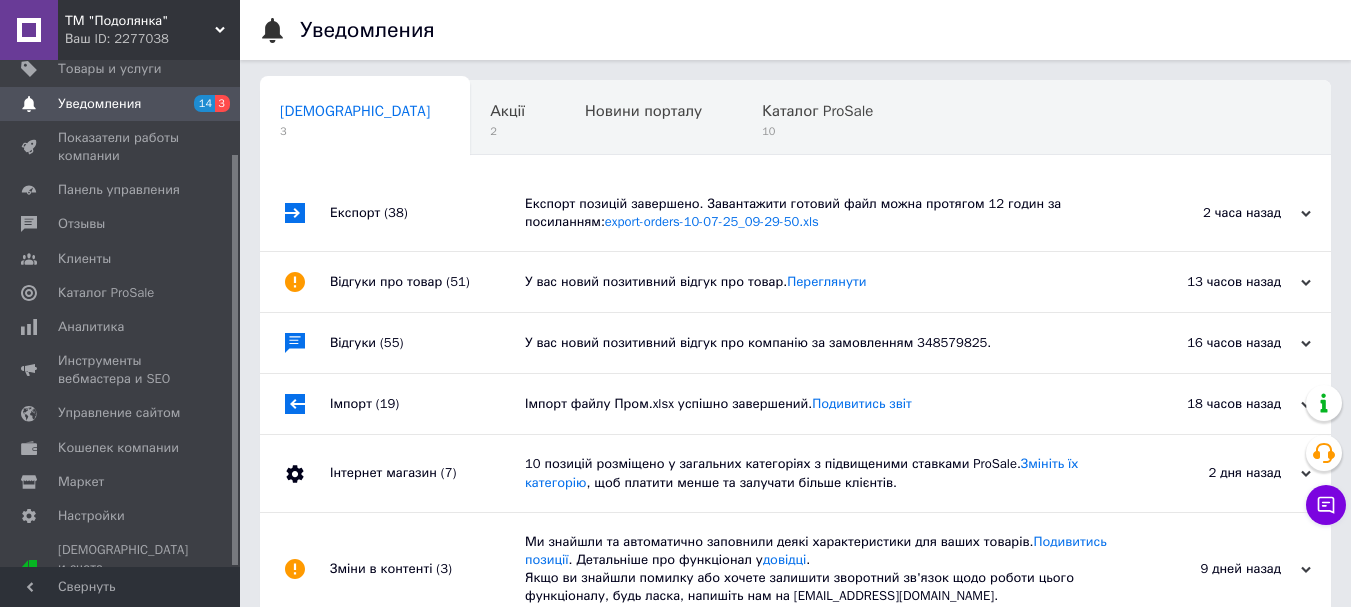 click 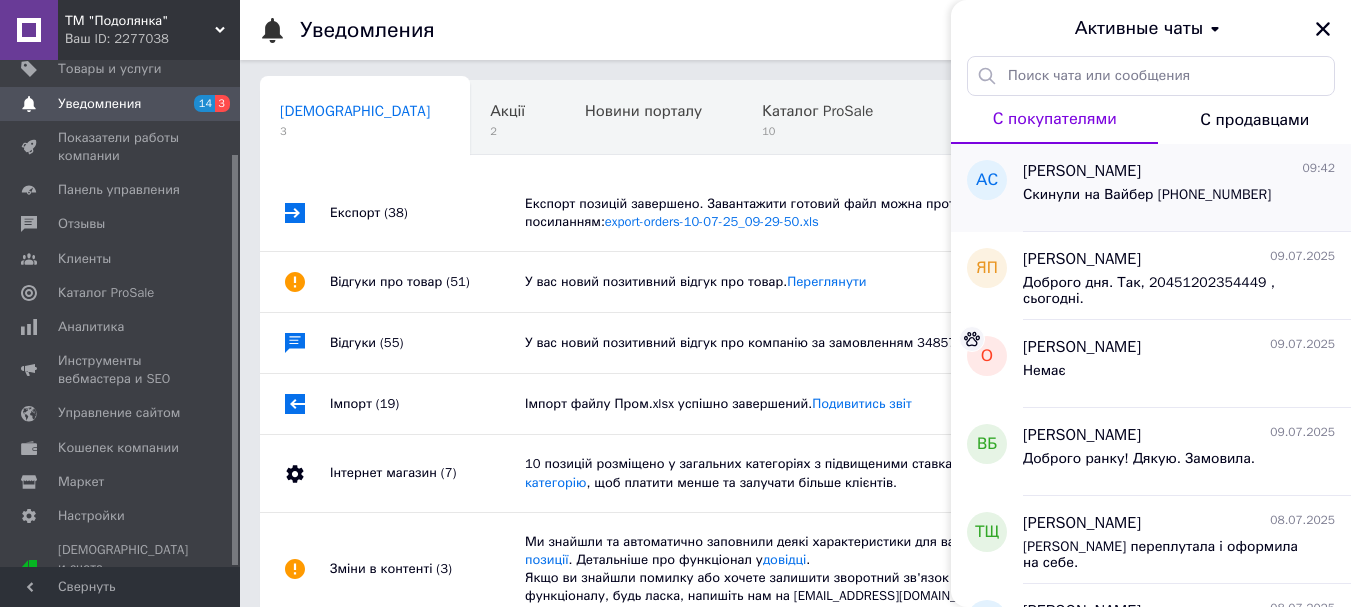click on "Скинули на Вайбер +380991223381" at bounding box center [1147, 201] 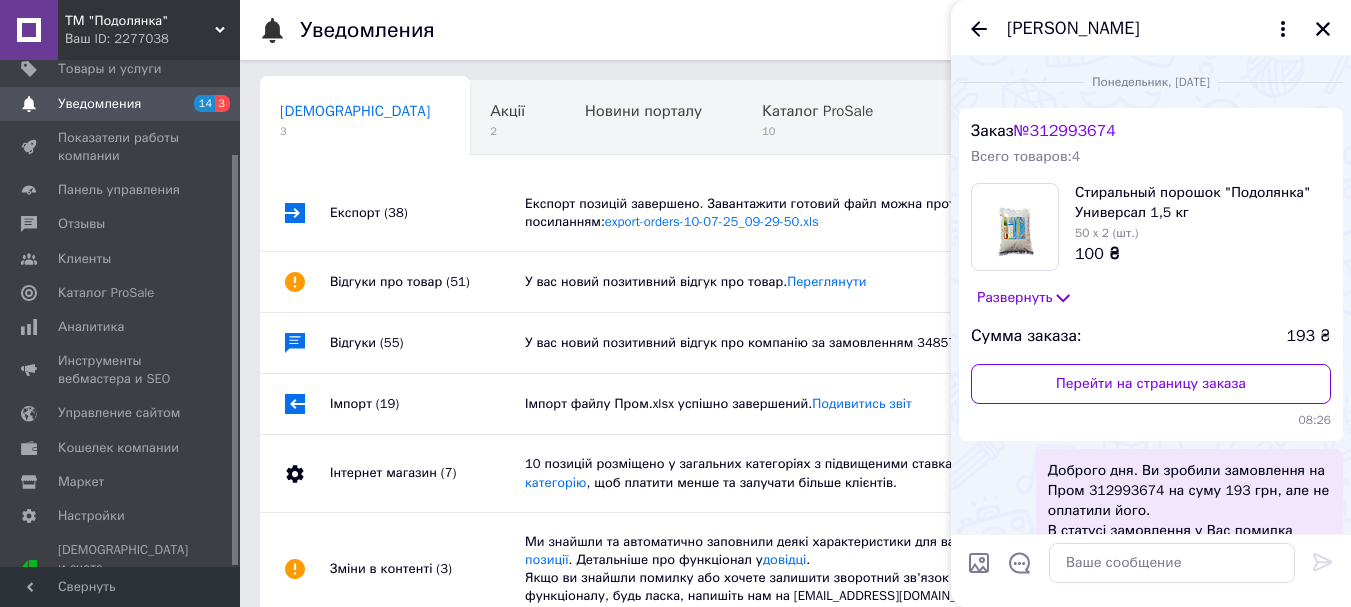 scroll, scrollTop: 3837, scrollLeft: 0, axis: vertical 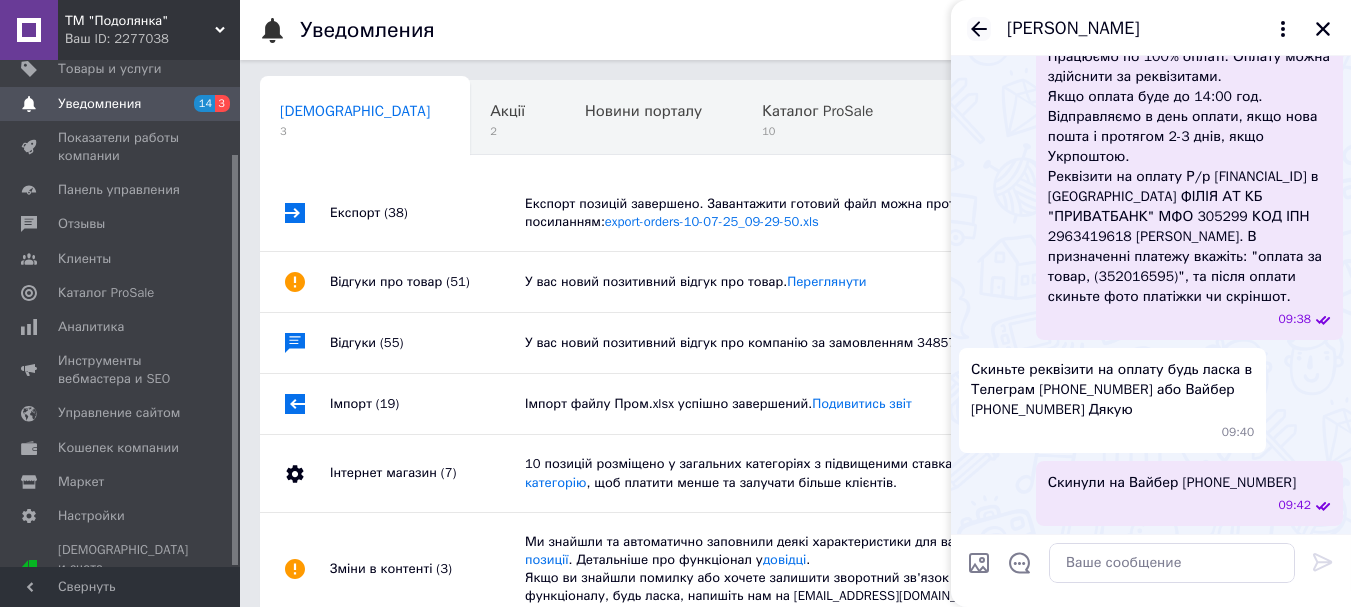 click 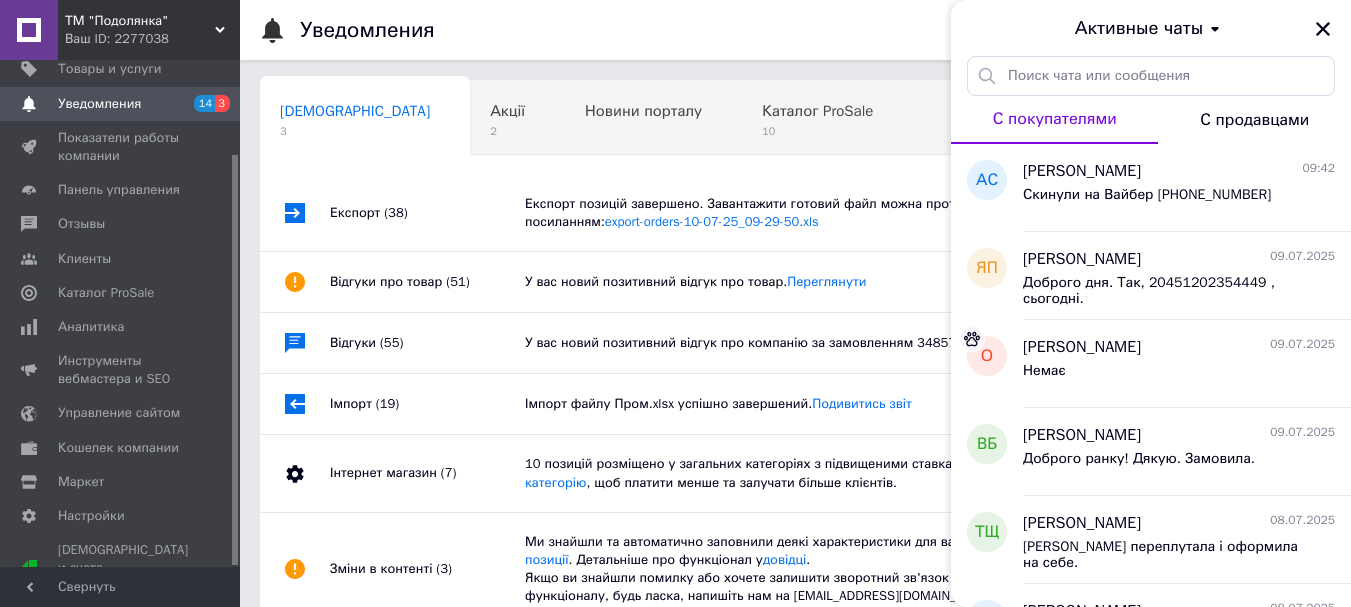 drag, startPoint x: 1324, startPoint y: 25, endPoint x: 1147, endPoint y: 17, distance: 177.1807 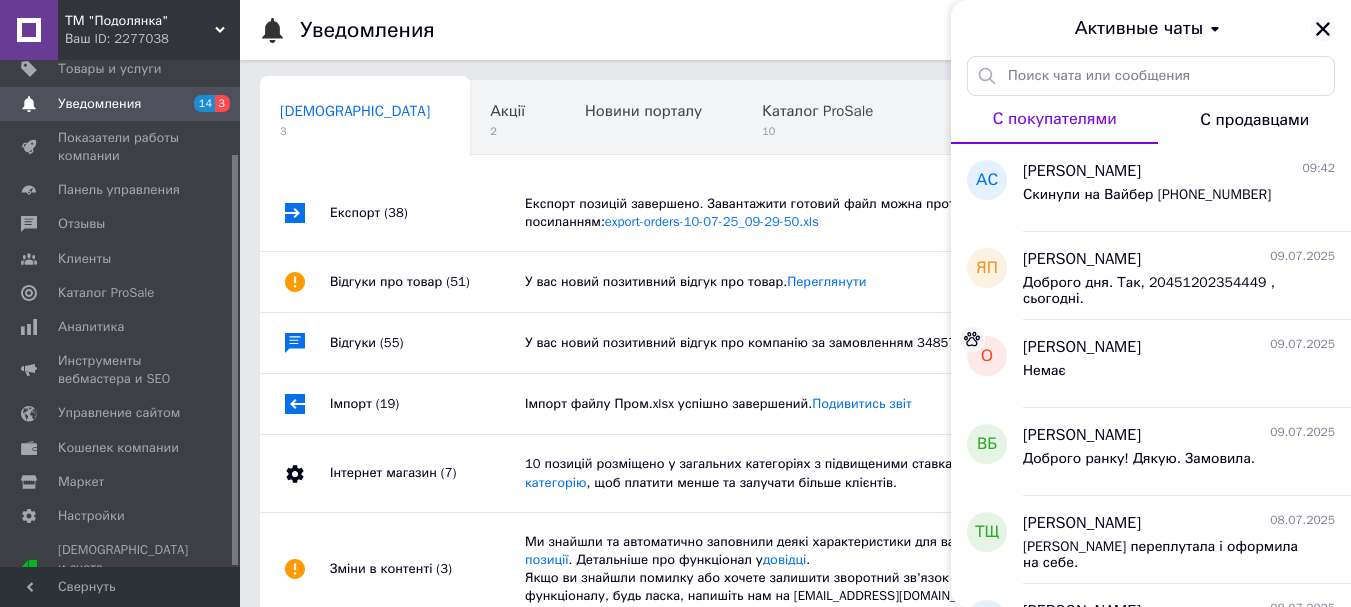 click at bounding box center [1323, 29] 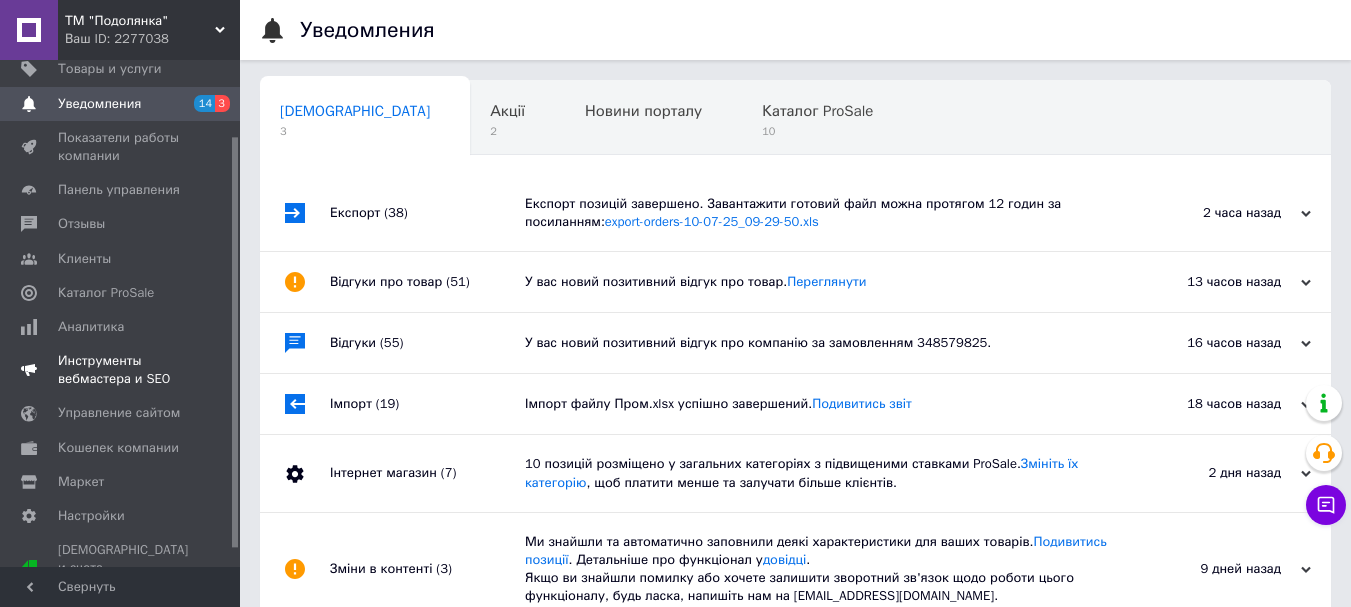 scroll, scrollTop: 0, scrollLeft: 0, axis: both 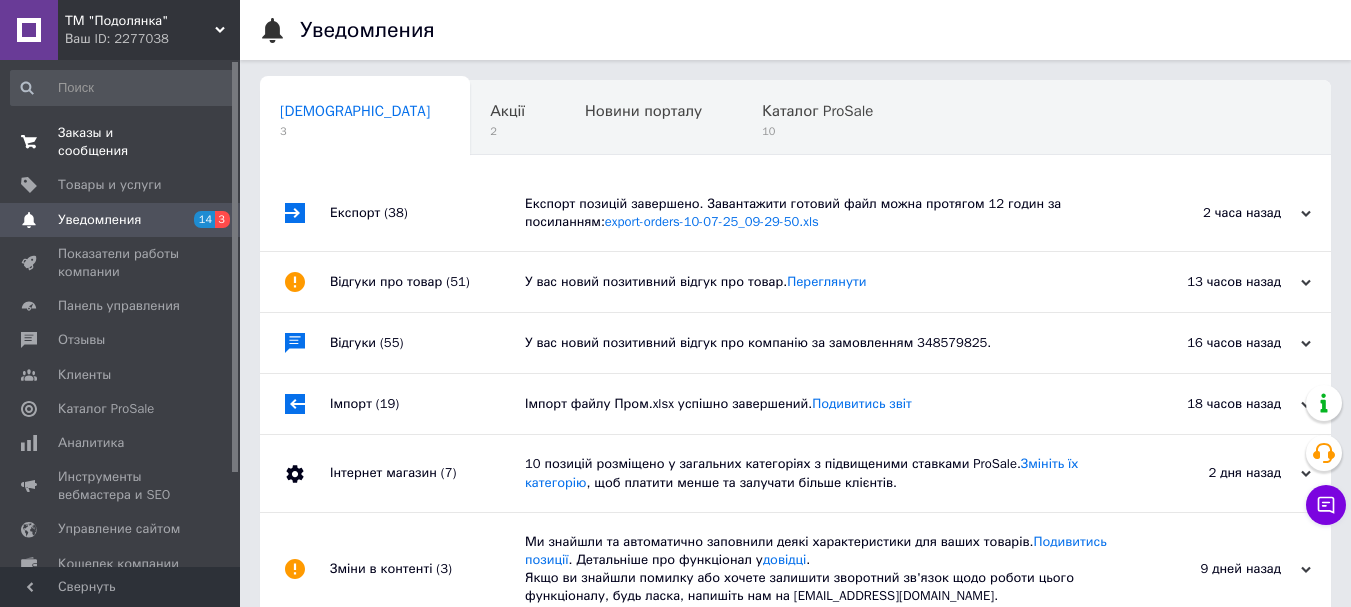 click on "Заказы и сообщения" at bounding box center [121, 142] 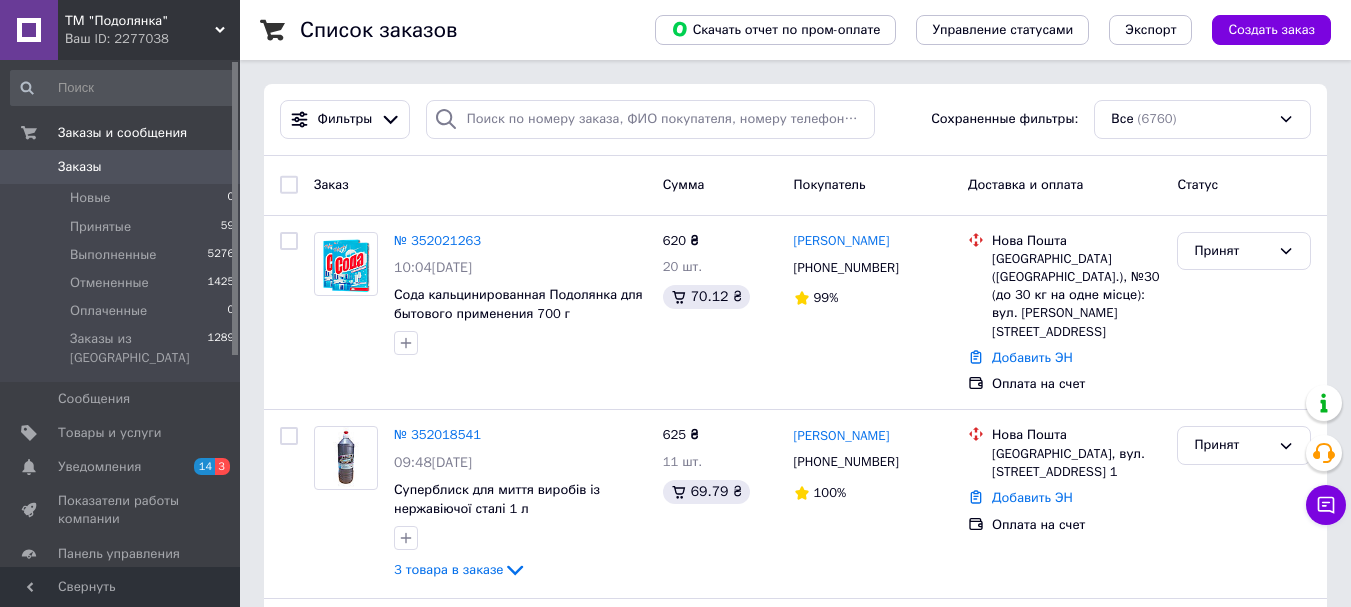 click on "Заказы" at bounding box center (121, 167) 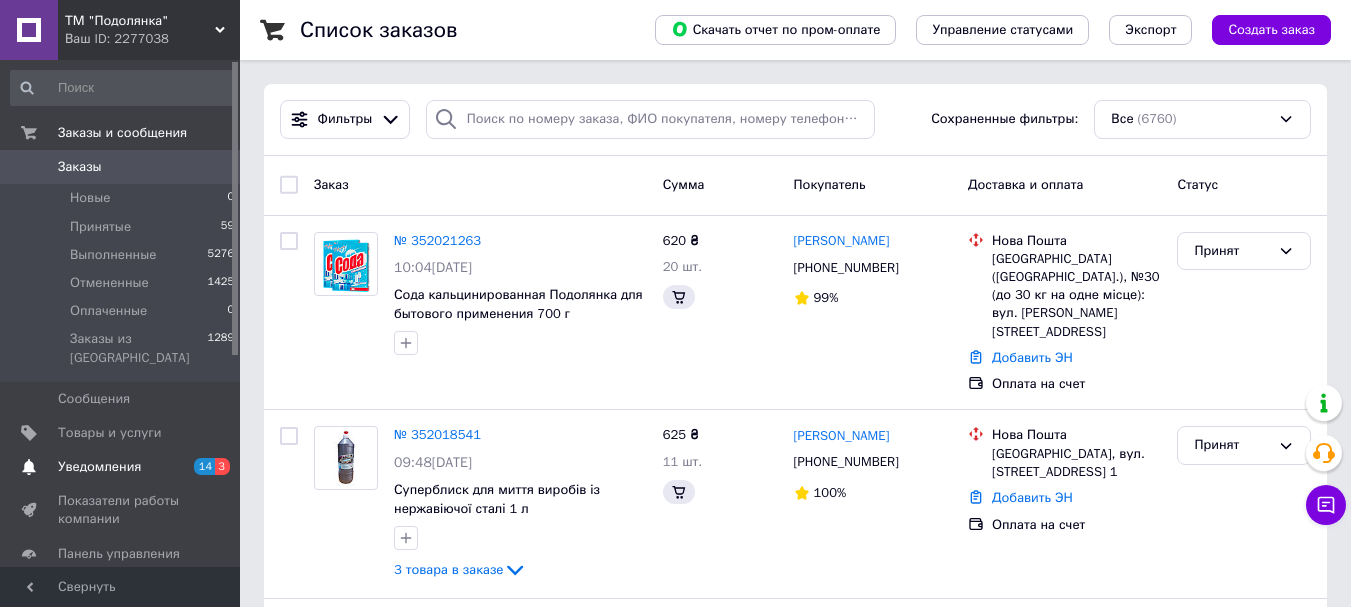 click on "Уведомления" at bounding box center (121, 467) 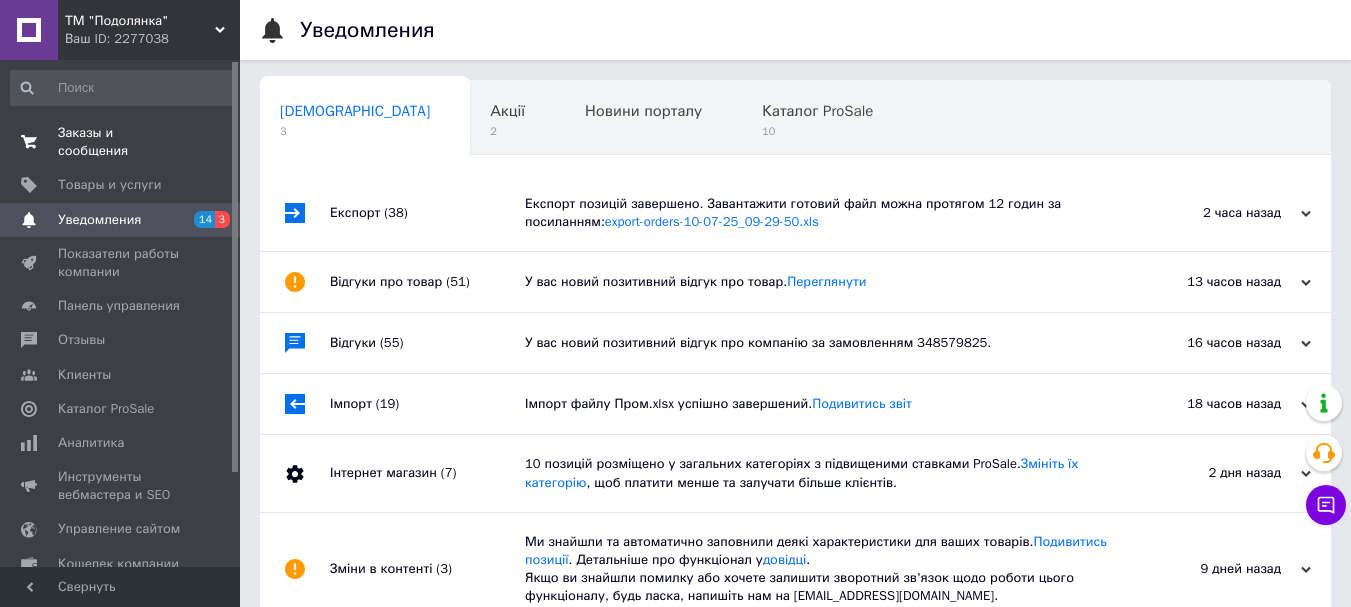 click on "Заказы и сообщения" at bounding box center (121, 142) 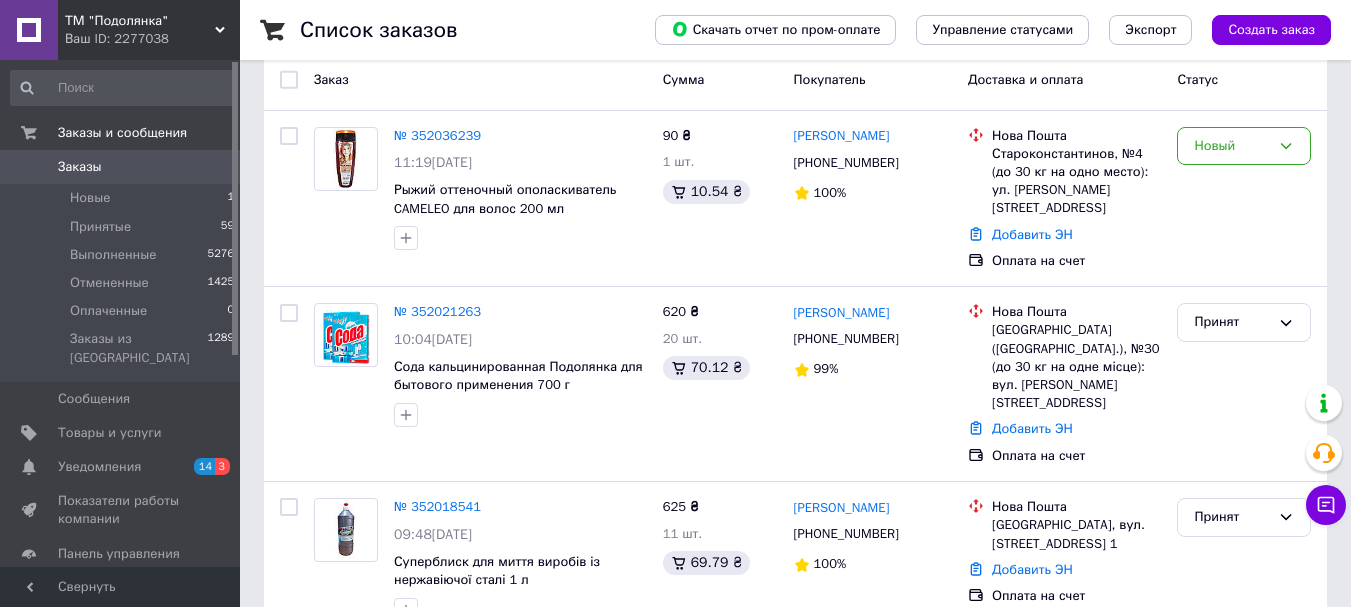scroll, scrollTop: 0, scrollLeft: 0, axis: both 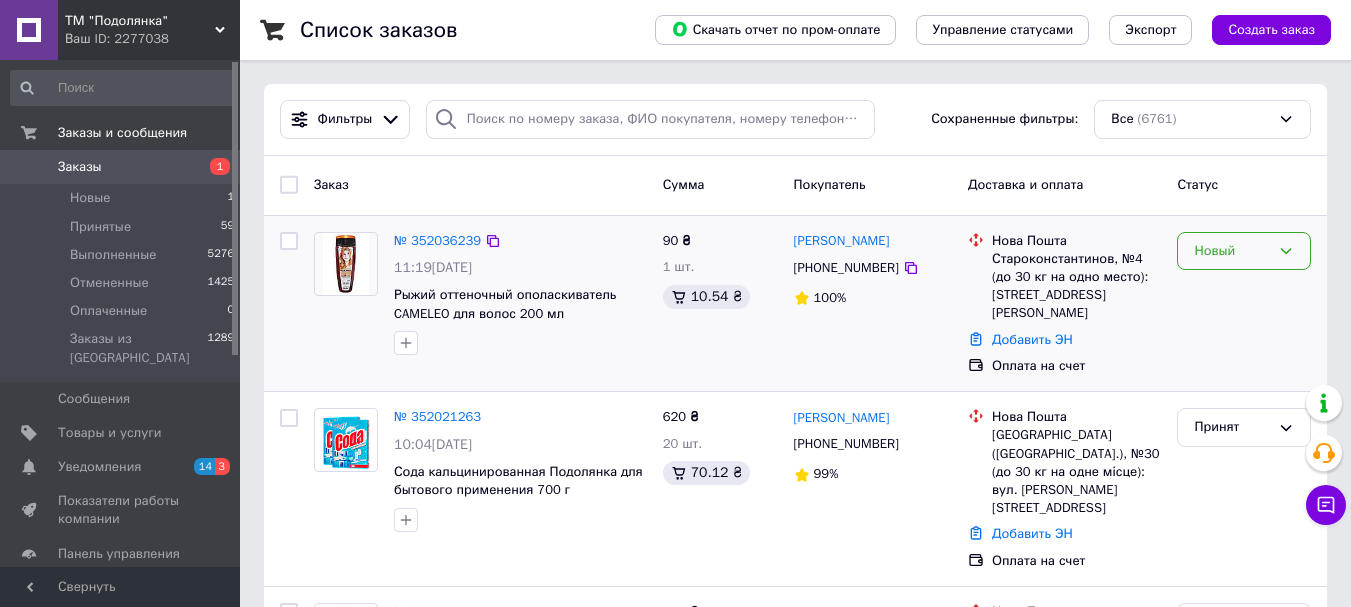 click on "Новый" at bounding box center (1244, 251) 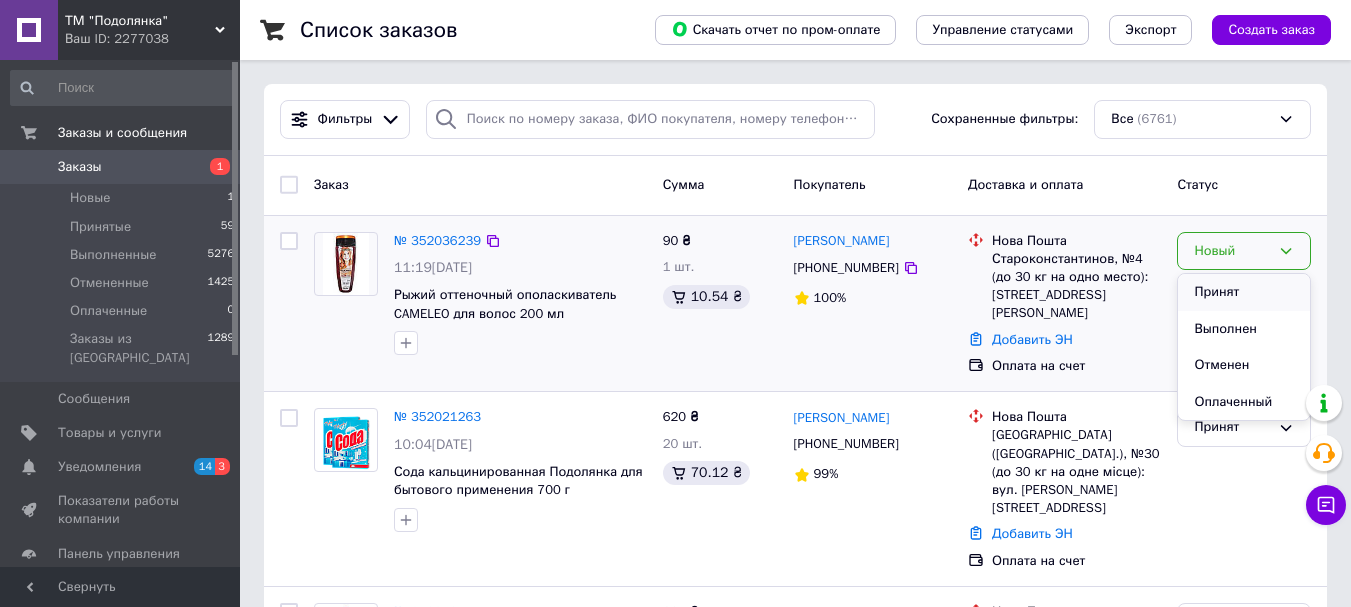 click on "Принят" at bounding box center (1244, 292) 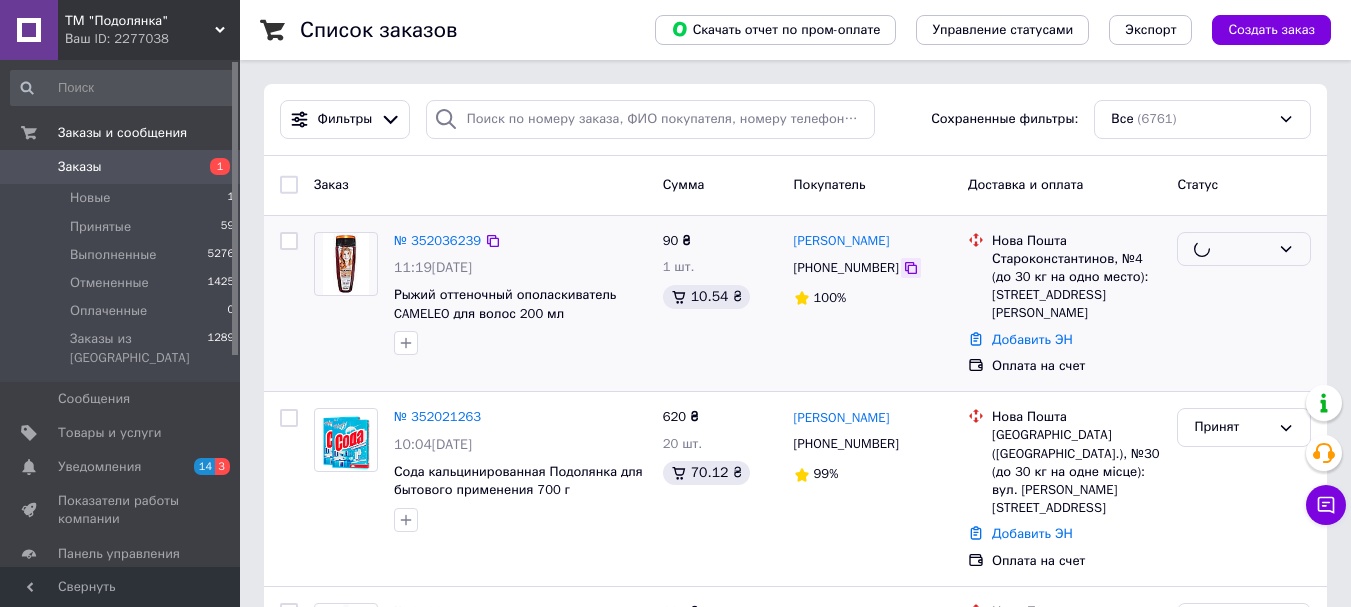 click 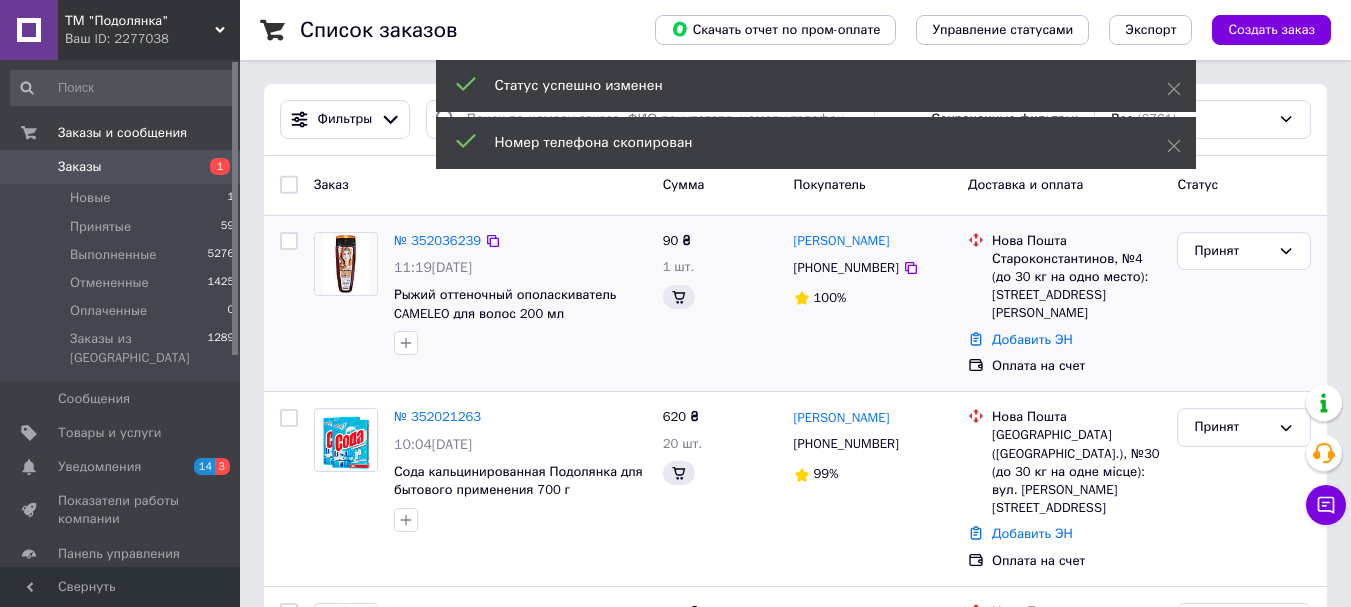click 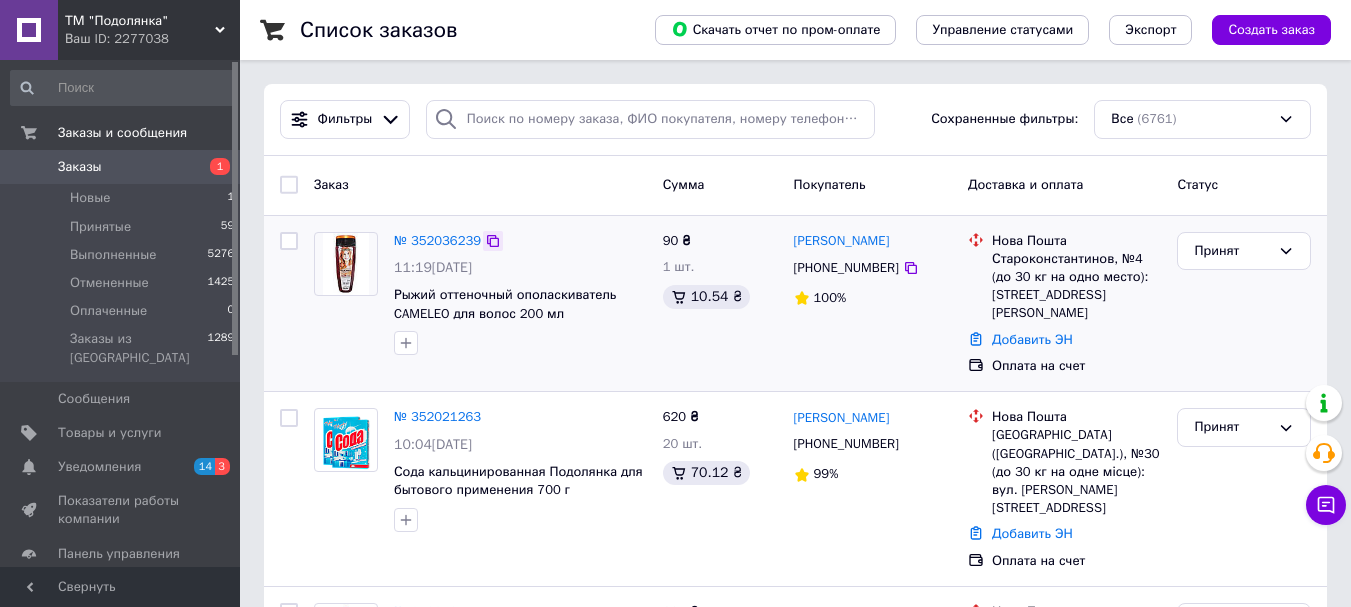 click 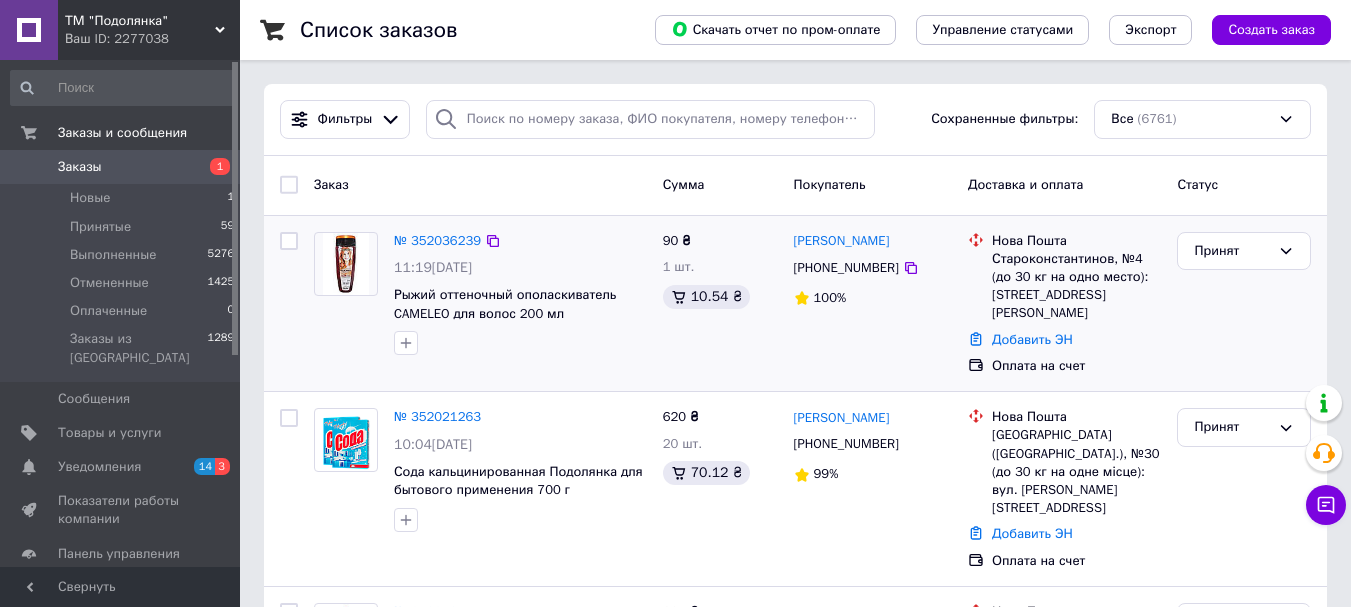 click on "90 ₴ 1 шт. 10.54 ₴" at bounding box center [720, 304] 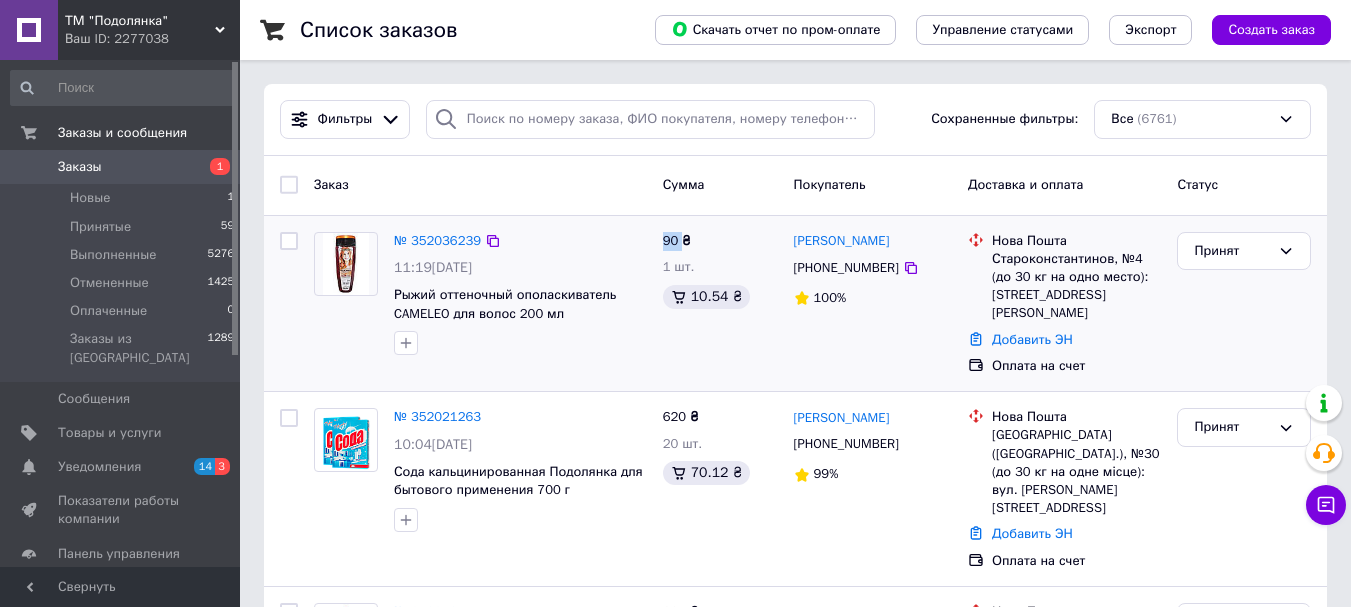 click on "90 ₴ 1 шт. 10.54 ₴" at bounding box center [720, 304] 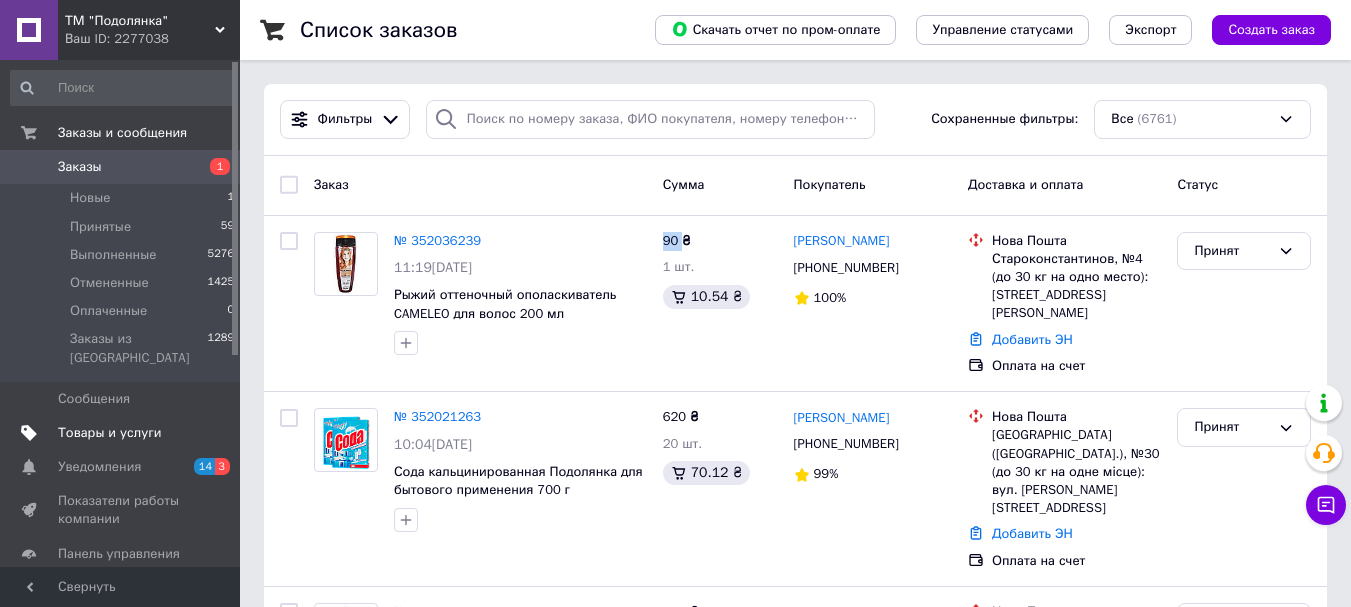 click on "Товары и услуги" at bounding box center [123, 433] 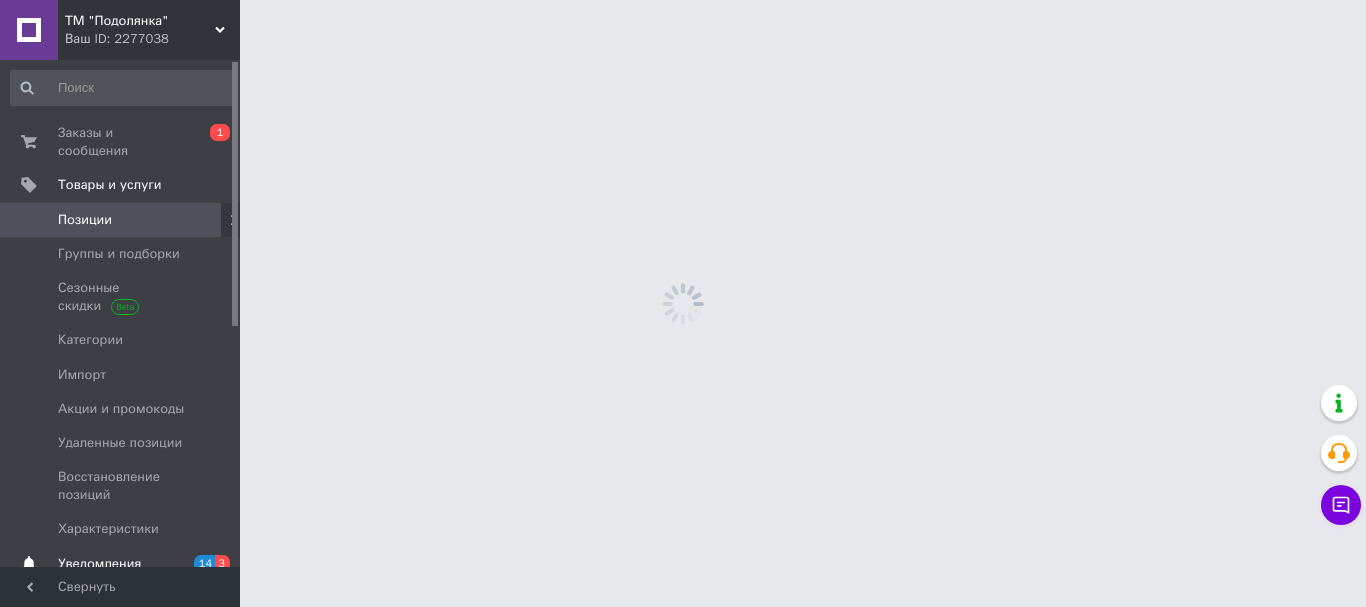 click on "Уведомления" at bounding box center (121, 564) 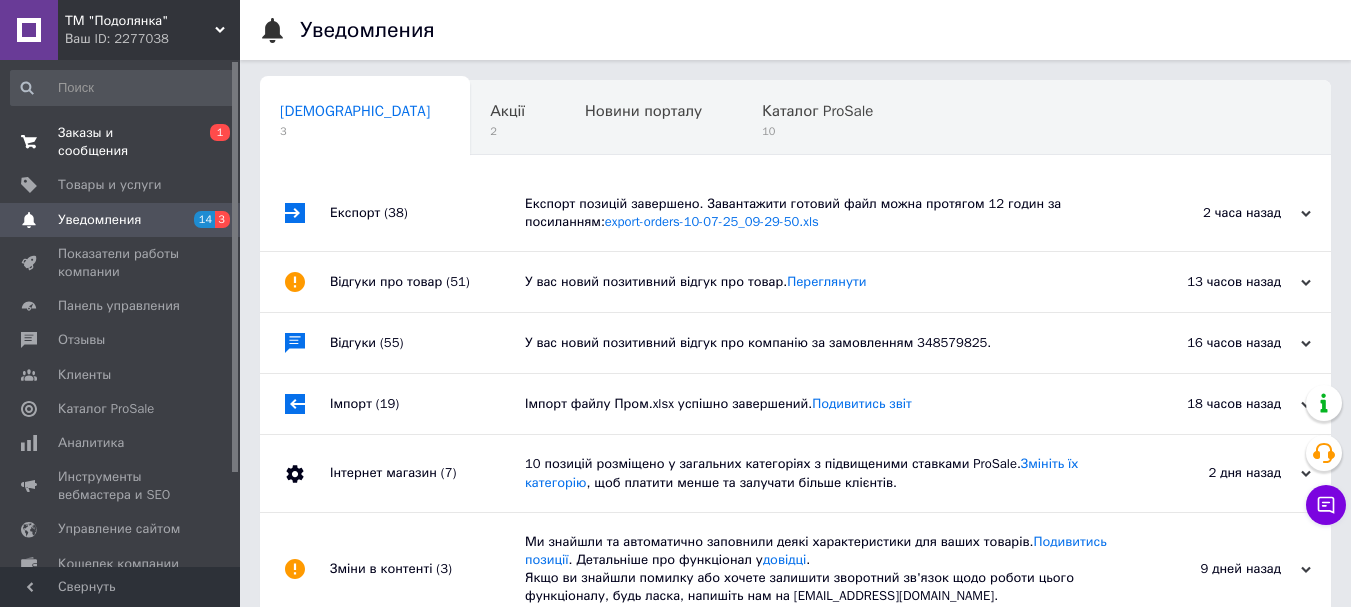 click on "Заказы и сообщения" at bounding box center [121, 142] 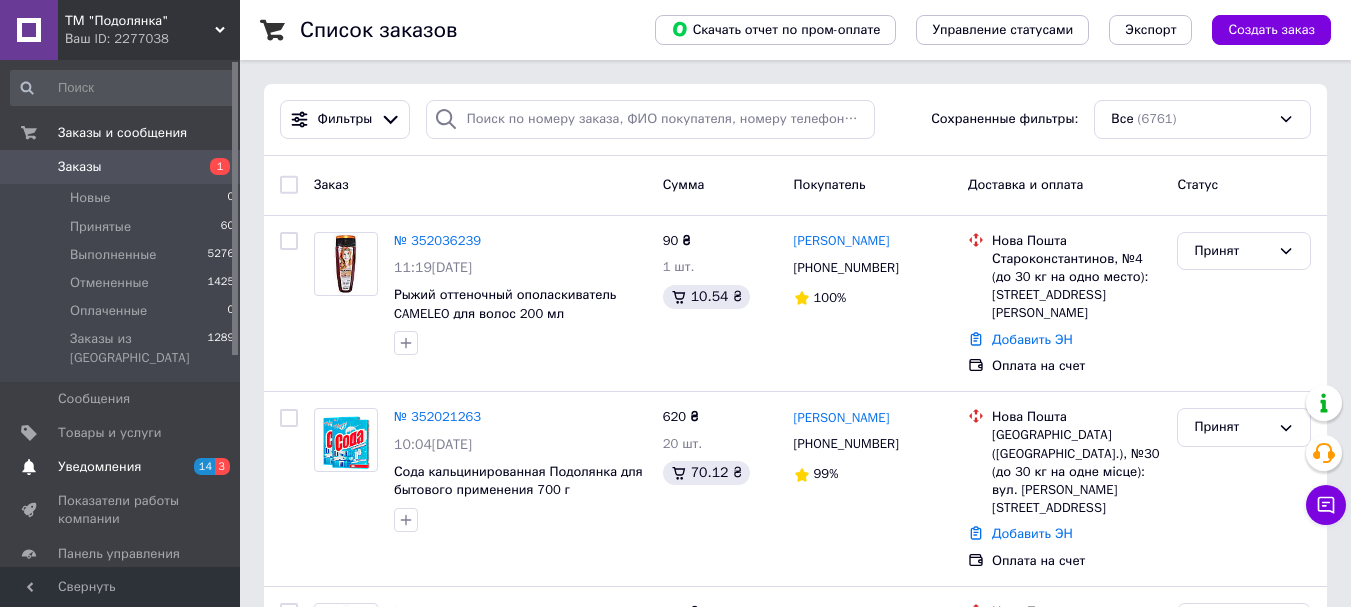 click on "Уведомления" at bounding box center (121, 467) 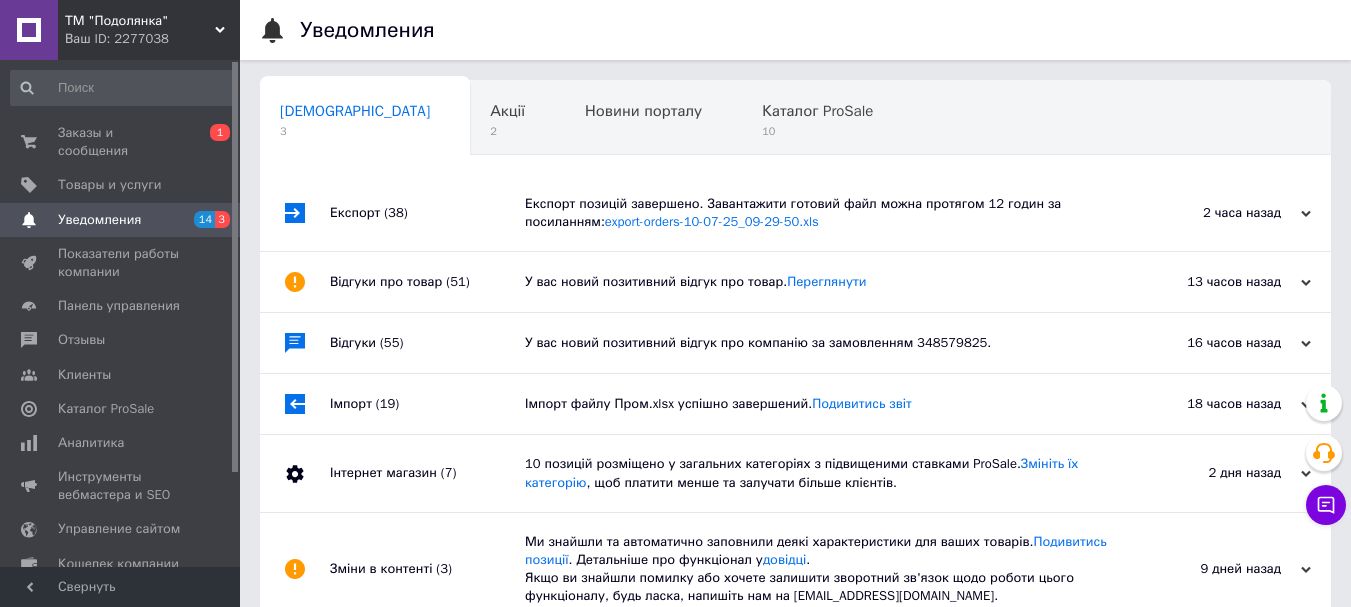 click on "Заказы и сообщения 0 1 Товары и услуги Уведомления 14 3 Показатели работы компании Панель управления Отзывы Клиенты Каталог ProSale Аналитика Инструменты вебмастера и SEO Управление сайтом Кошелек компании Маркет Настройки Тарифы и счета Prom топ" at bounding box center (123, 316) 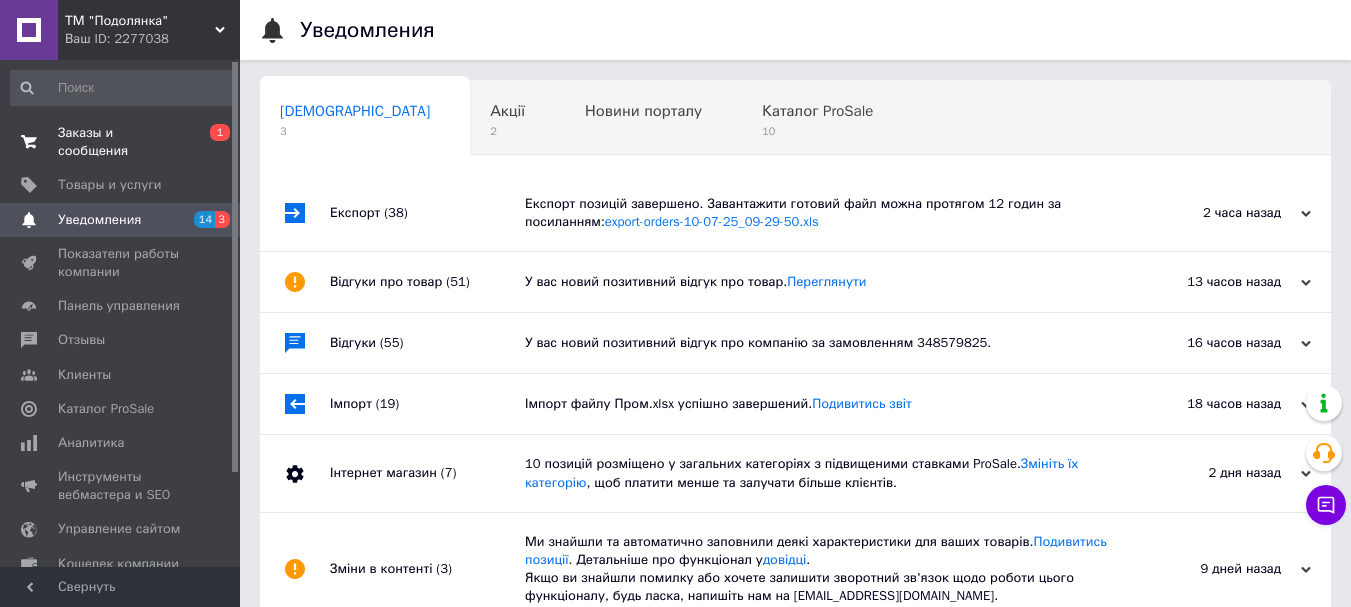 click on "Заказы и сообщения" at bounding box center (121, 142) 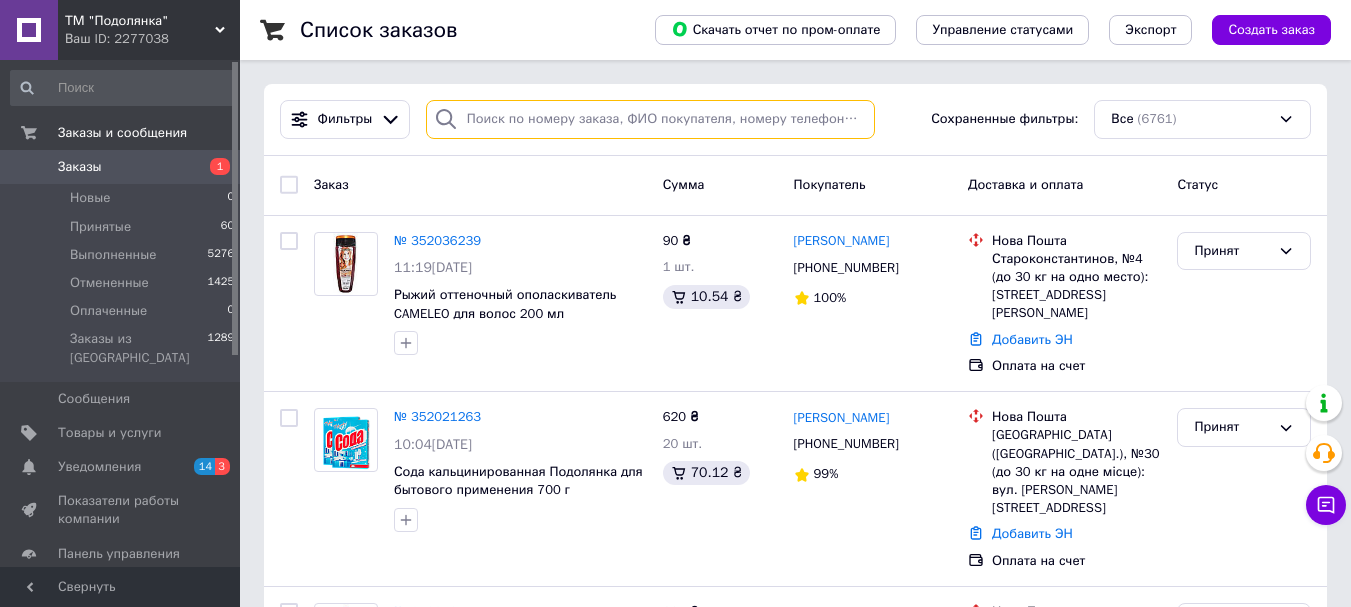 click at bounding box center (650, 119) 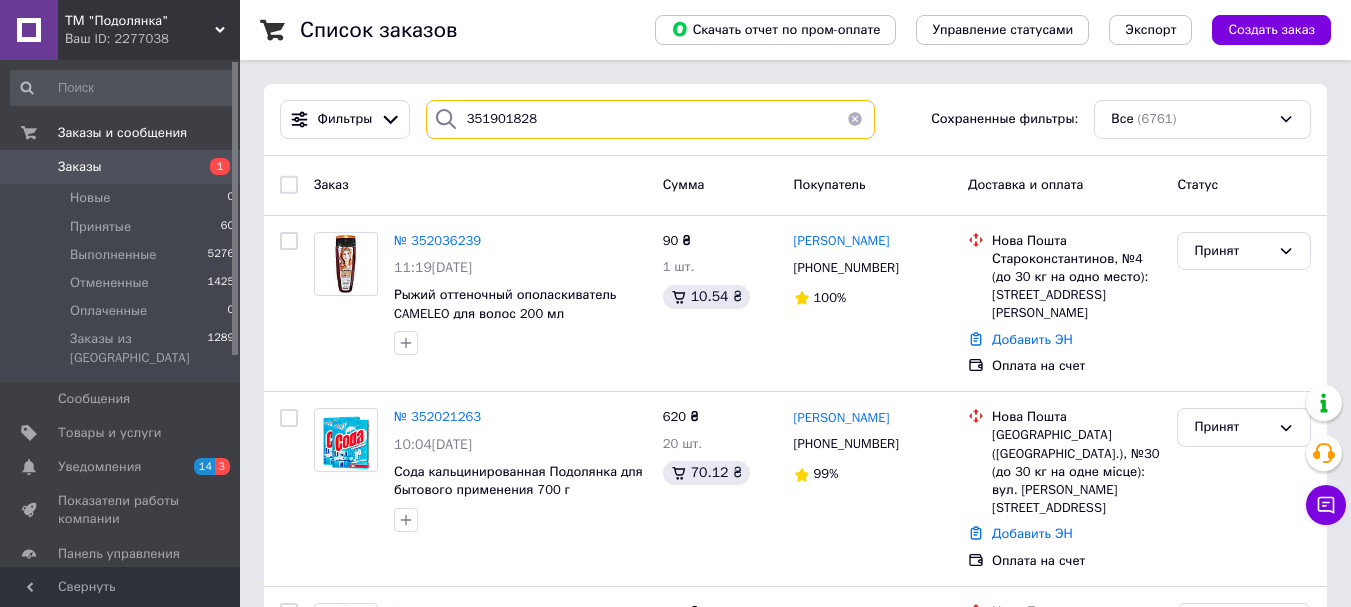 type on "351901828" 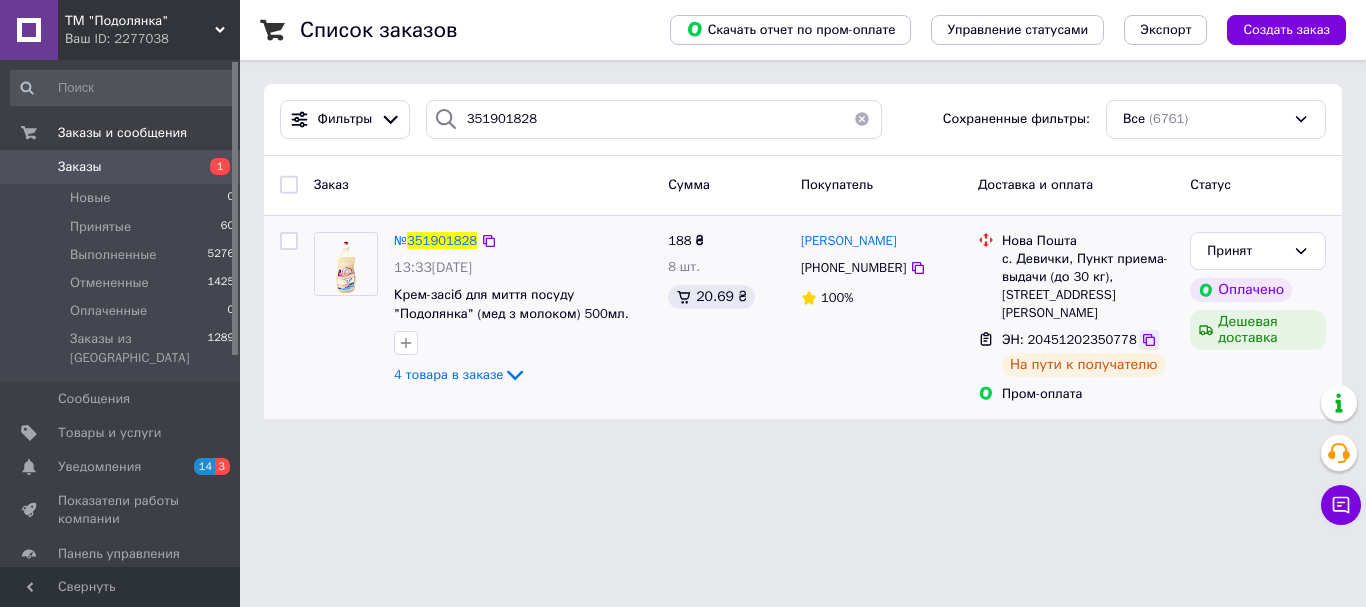 click at bounding box center [1149, 340] 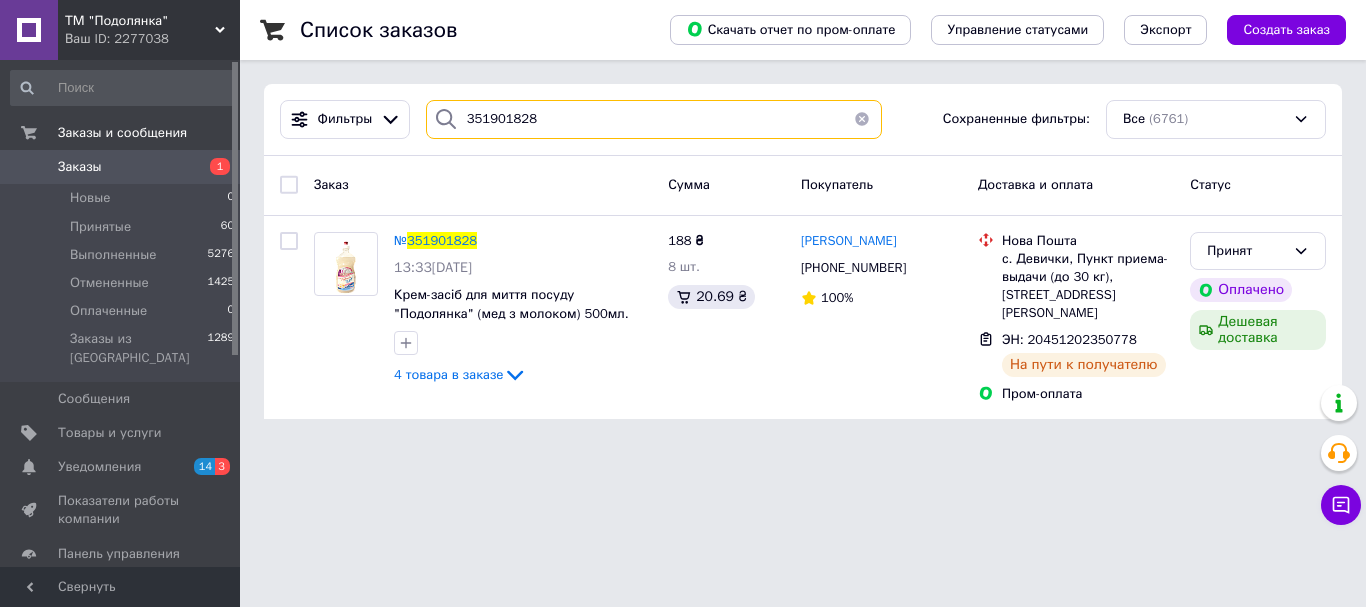 click on "351901828" at bounding box center (654, 119) 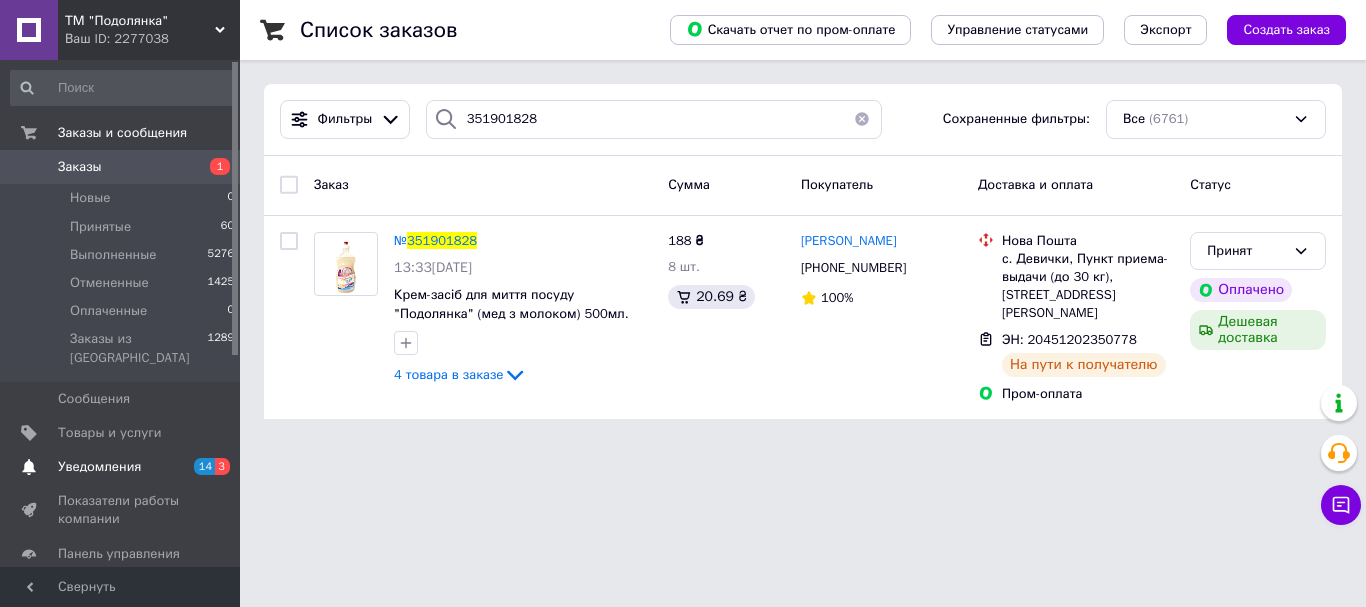 click on "Уведомления 14 3" at bounding box center (123, 467) 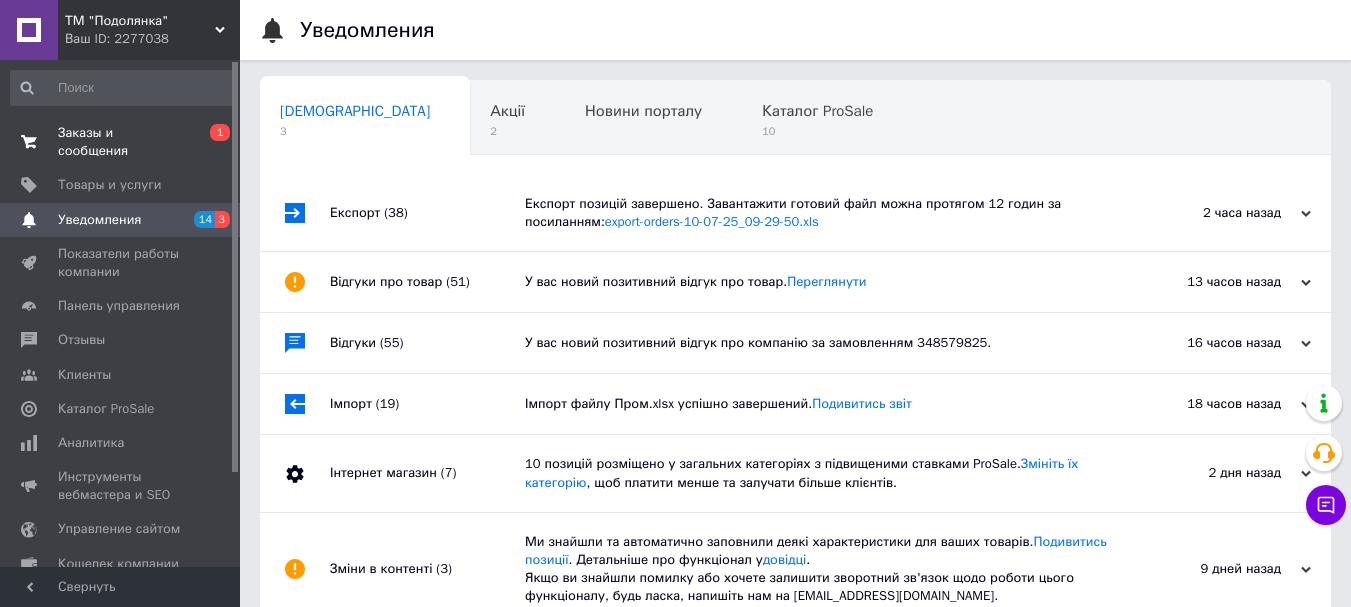 click on "Заказы и сообщения" at bounding box center [121, 142] 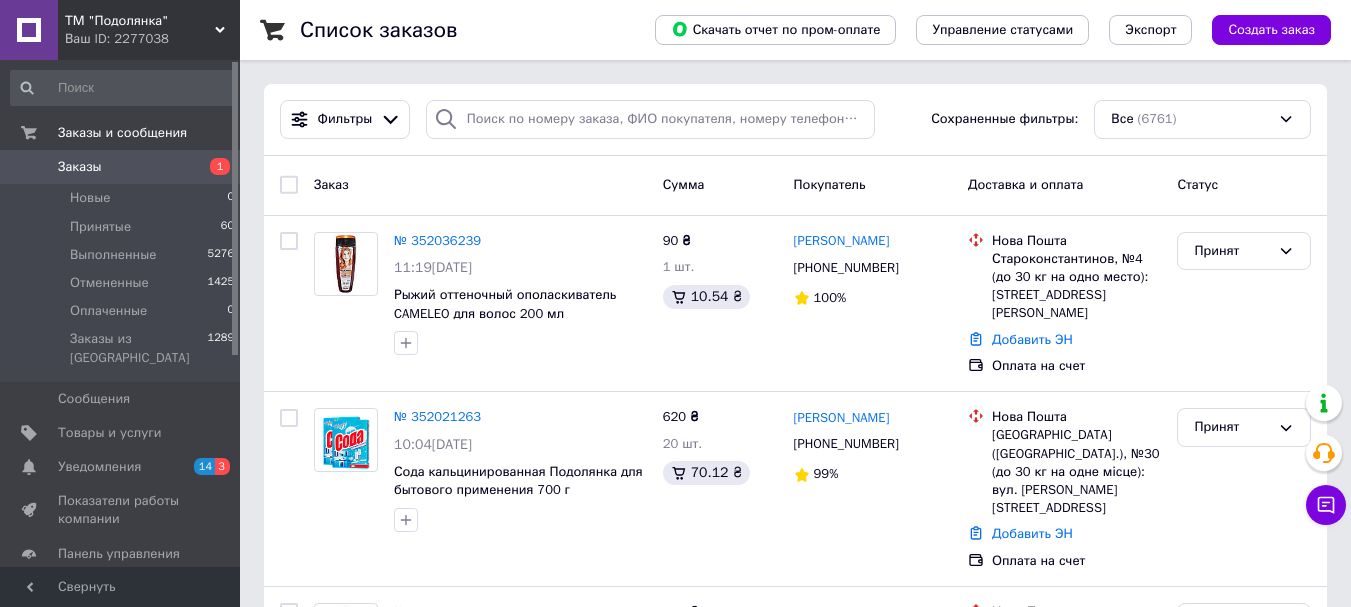 click on "Заказы" at bounding box center [121, 167] 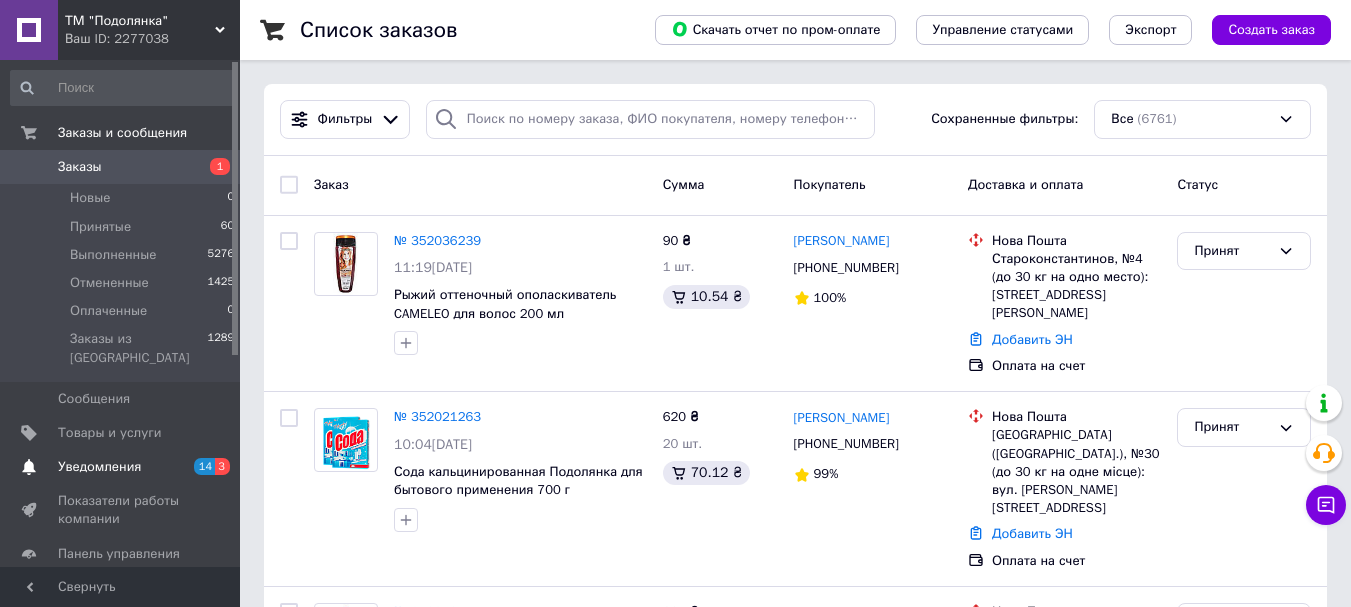 click on "Уведомления" at bounding box center [99, 467] 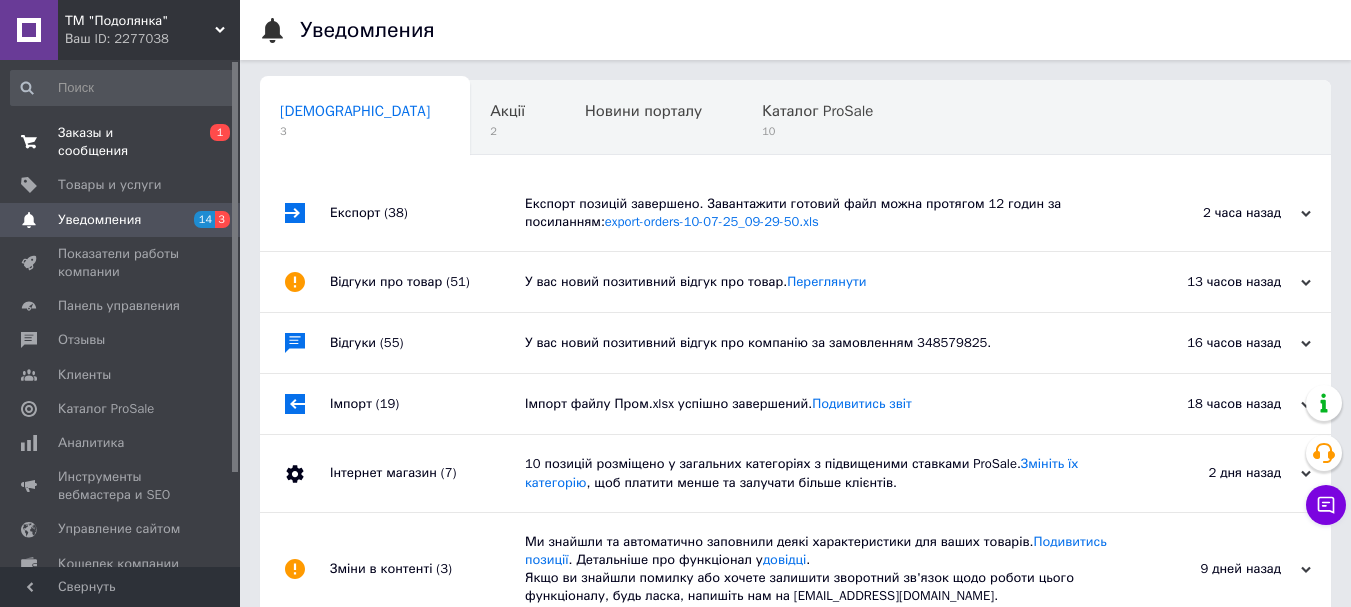 click on "Заказы и сообщения 0 1" at bounding box center [123, 142] 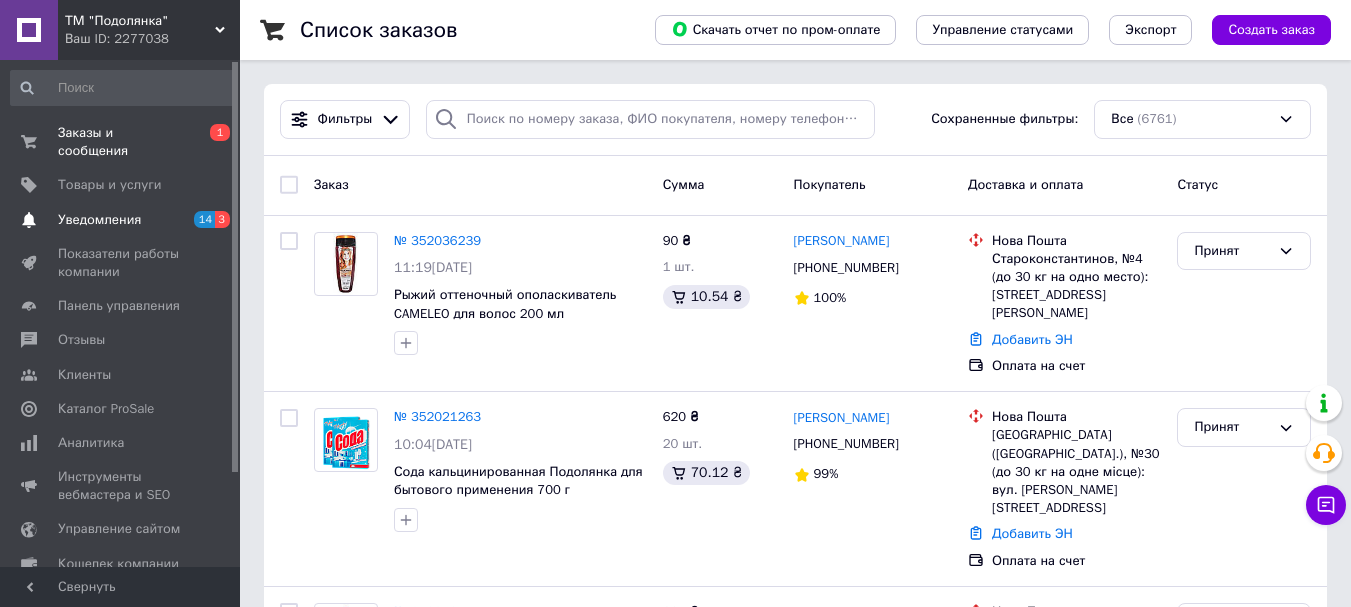 click on "Уведомления" at bounding box center [99, 220] 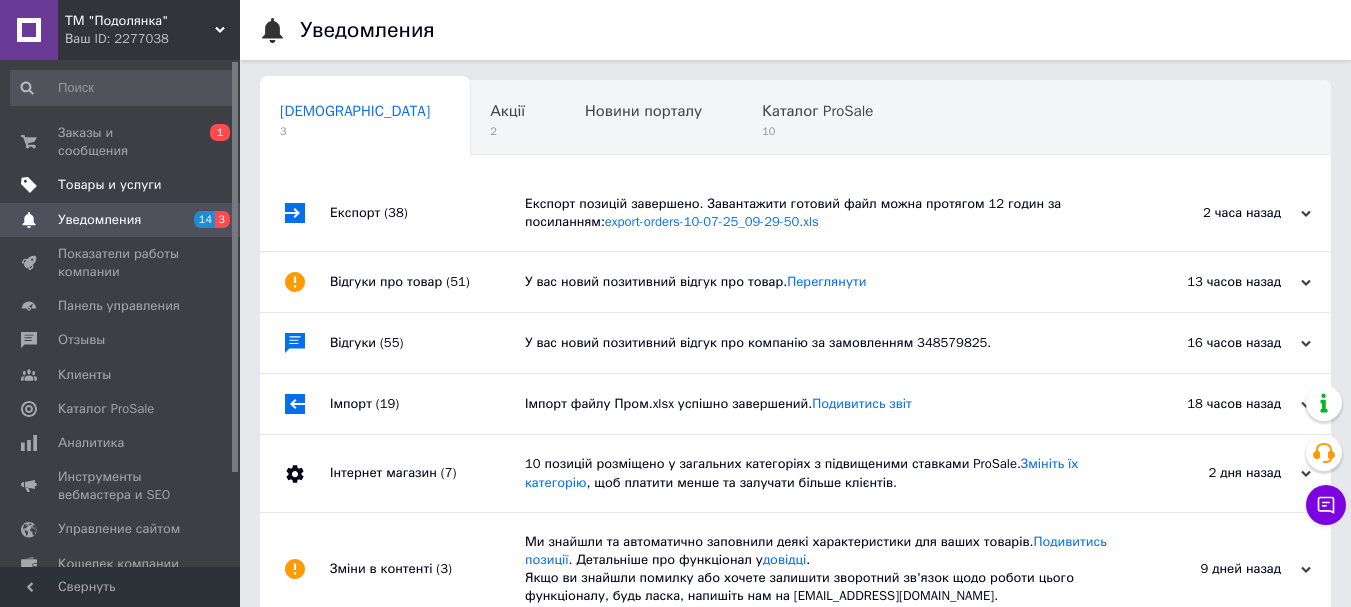 click on "Товары и услуги" at bounding box center [123, 185] 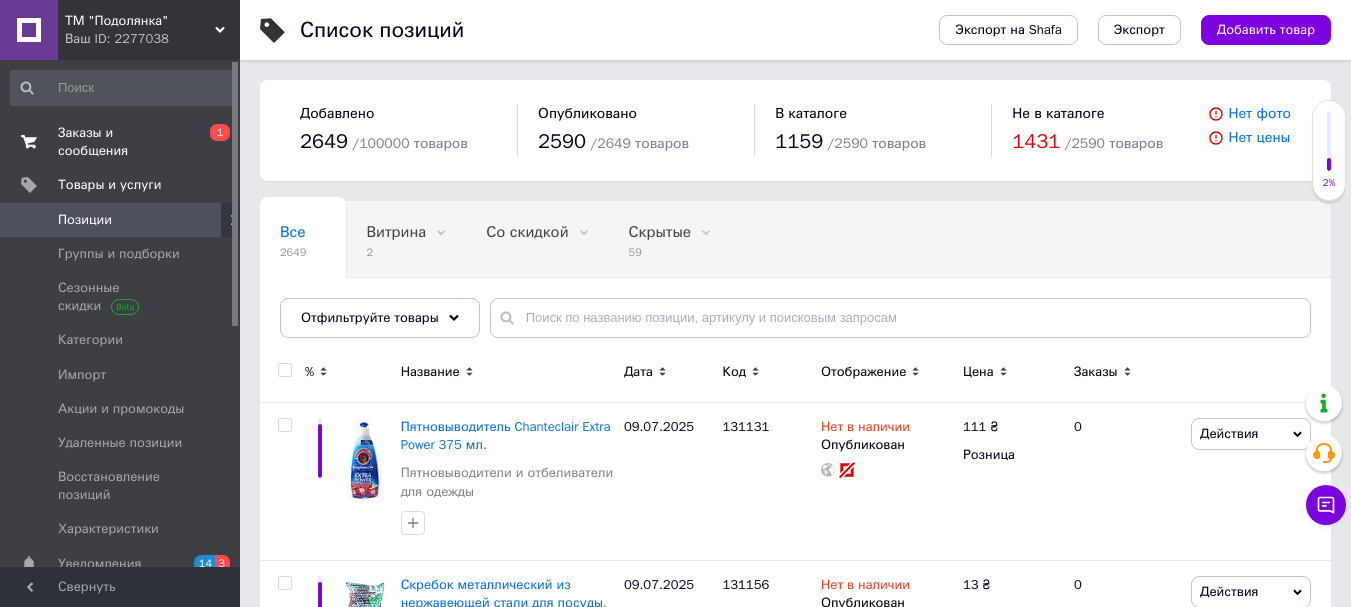 click at bounding box center (29, 142) 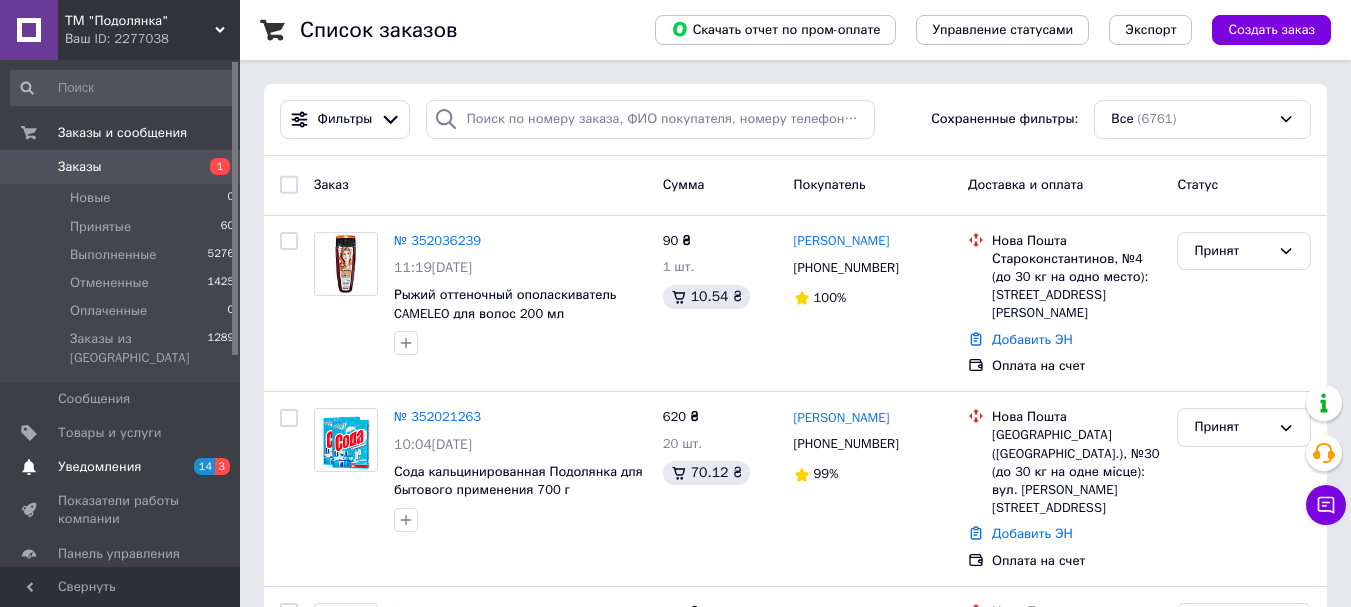 click on "Уведомления 14 3" at bounding box center (123, 467) 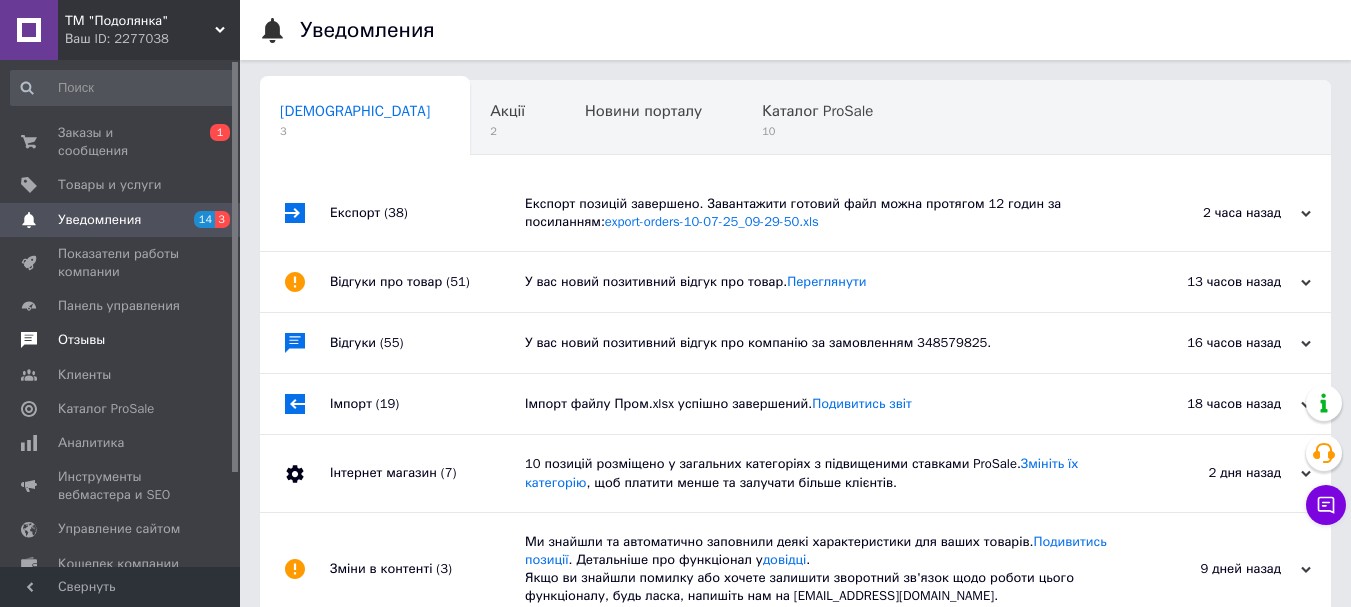 click on "Отзывы" at bounding box center (81, 340) 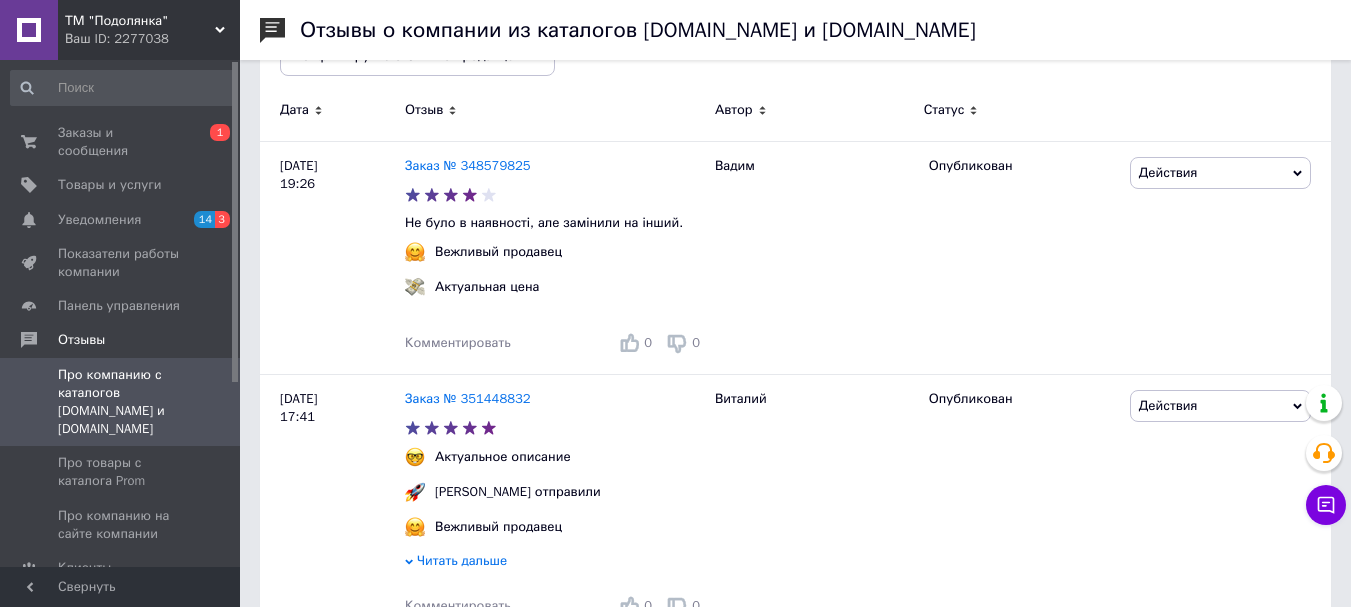 scroll, scrollTop: 300, scrollLeft: 0, axis: vertical 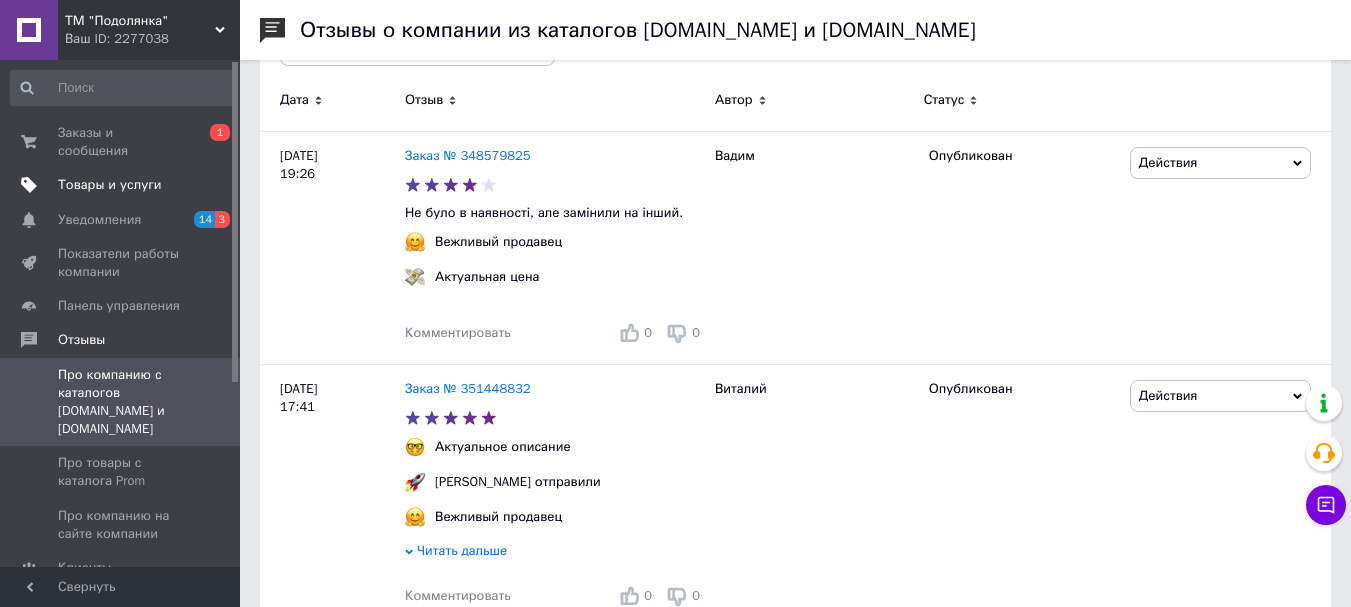 click on "Товары и услуги" at bounding box center (123, 185) 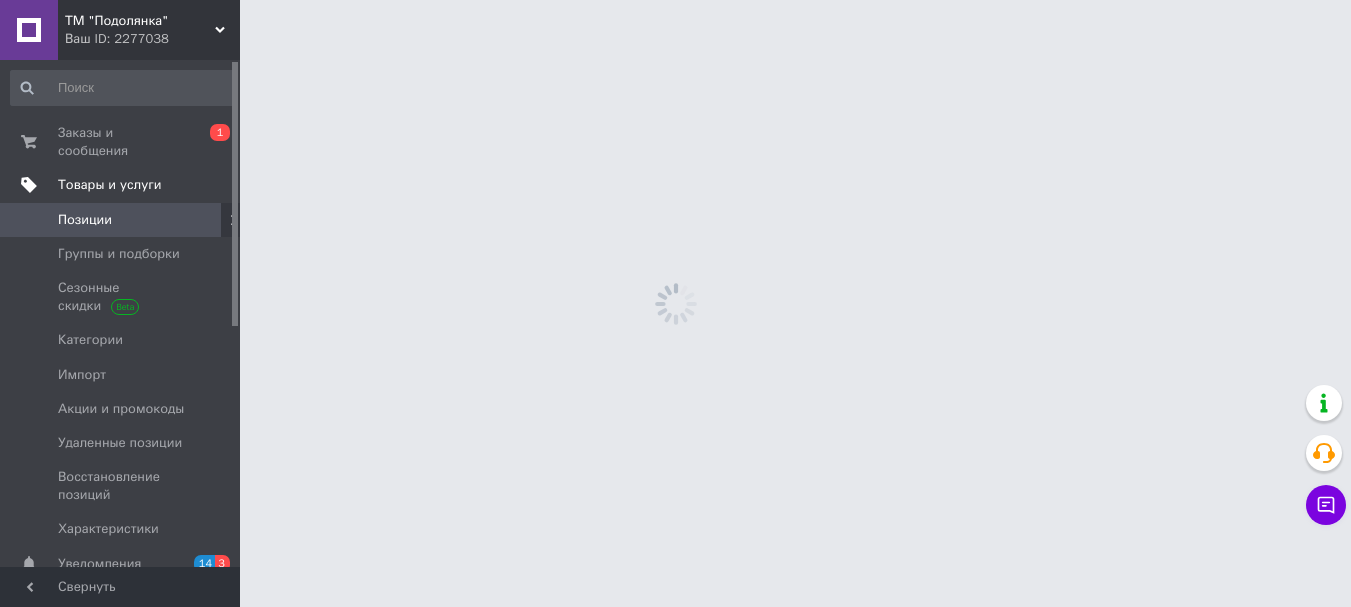 scroll, scrollTop: 0, scrollLeft: 0, axis: both 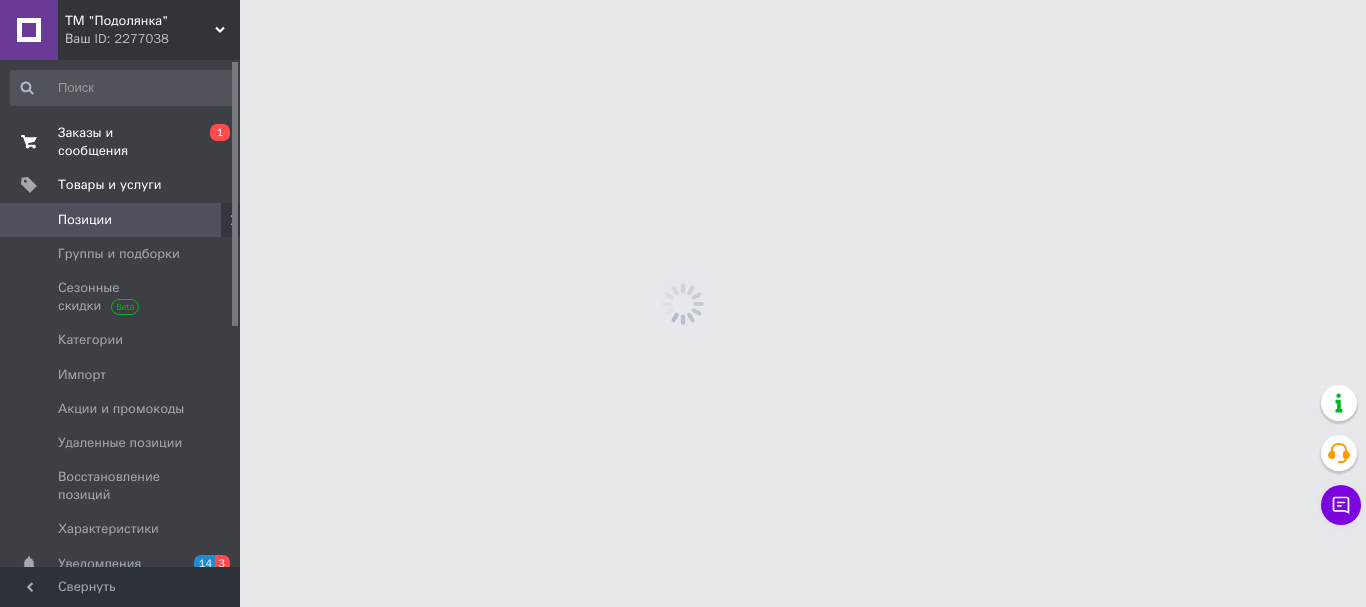 click on "Заказы и сообщения" at bounding box center (121, 142) 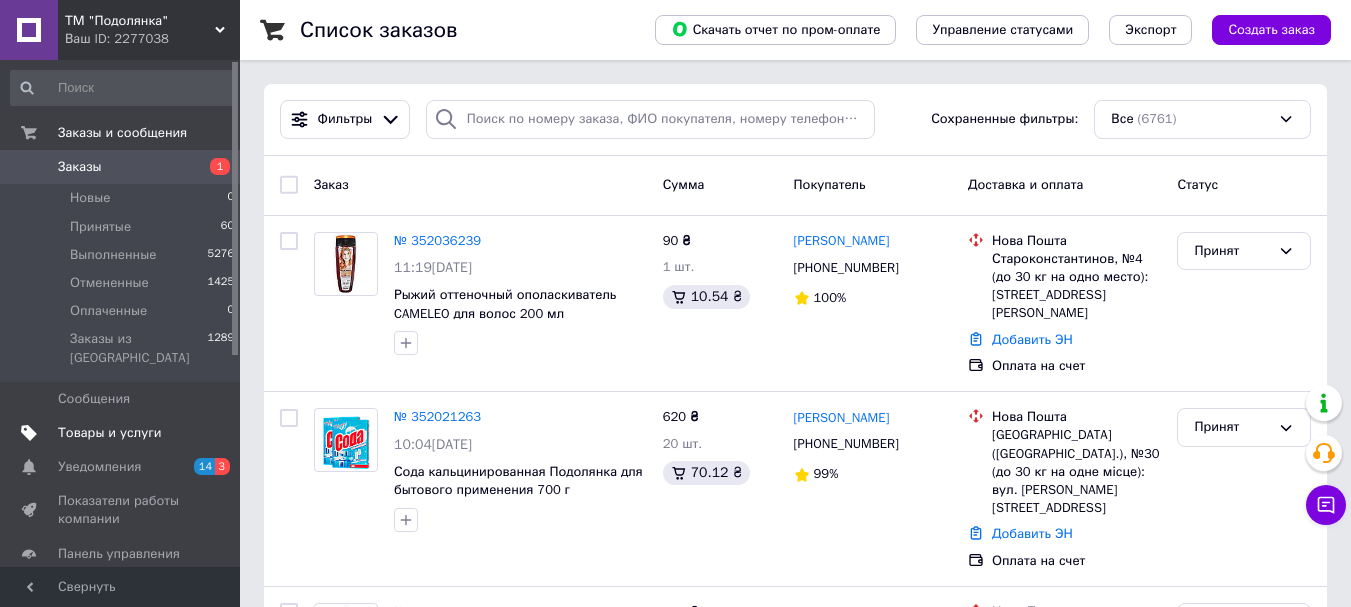 click on "Товары и услуги" at bounding box center [110, 433] 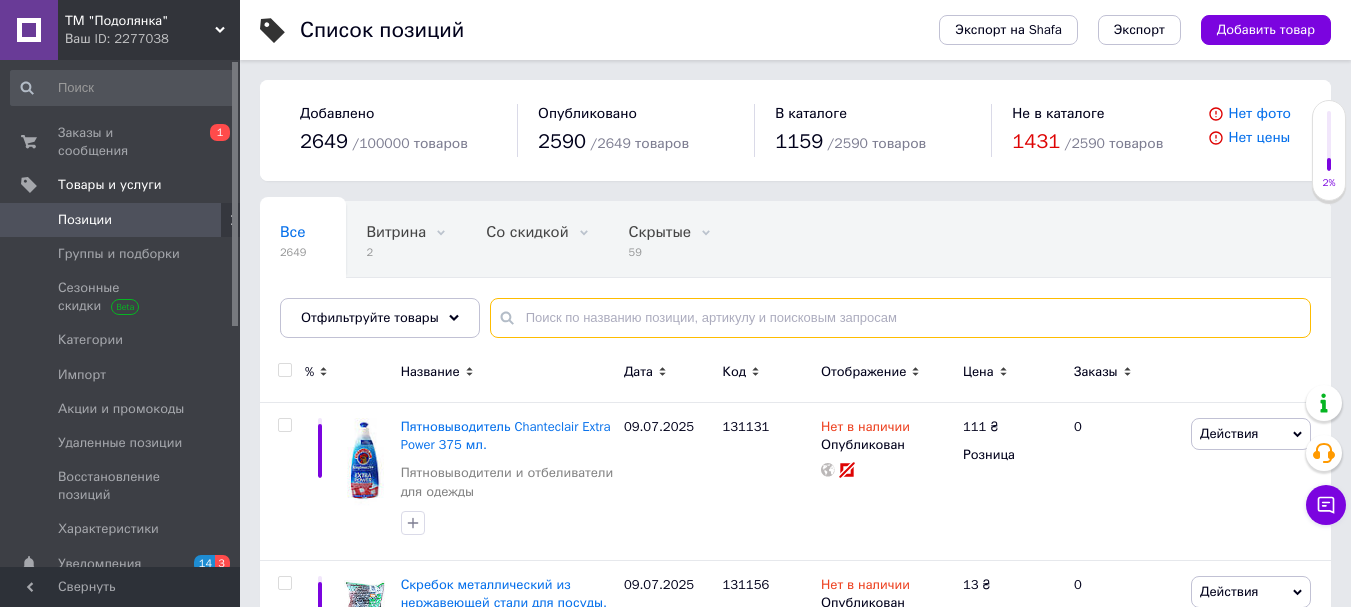 click at bounding box center [900, 318] 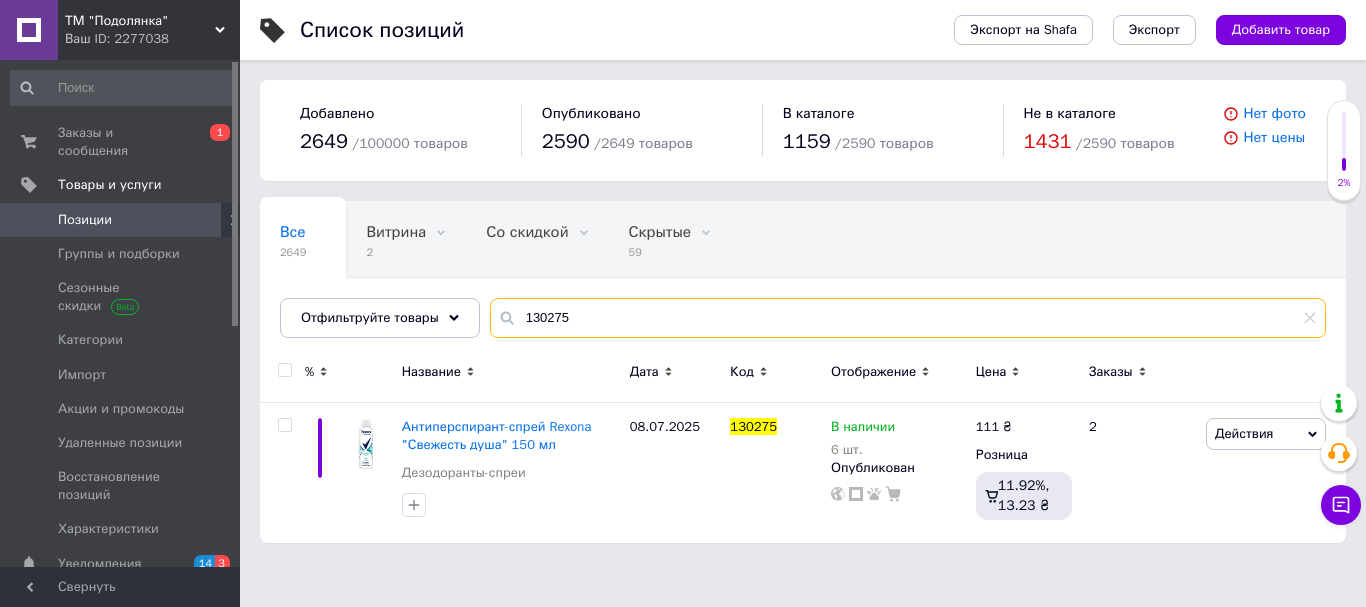 click on "130275" at bounding box center [908, 318] 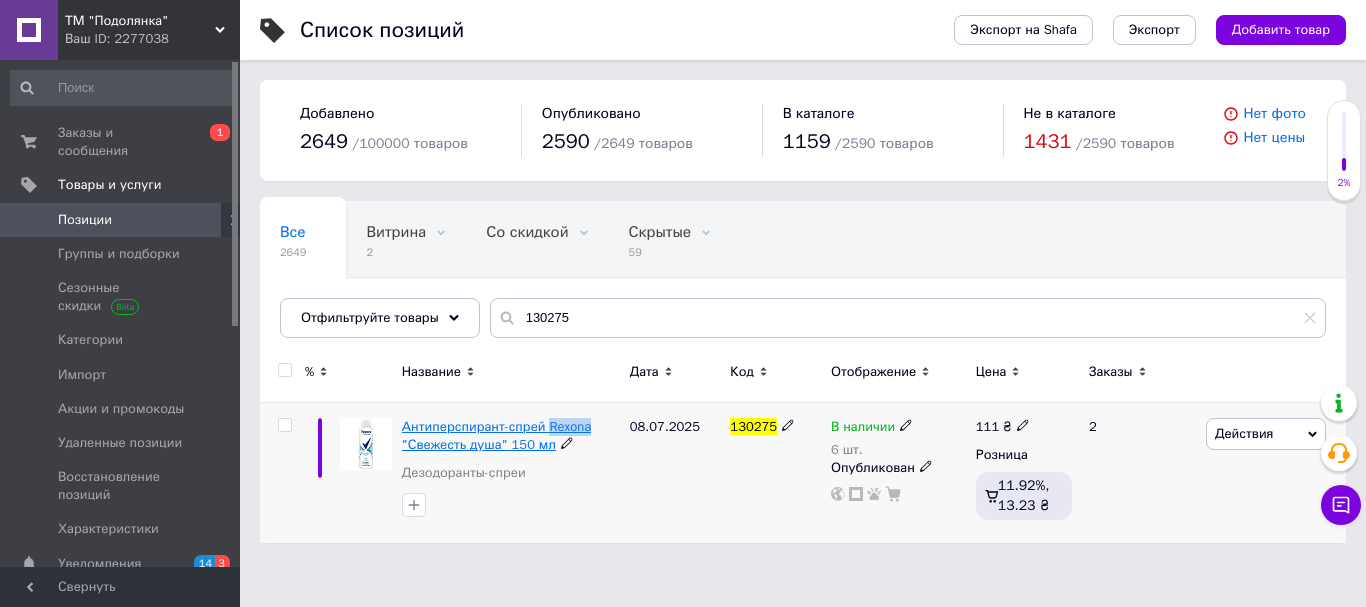 drag, startPoint x: 598, startPoint y: 426, endPoint x: 545, endPoint y: 435, distance: 53.75872 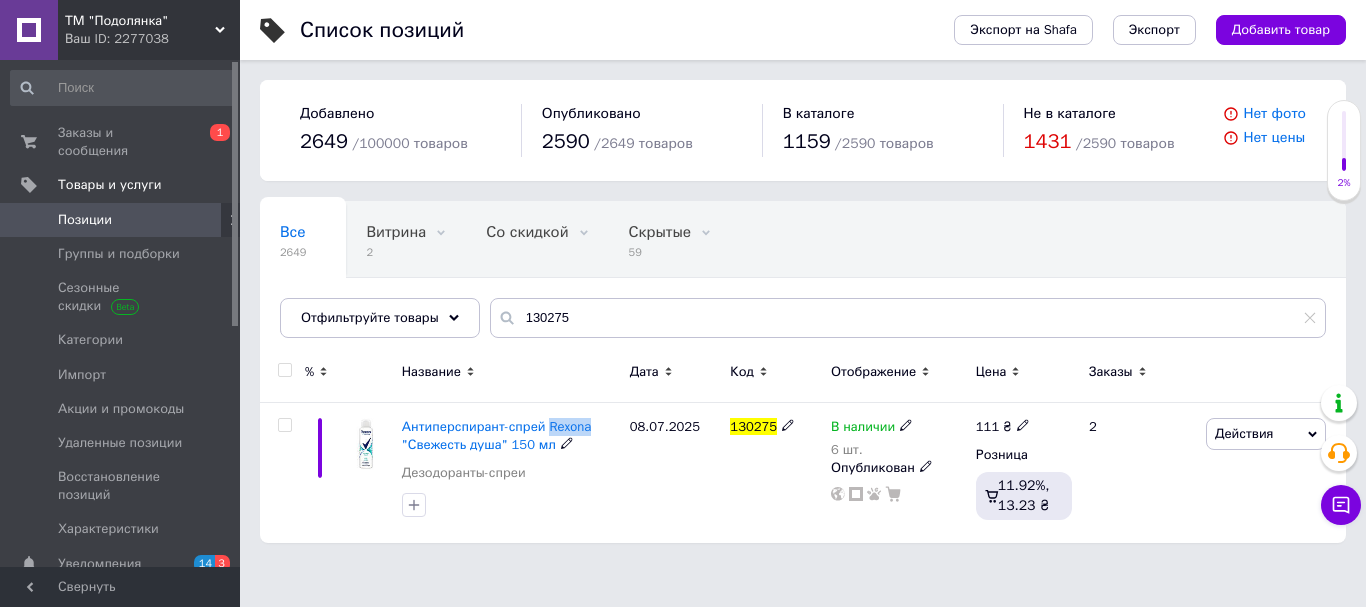 copy on "Rexona" 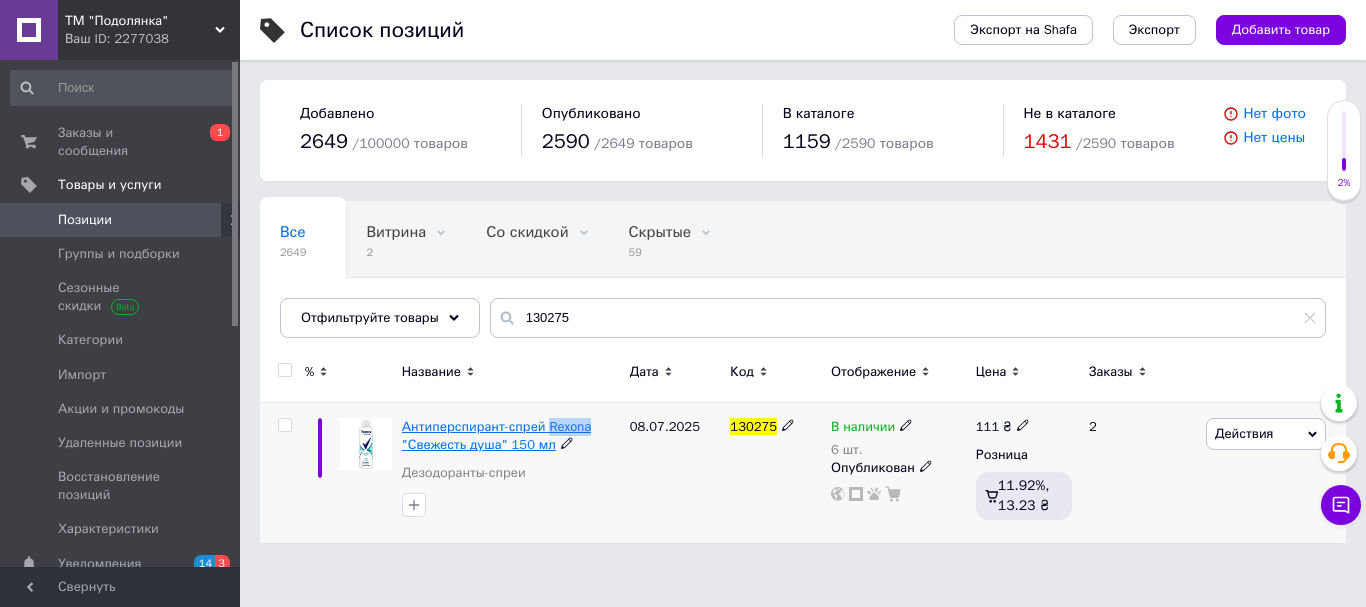click on "Антиперспирант-спрей Rexona "Свежесть душа" 150 мл" at bounding box center [496, 435] 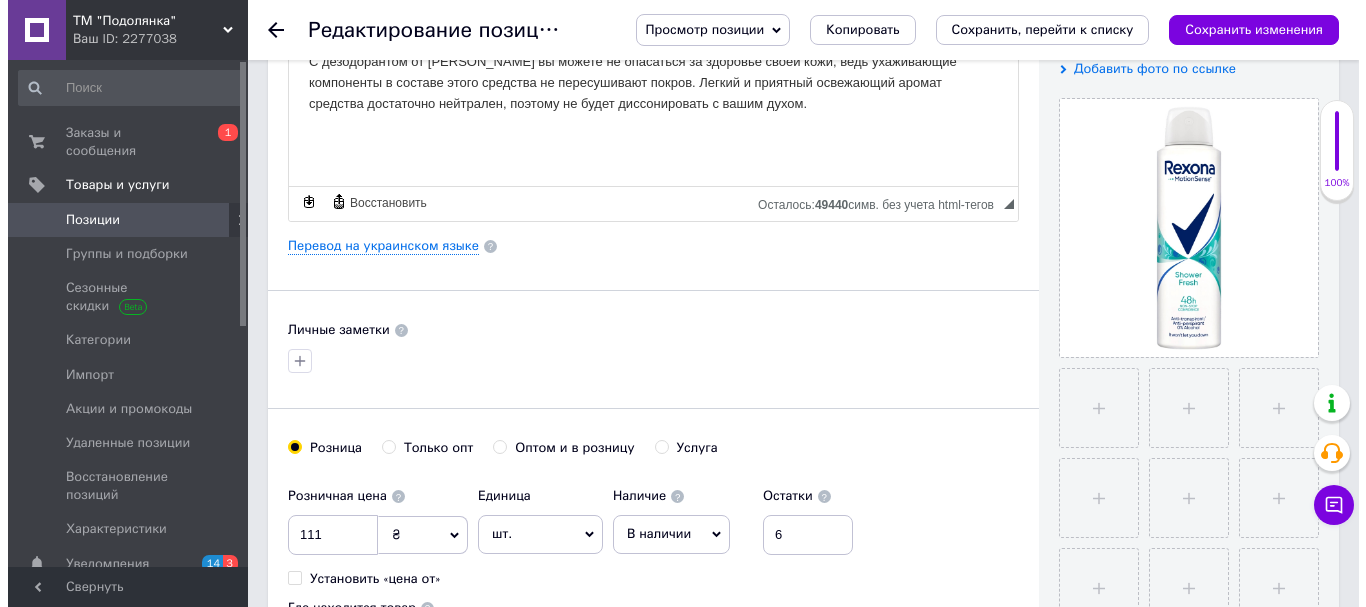 scroll, scrollTop: 200, scrollLeft: 0, axis: vertical 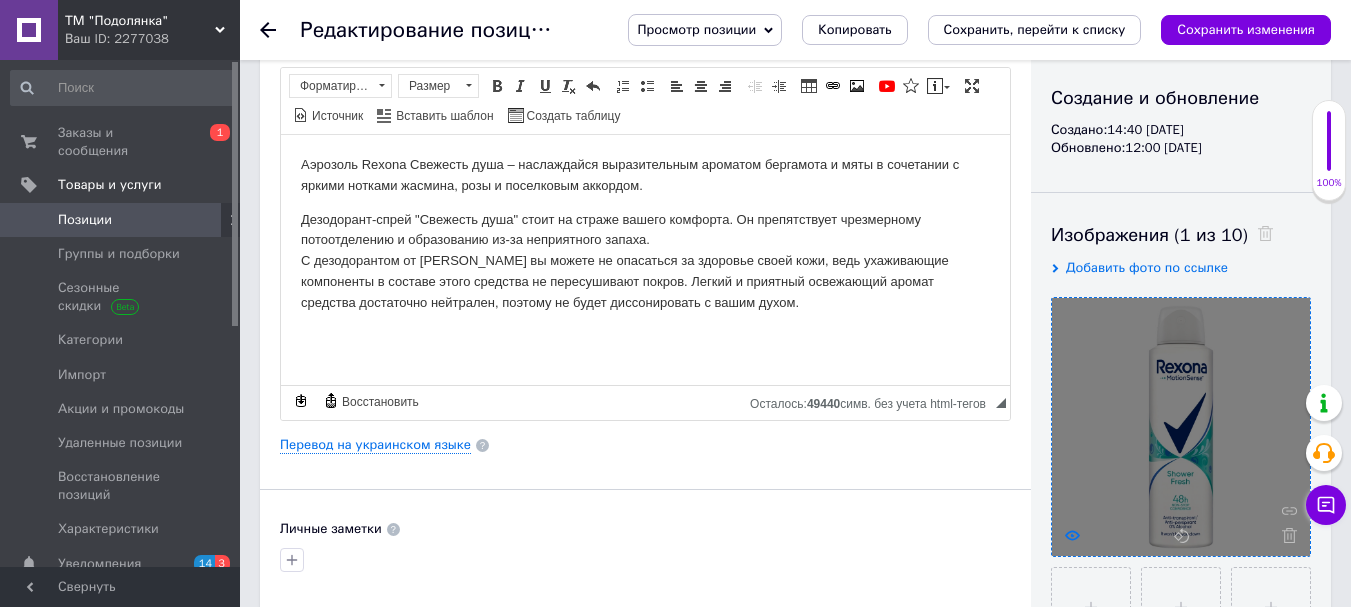 click 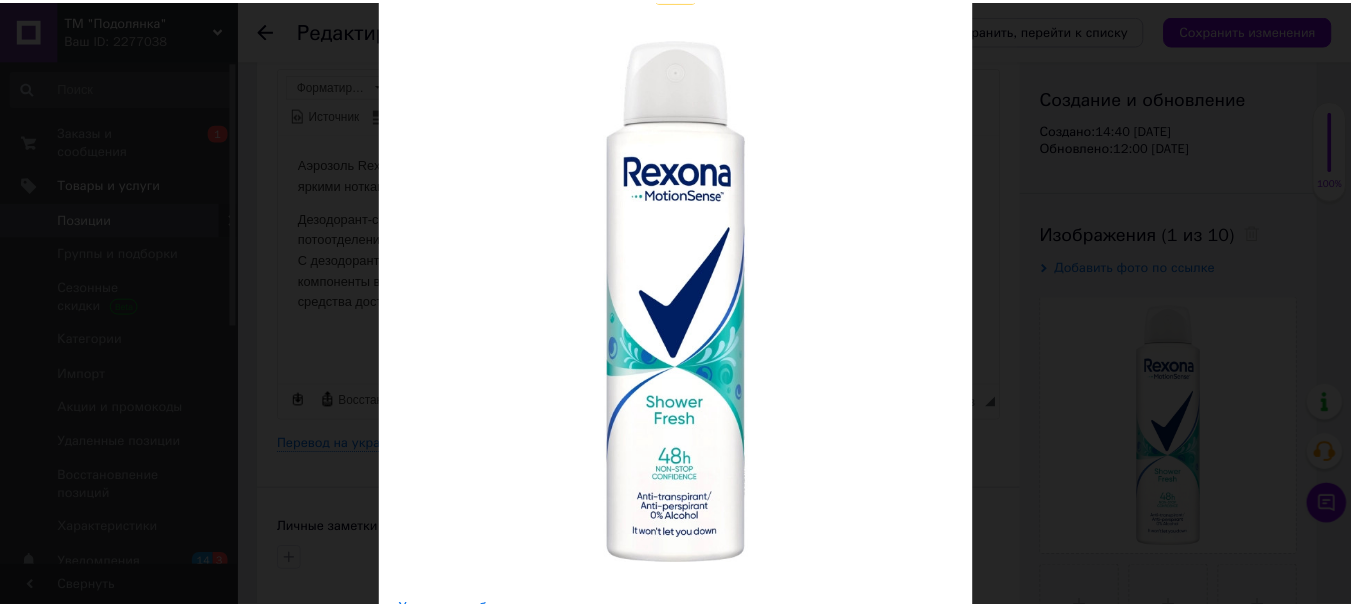 scroll, scrollTop: 0, scrollLeft: 0, axis: both 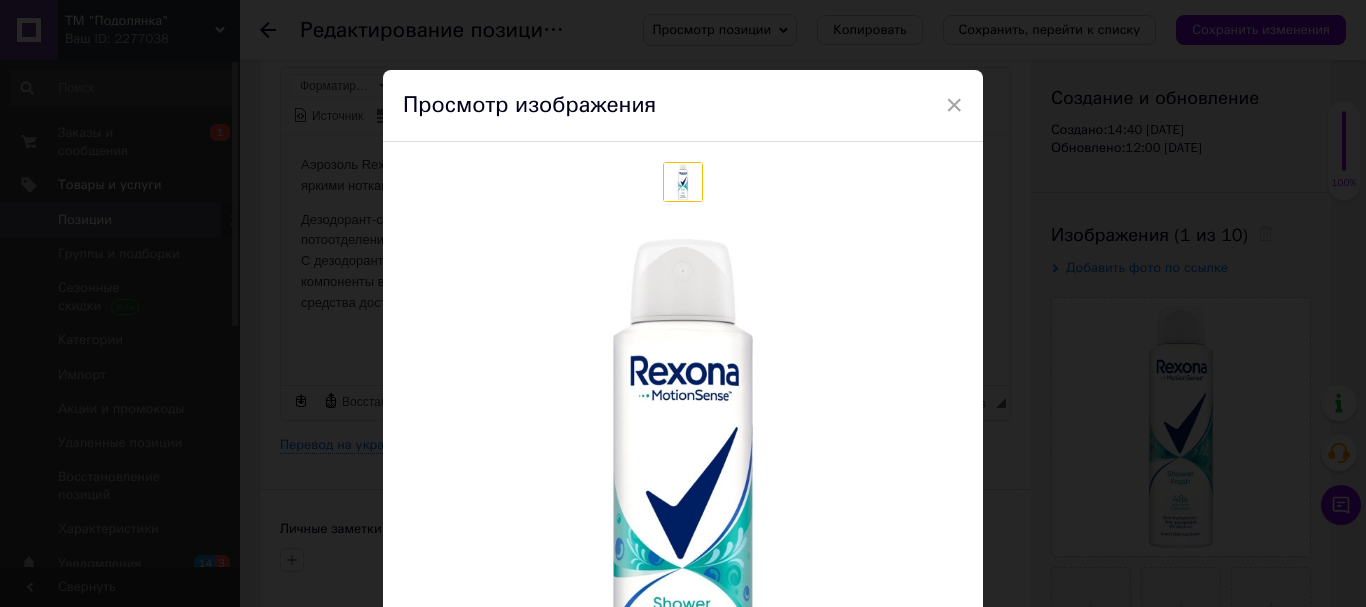 drag, startPoint x: 1031, startPoint y: 214, endPoint x: 568, endPoint y: 118, distance: 472.84775 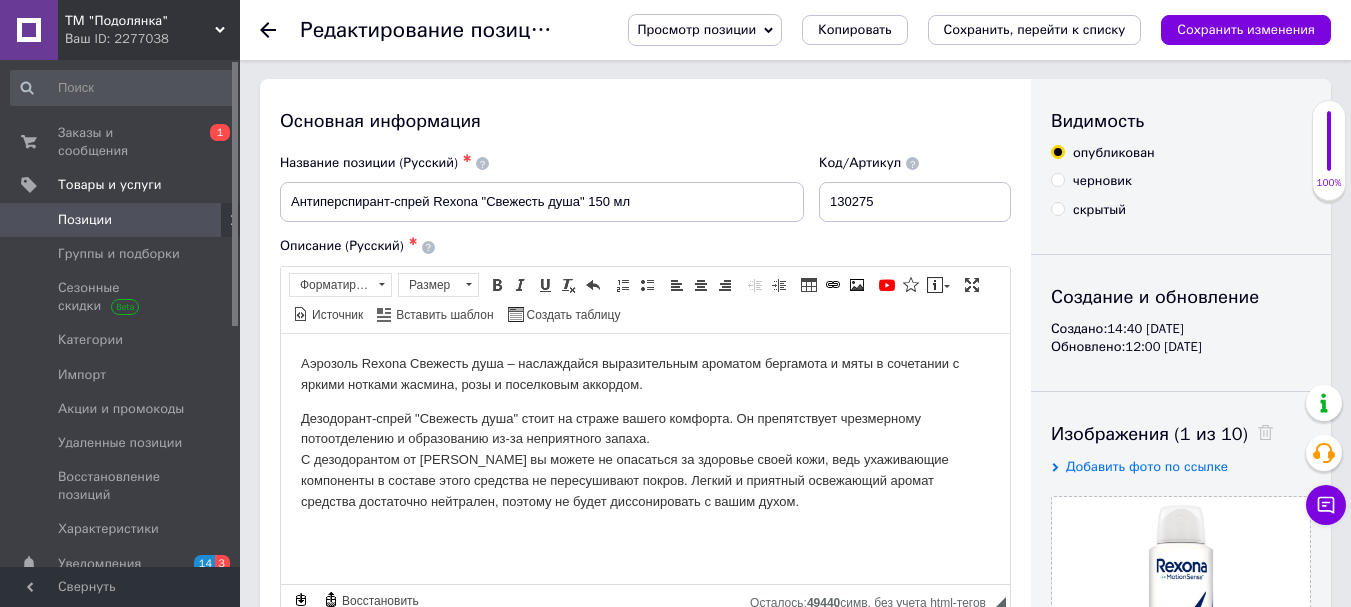 scroll, scrollTop: 0, scrollLeft: 0, axis: both 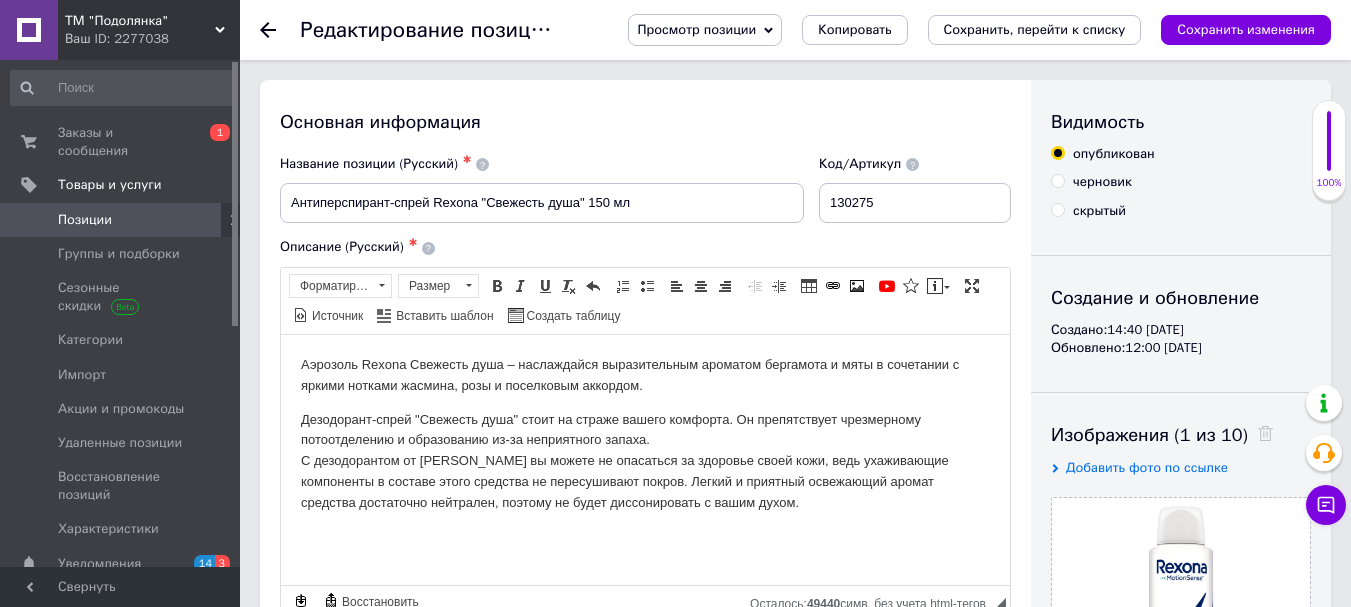 click on "Код/Артикул 130275" at bounding box center [915, 189] 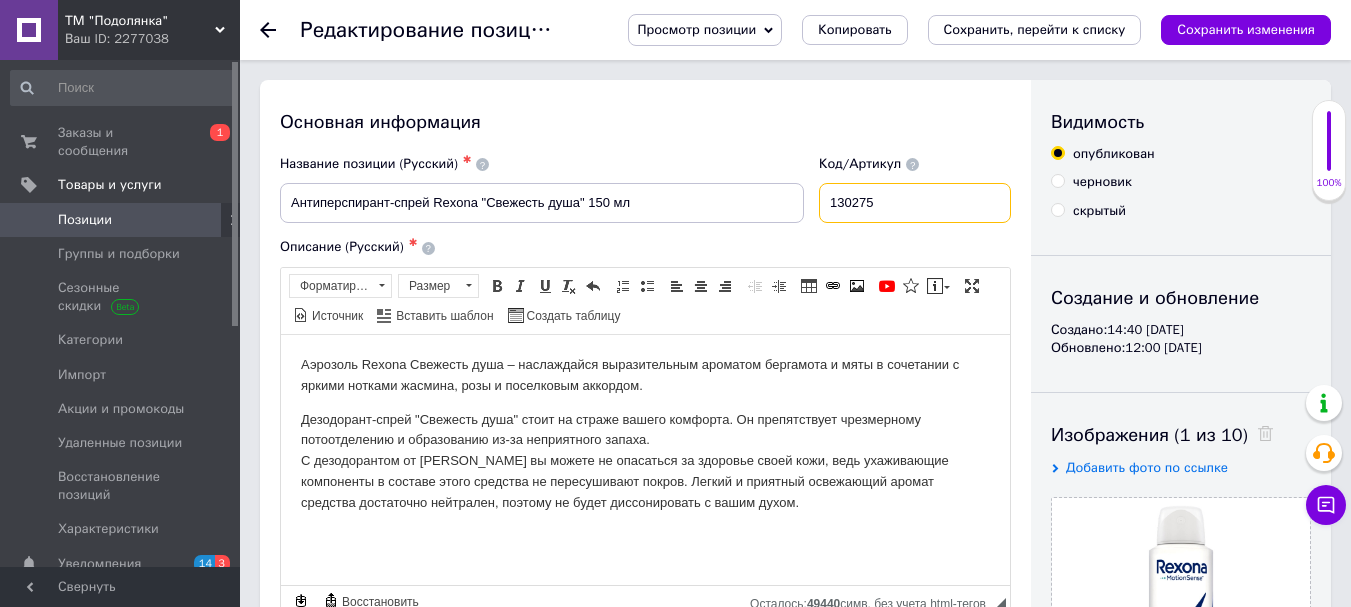 click on "130275" at bounding box center [915, 203] 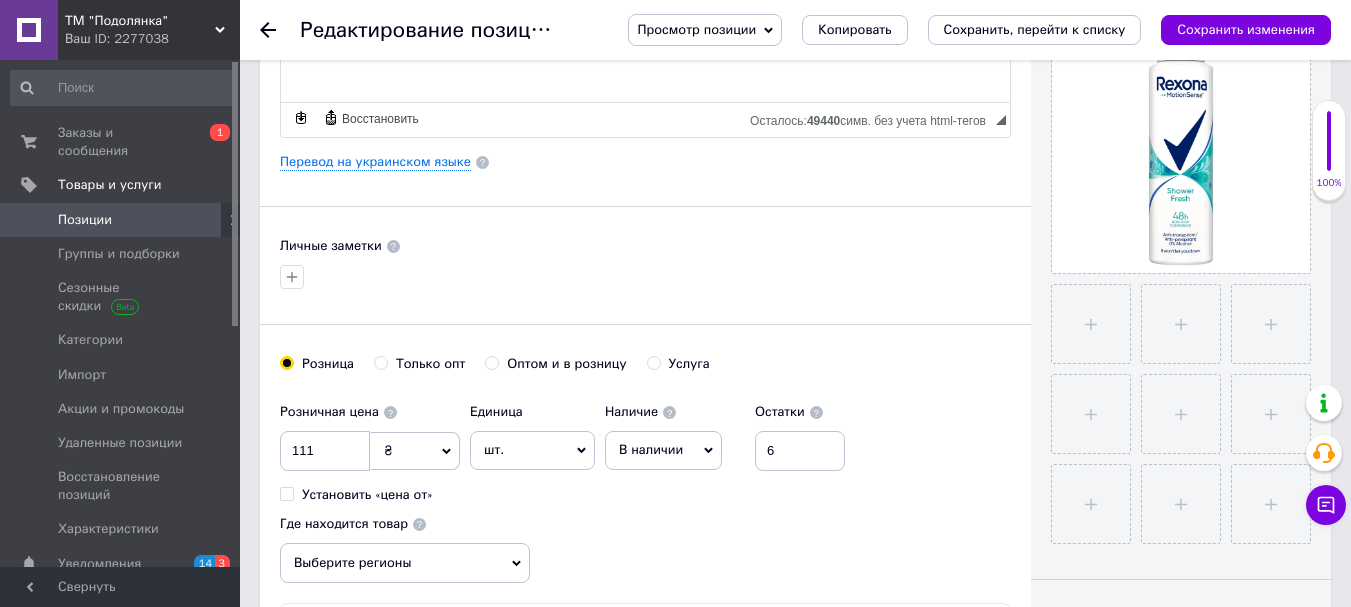 scroll, scrollTop: 500, scrollLeft: 0, axis: vertical 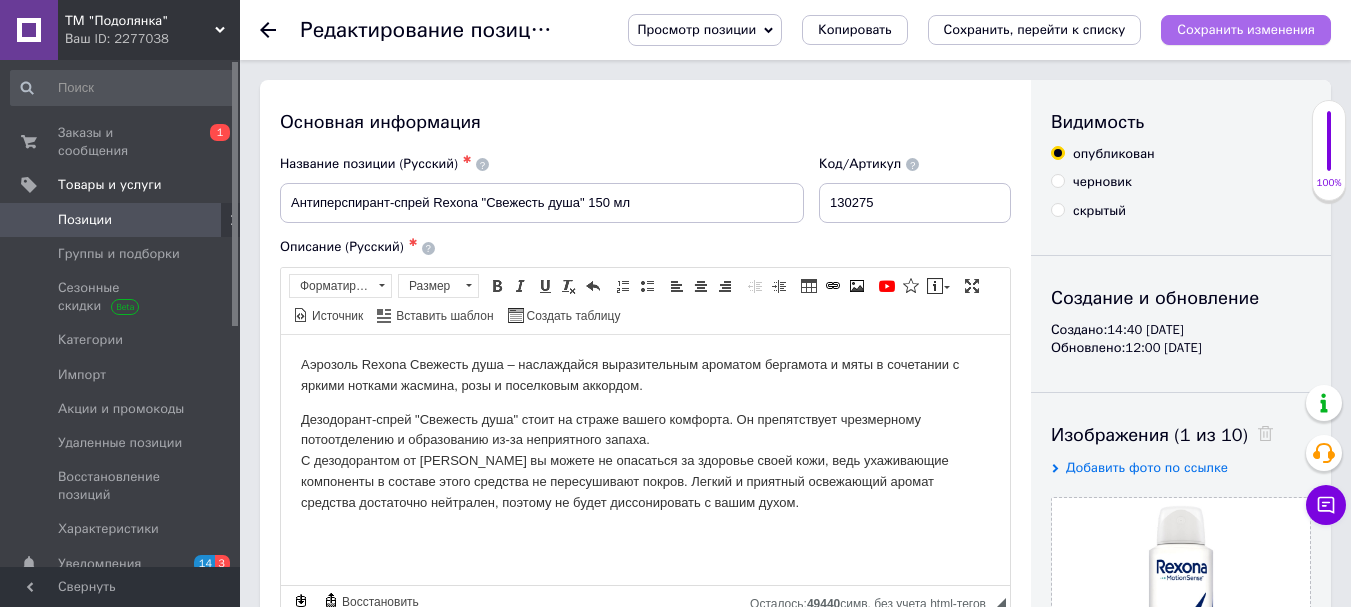 click on "Сохранить изменения" at bounding box center [1246, 30] 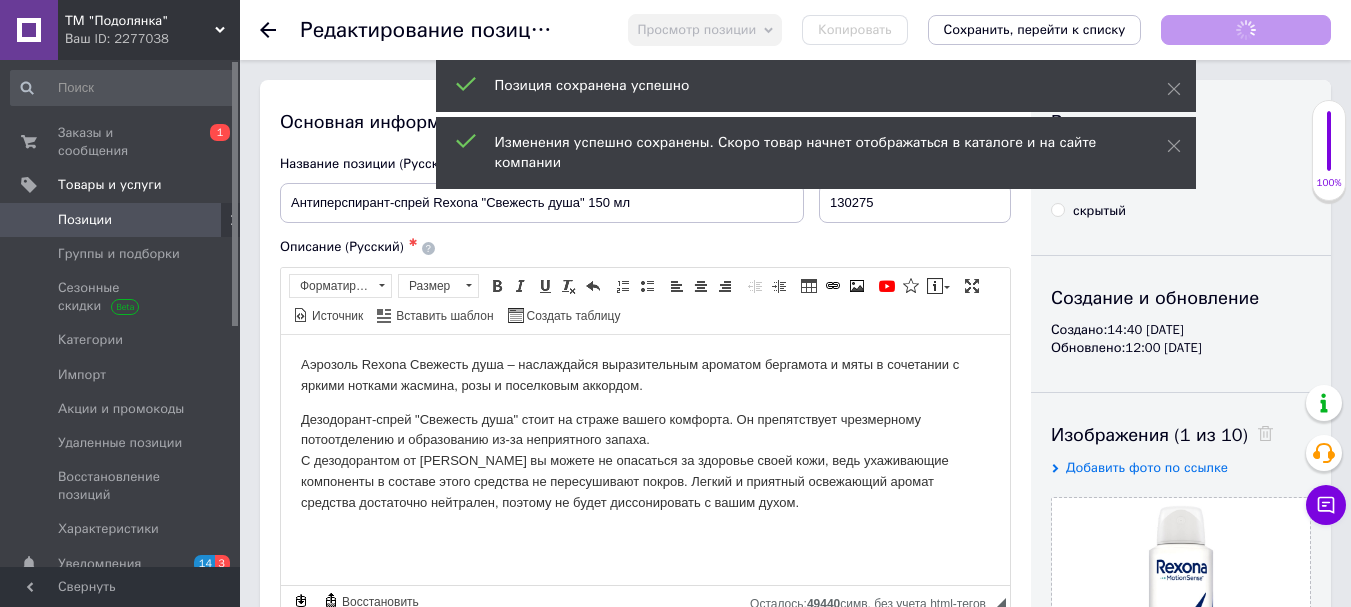 click on "Позиции" at bounding box center [85, 220] 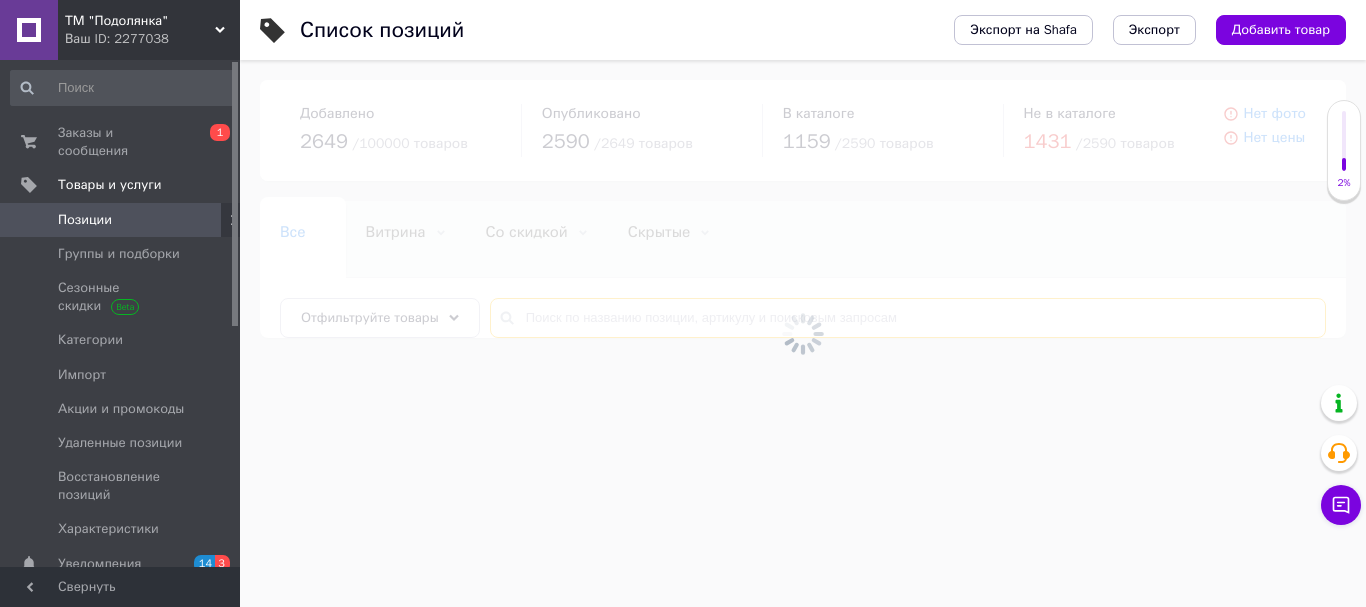 click at bounding box center (908, 318) 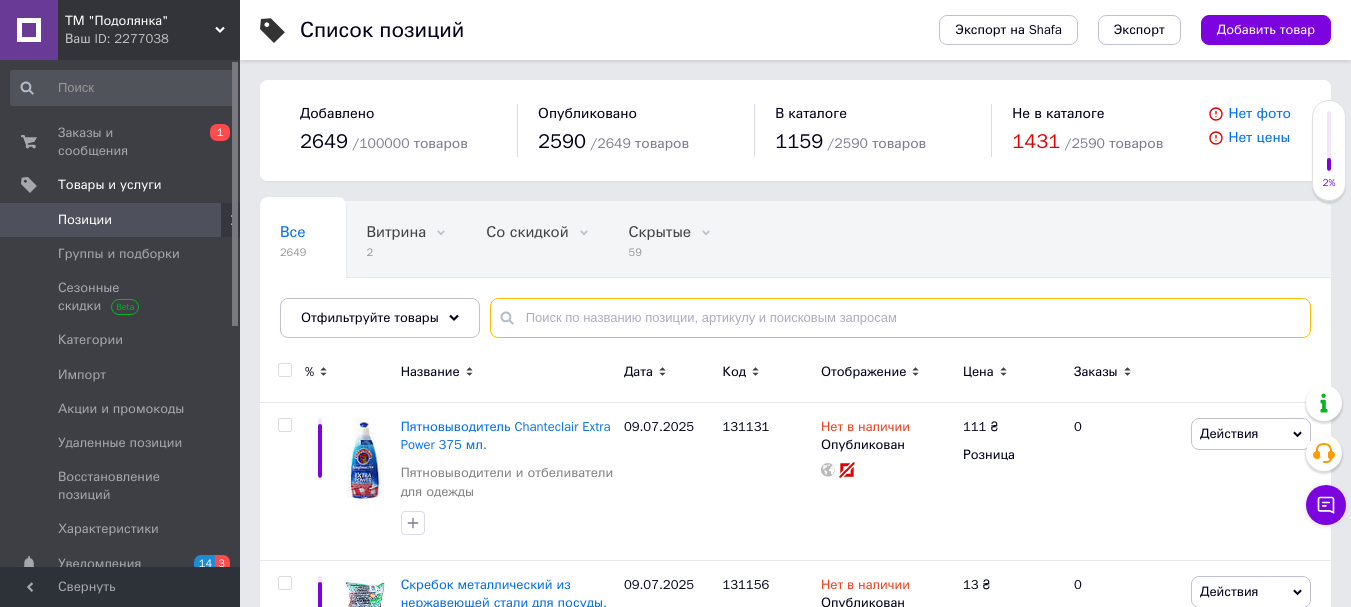 click at bounding box center [900, 318] 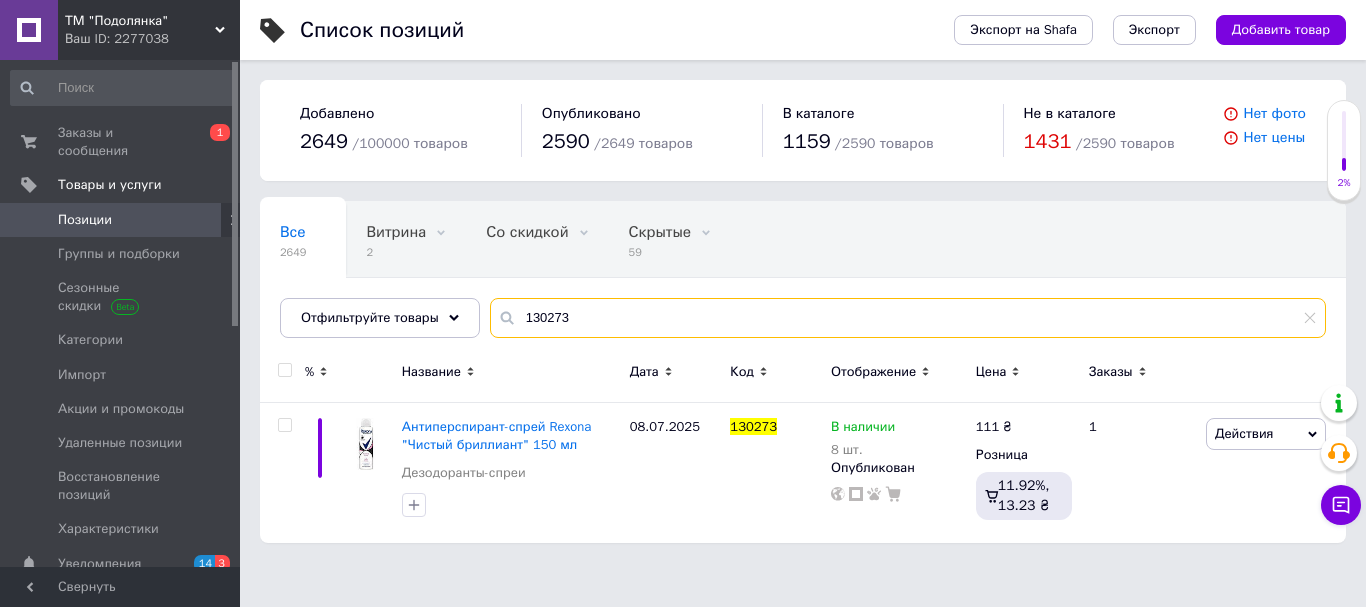 type on "130273" 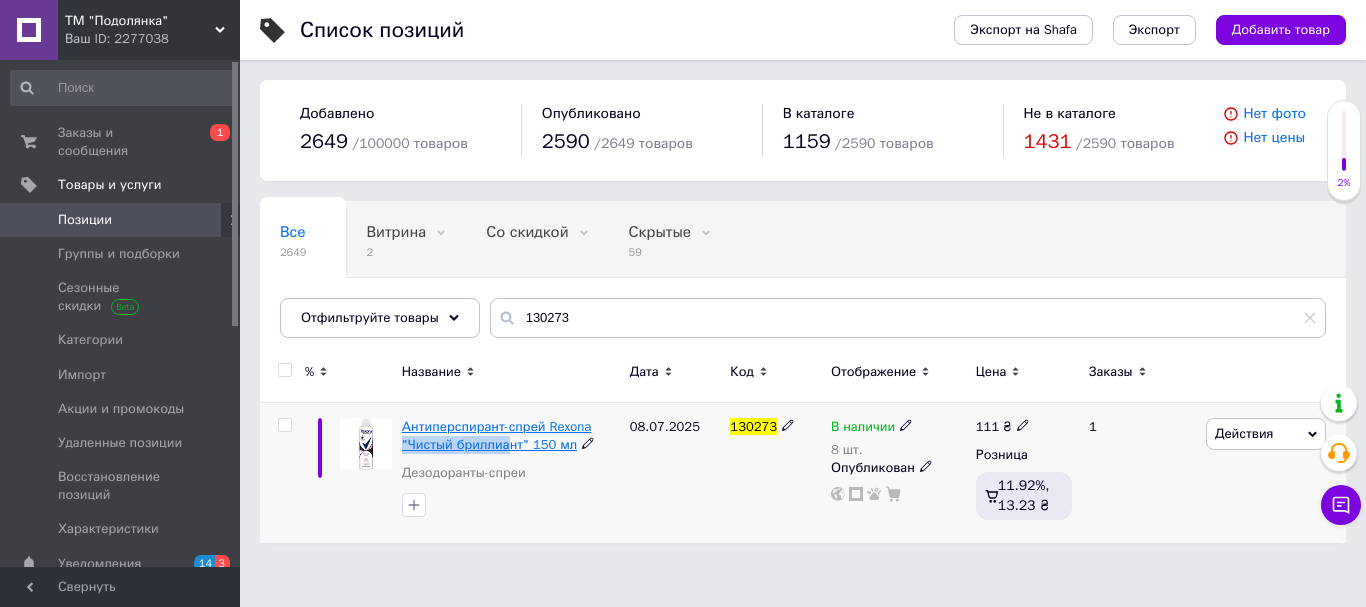 drag, startPoint x: 398, startPoint y: 437, endPoint x: 503, endPoint y: 446, distance: 105.38501 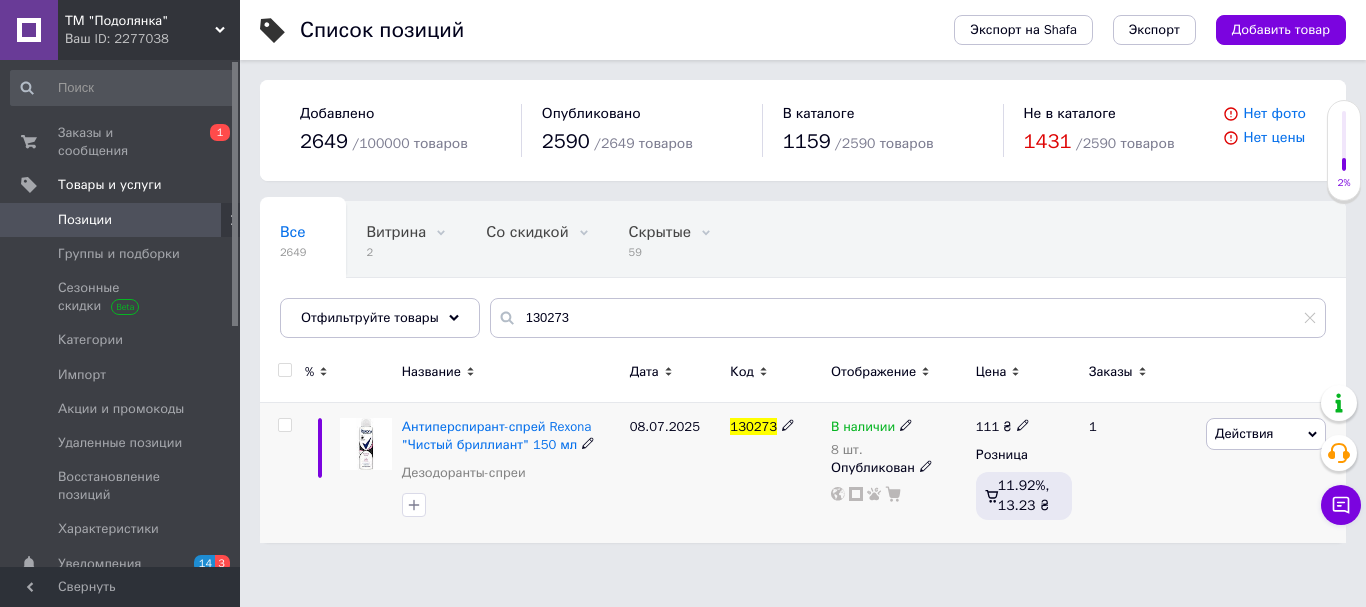 click at bounding box center (366, 473) 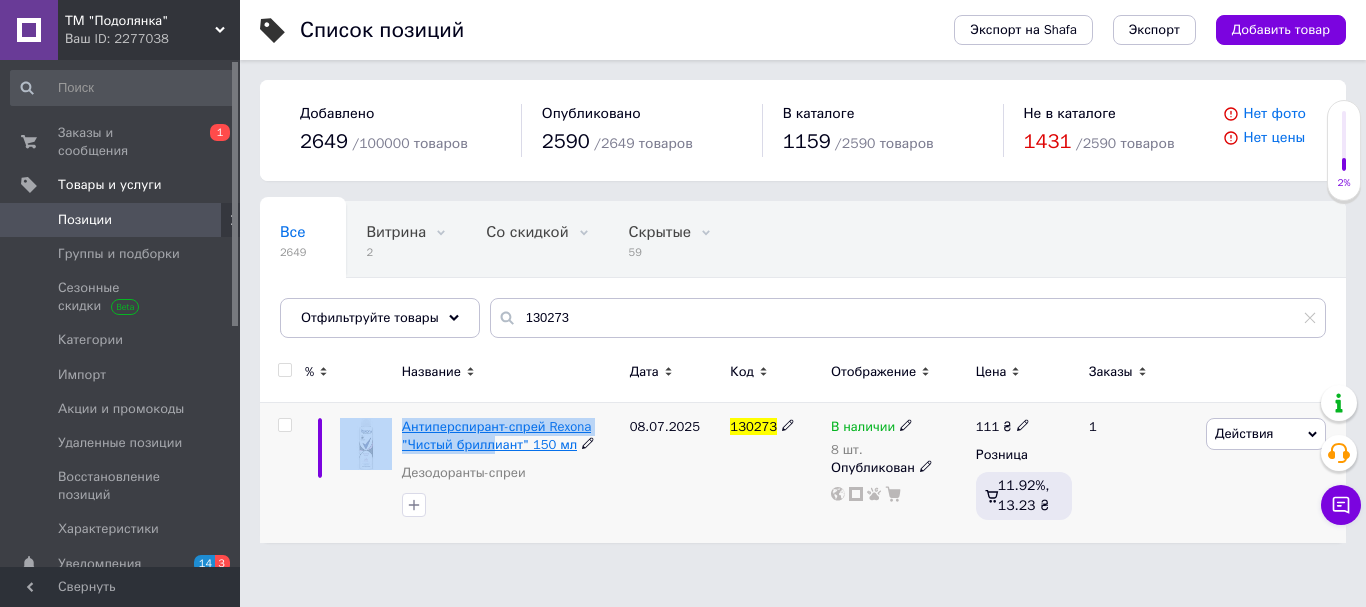 drag, startPoint x: 395, startPoint y: 415, endPoint x: 490, endPoint y: 453, distance: 102.31813 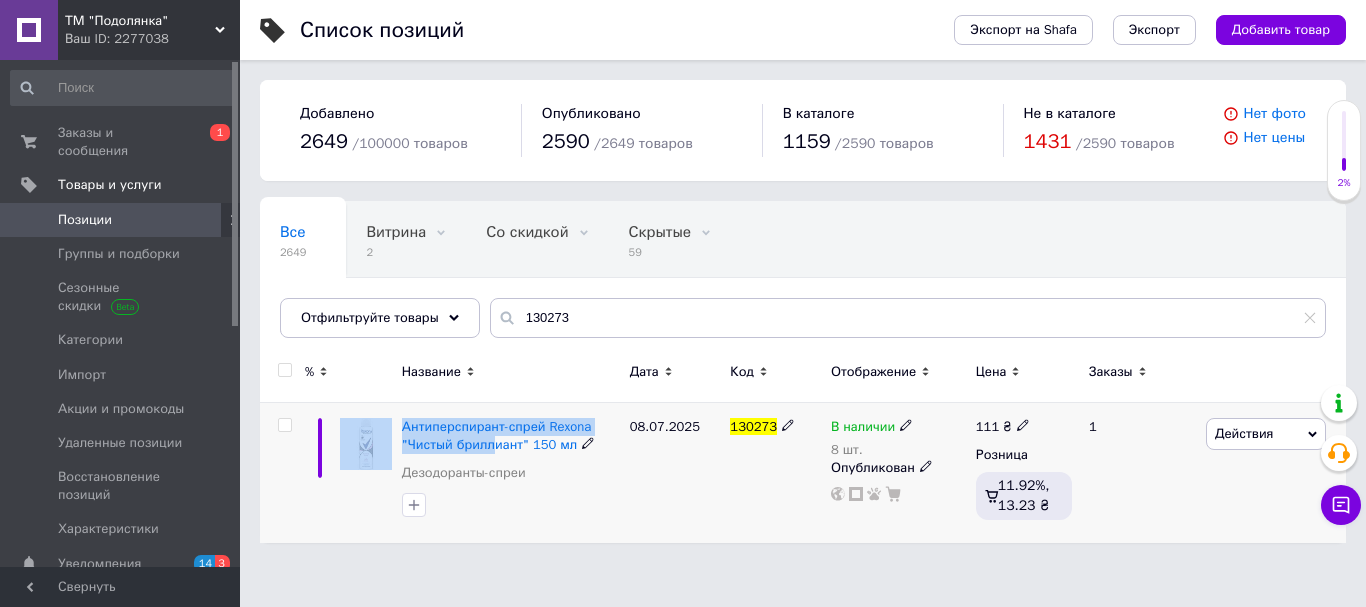 click on "Антиперспирант-спрей Rexona "Чистый бриллиант" 150 мл Дезодоранты-спреи" at bounding box center (511, 473) 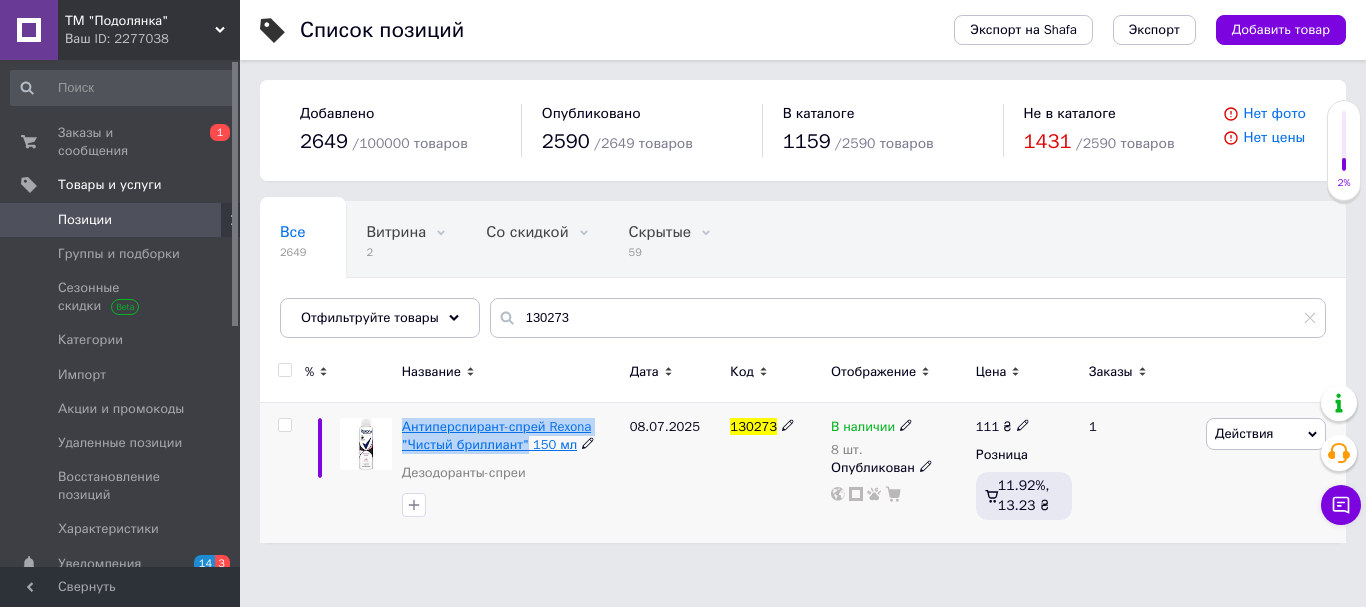 drag, startPoint x: 397, startPoint y: 408, endPoint x: 523, endPoint y: 446, distance: 131.60547 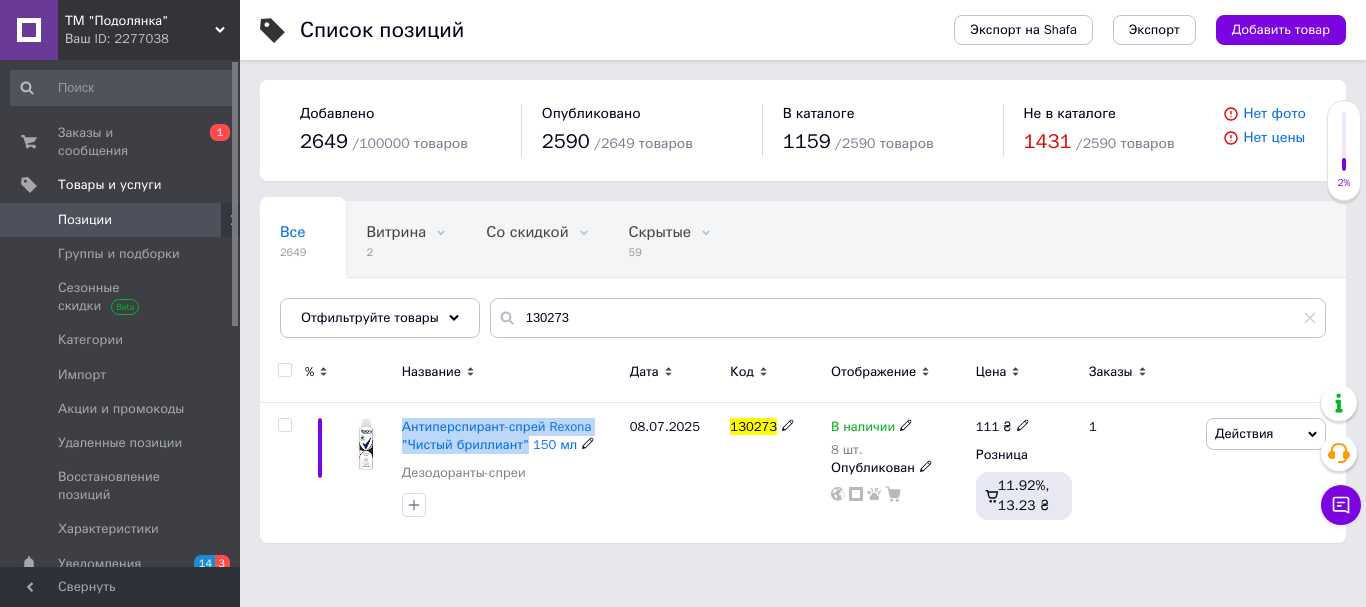 copy on "Антиперспирант-спрей Rexona "Чистый бриллиант"" 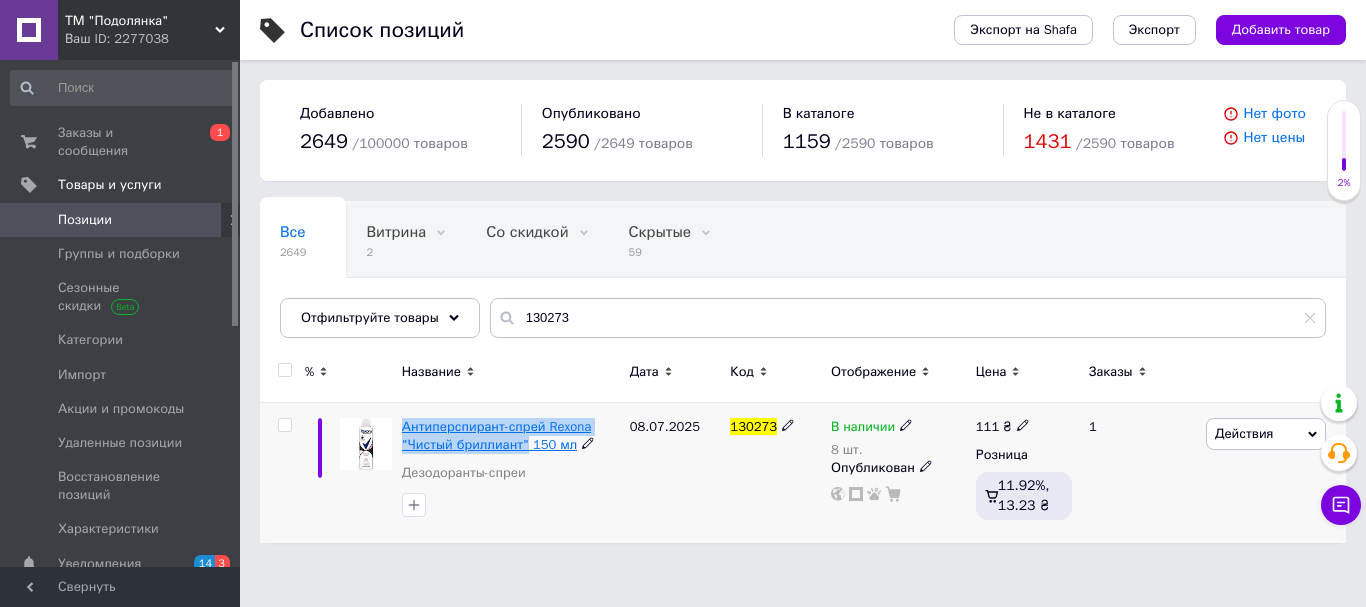 click on "Антиперспирант-спрей Rexona "Чистый бриллиант" 150 мл" at bounding box center [496, 435] 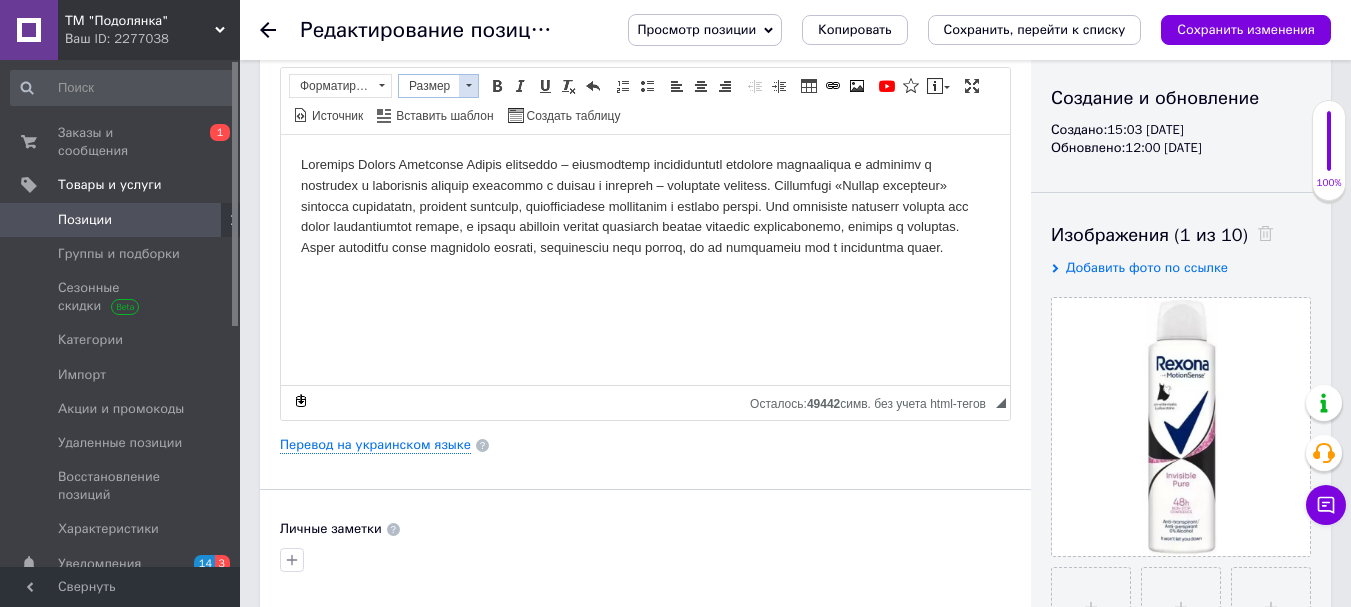 scroll, scrollTop: 0, scrollLeft: 0, axis: both 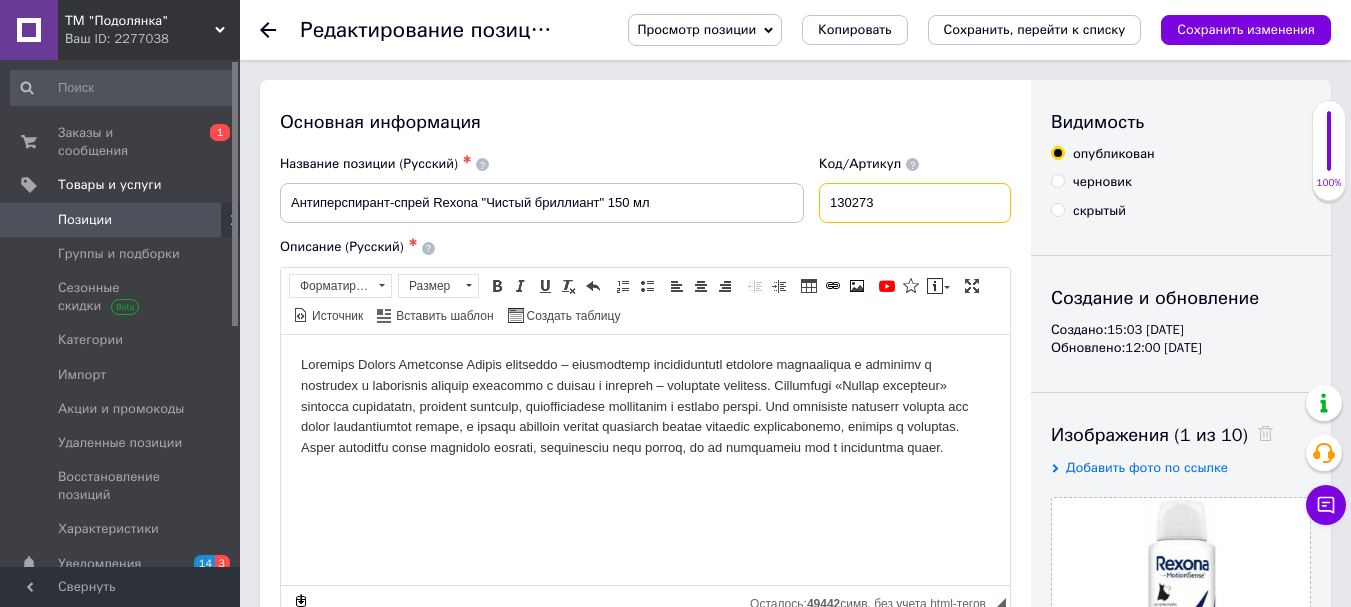 click on "130273" at bounding box center [915, 203] 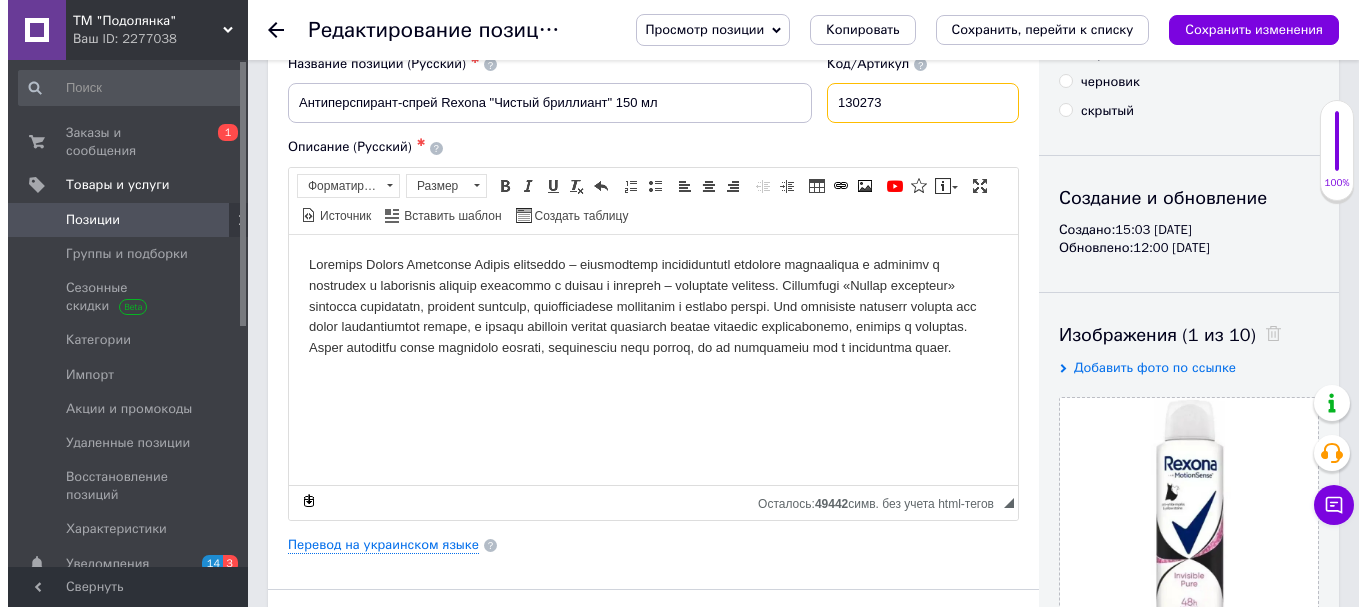 scroll, scrollTop: 200, scrollLeft: 0, axis: vertical 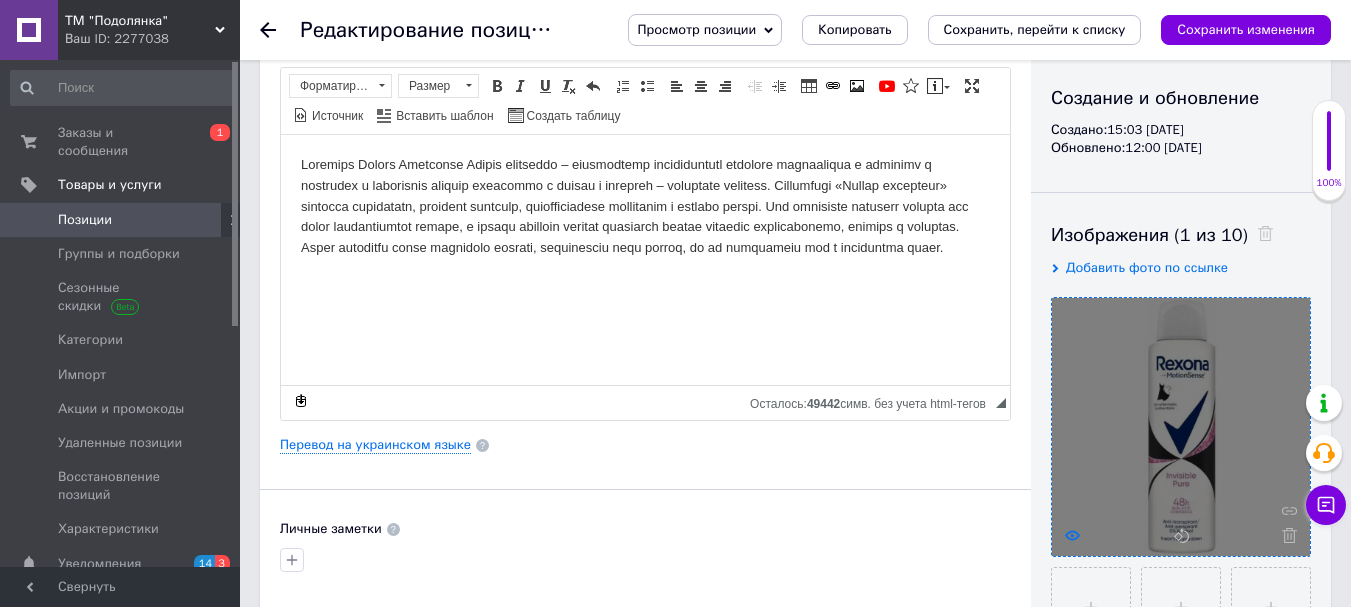 click 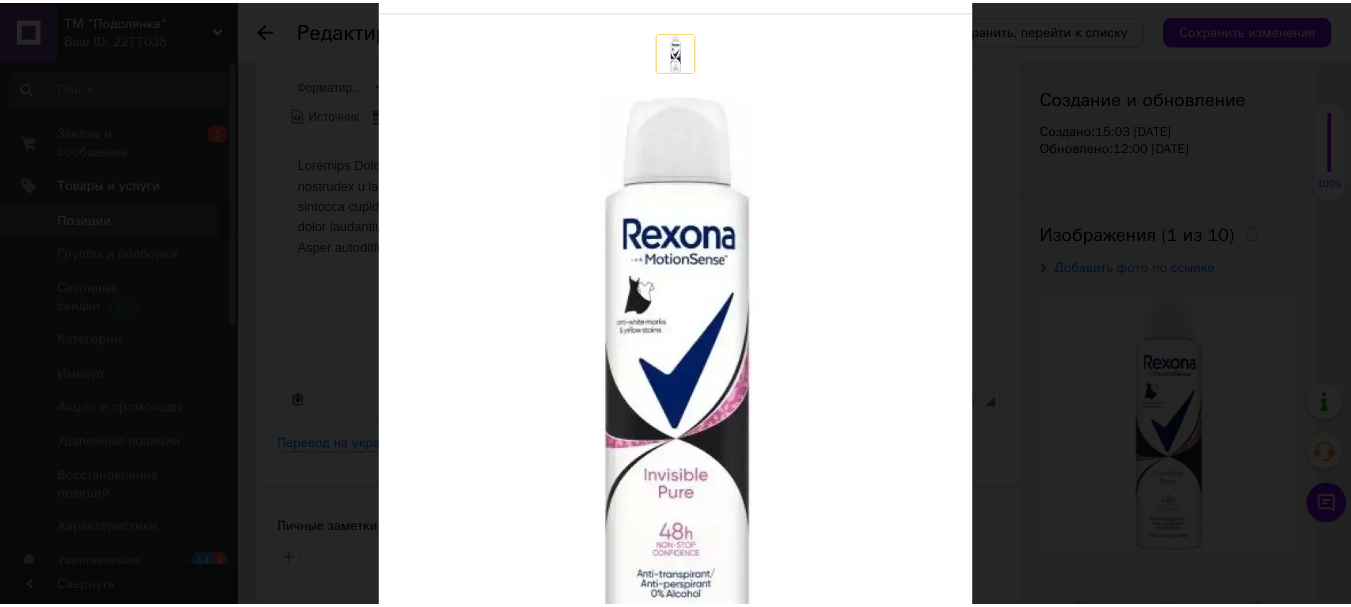scroll, scrollTop: 0, scrollLeft: 0, axis: both 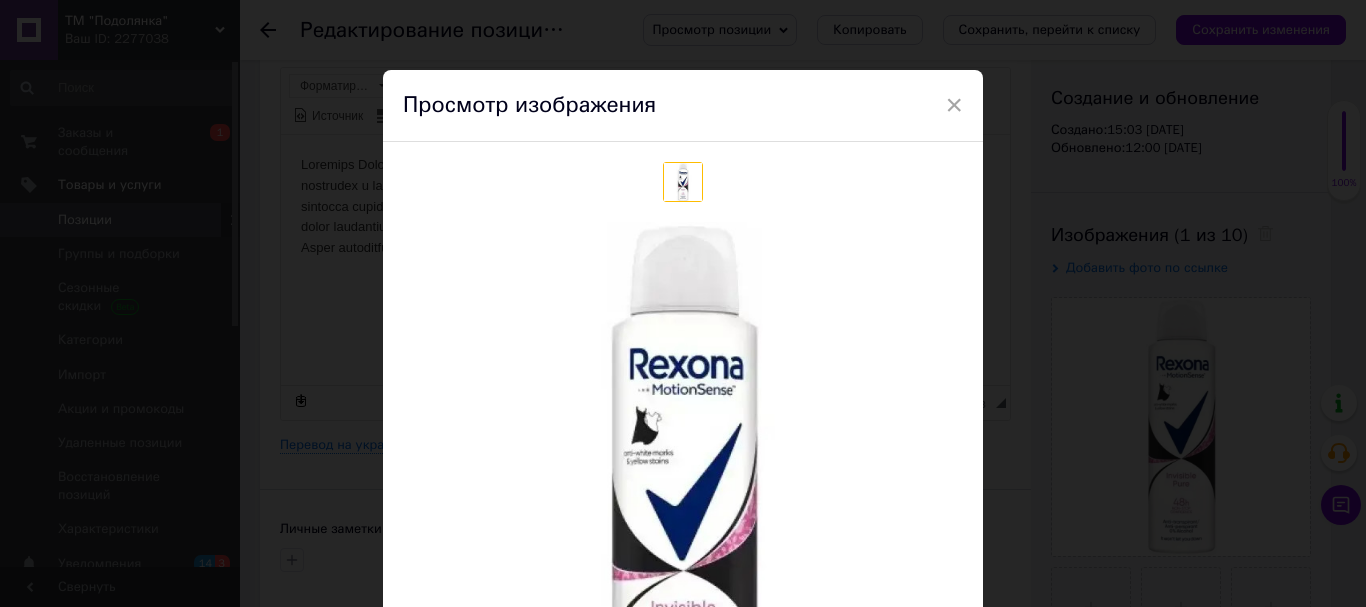 click on "× Просмотр изображения Удалить изображение Удалить все изображения" at bounding box center (683, 303) 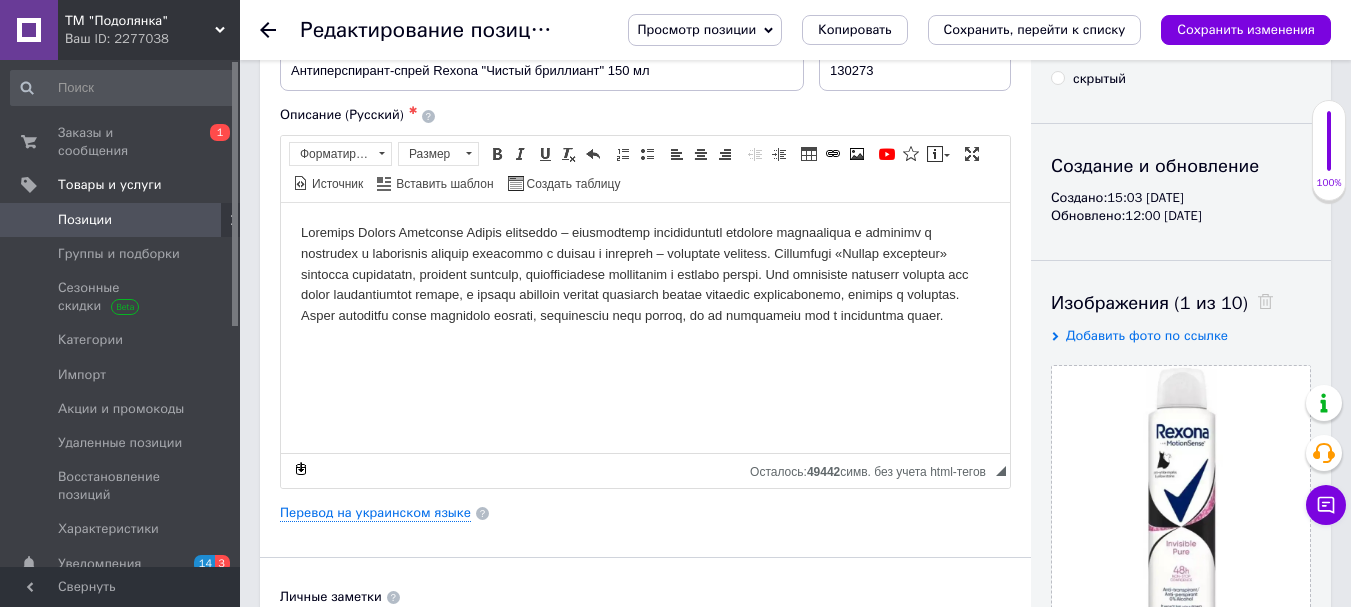 scroll, scrollTop: 0, scrollLeft: 0, axis: both 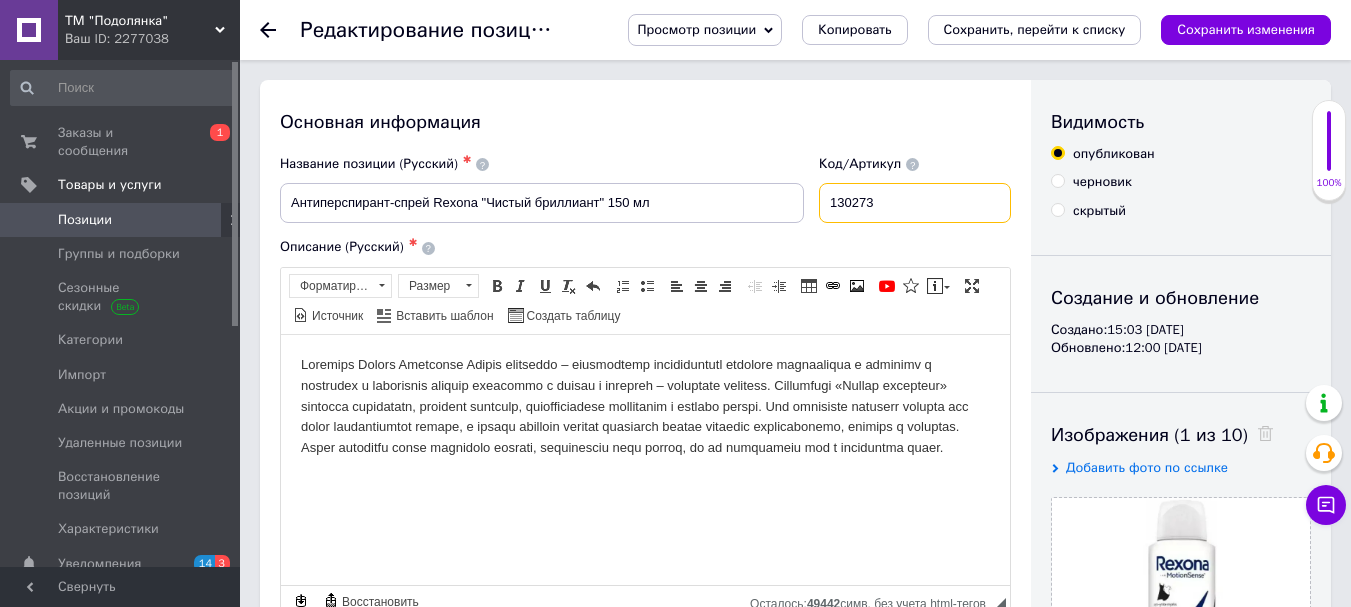 click on "130273" at bounding box center [915, 203] 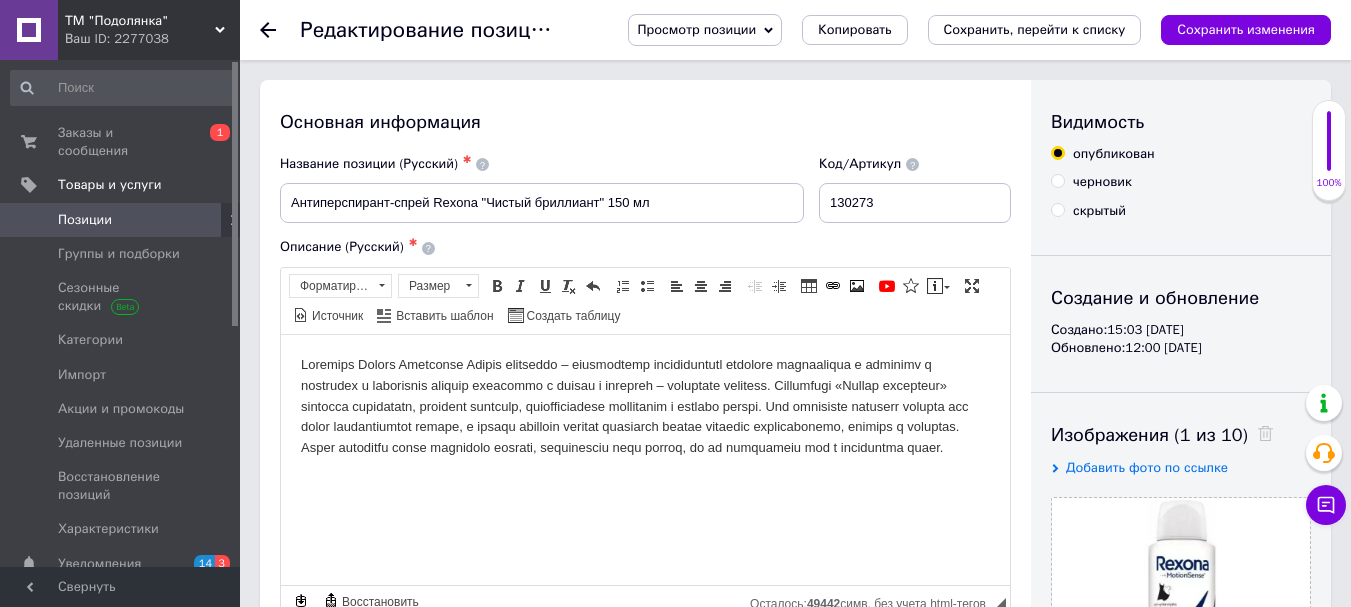 click on "Позиции" at bounding box center [85, 220] 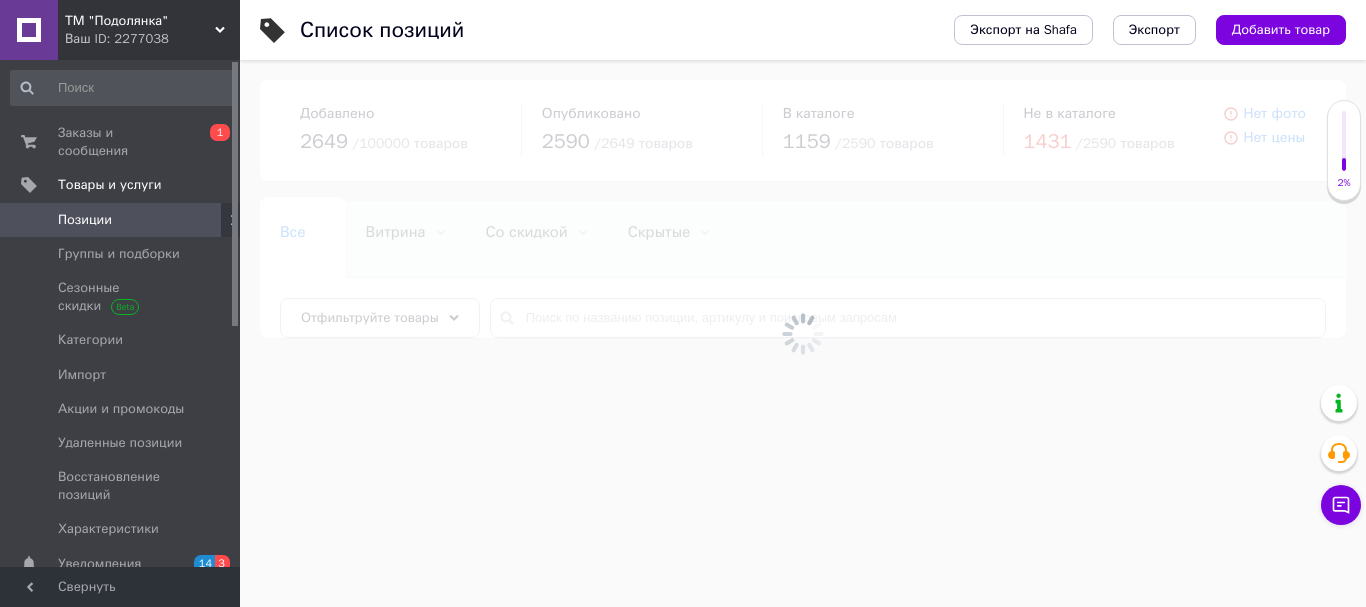 click at bounding box center (803, 333) 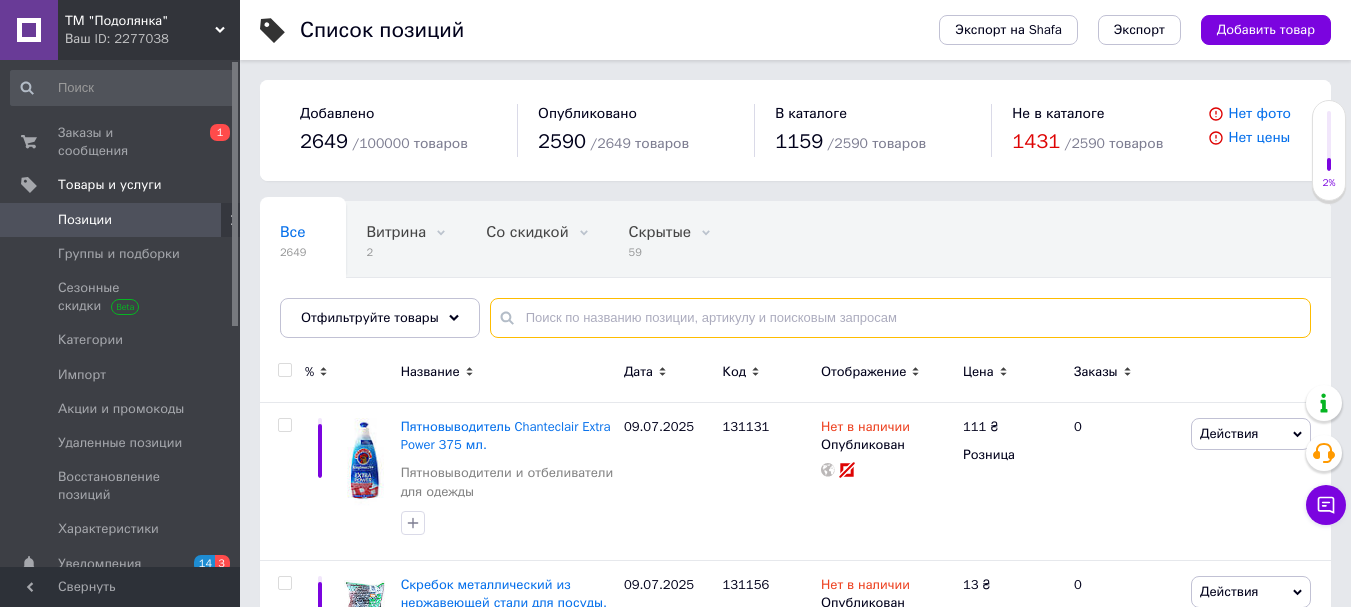 click at bounding box center (900, 318) 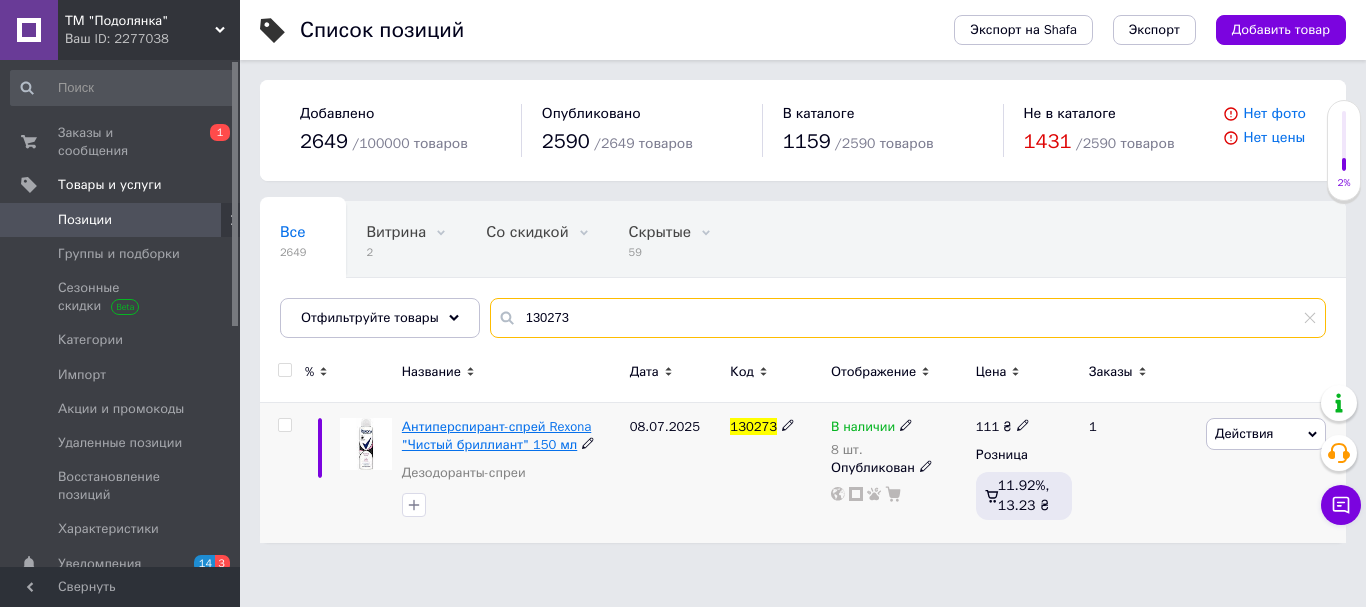 type on "130273" 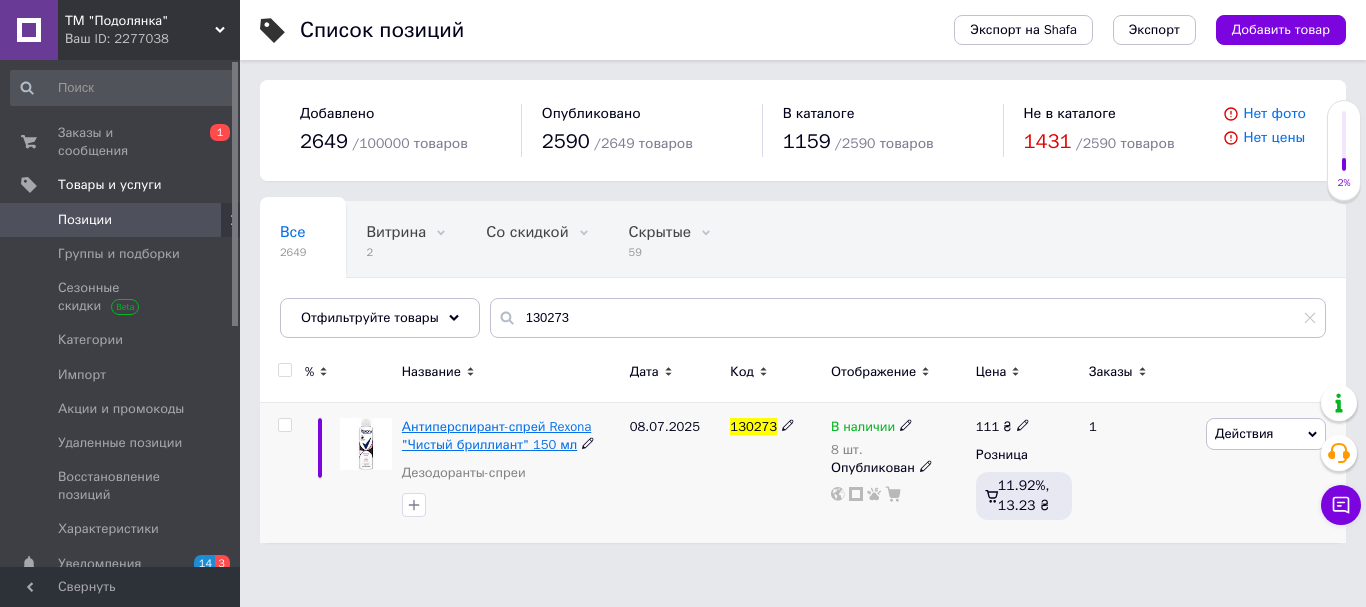 click on "Антиперспирант-спрей Rexona "Чистый бриллиант" 150 мл" at bounding box center (496, 435) 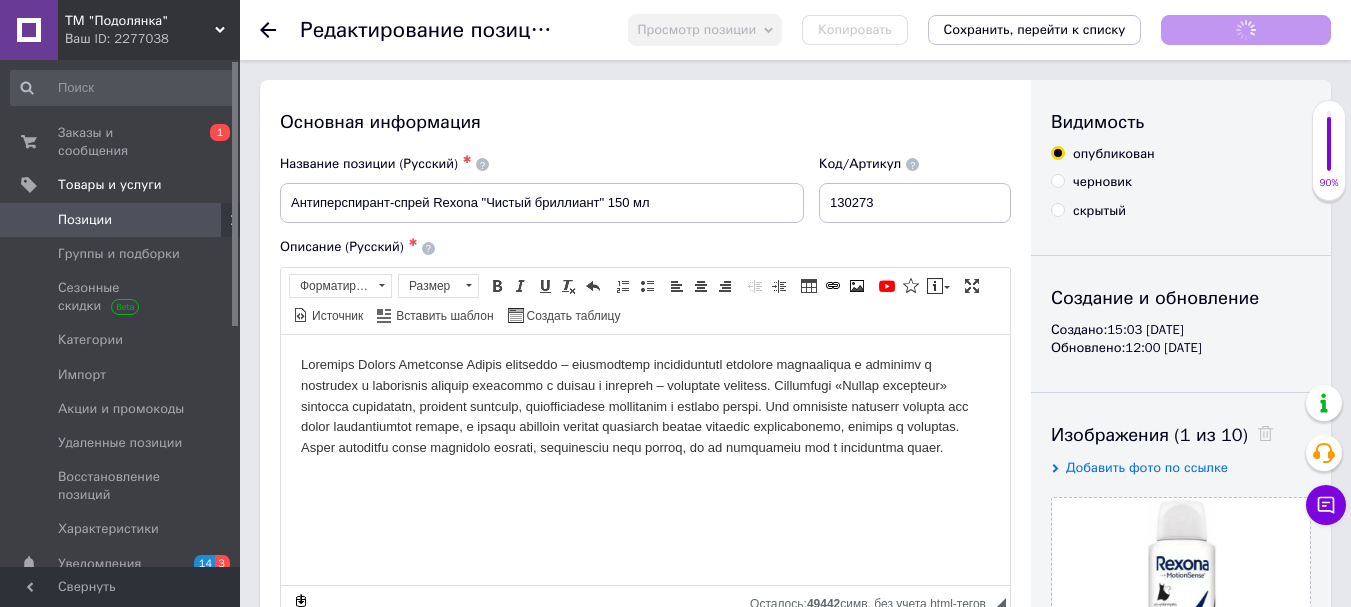 scroll, scrollTop: 0, scrollLeft: 0, axis: both 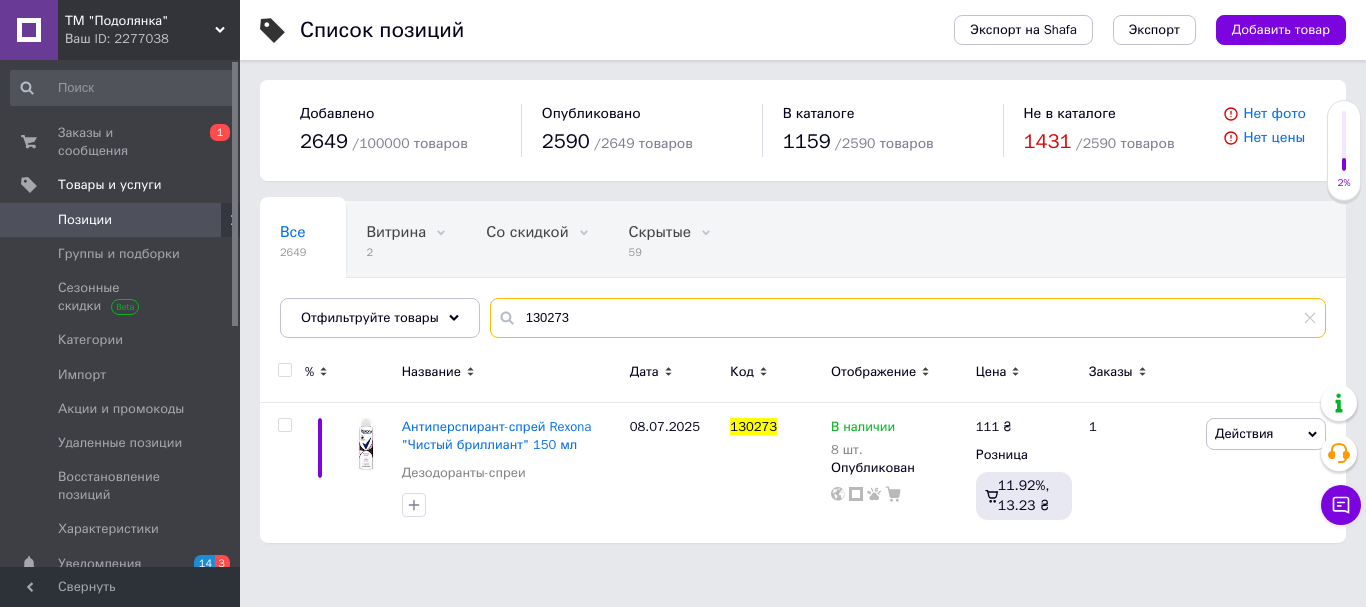 click on "130273" at bounding box center [908, 318] 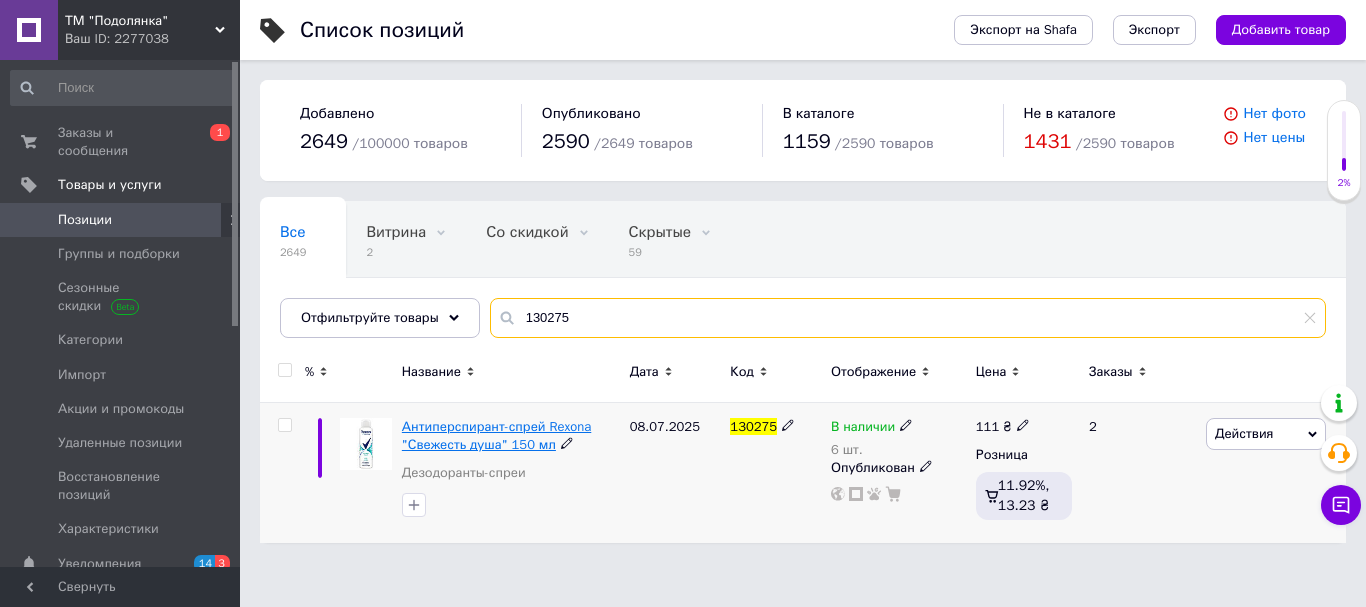 type on "130275" 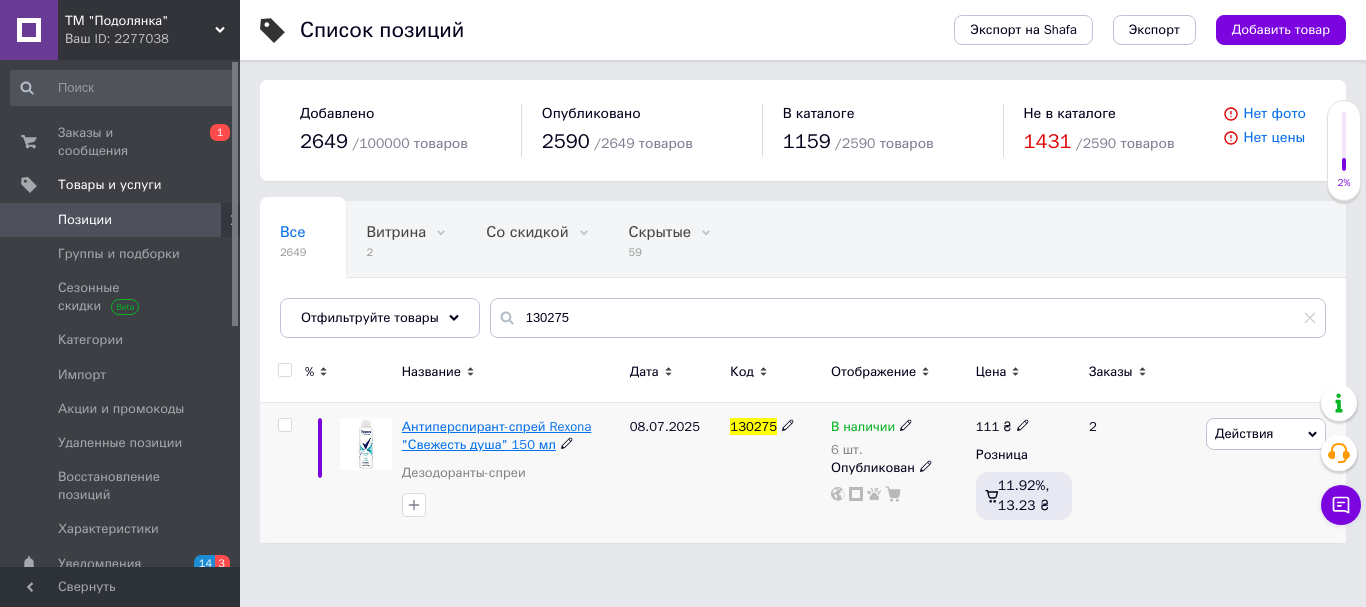 click on "Антиперспирант-спрей Rexona "Свежесть душа" 150 мл" at bounding box center [496, 435] 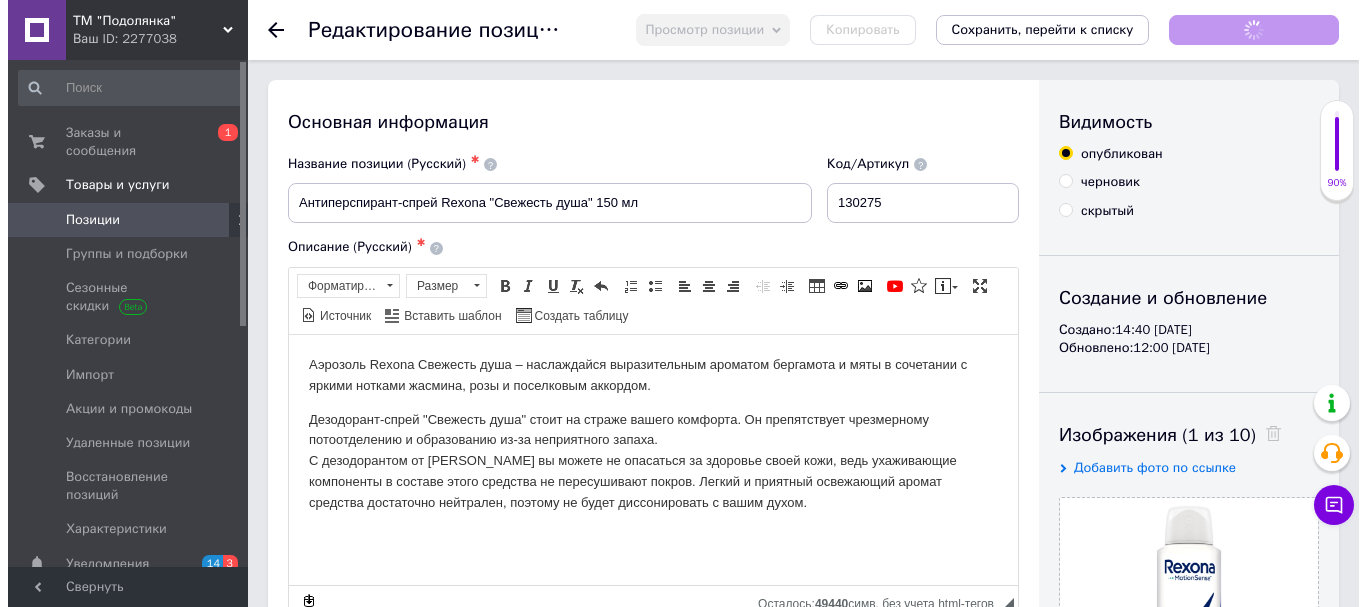 scroll, scrollTop: 0, scrollLeft: 0, axis: both 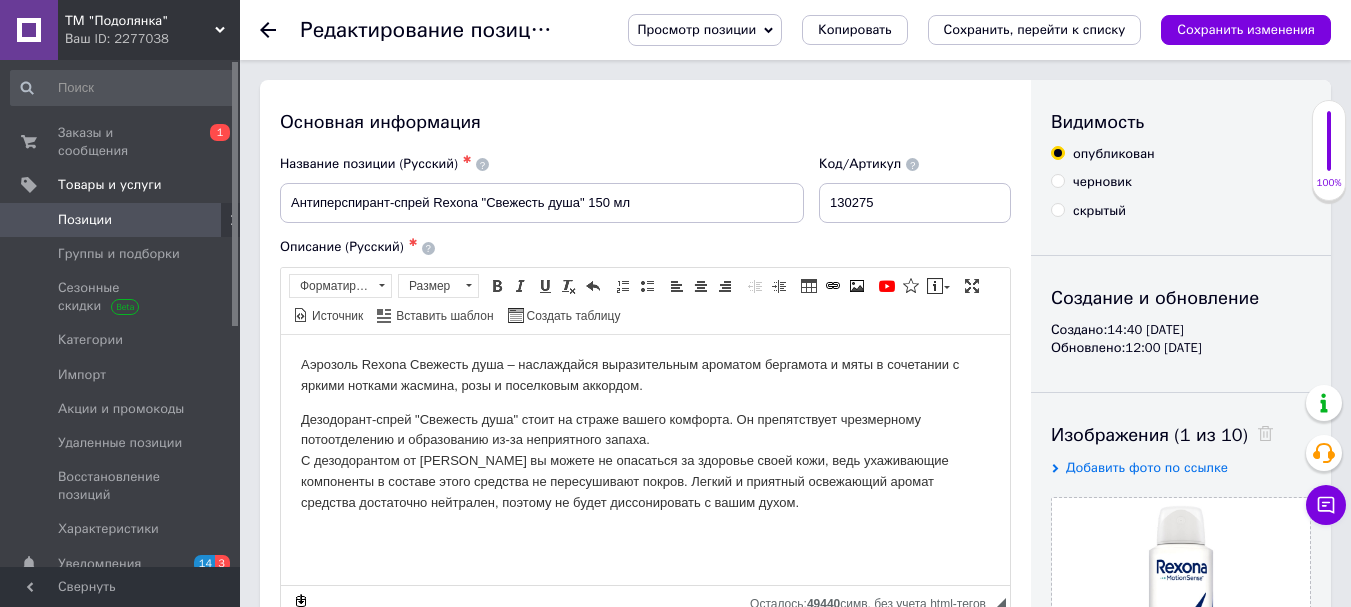 click on "Позиции" at bounding box center (123, 220) 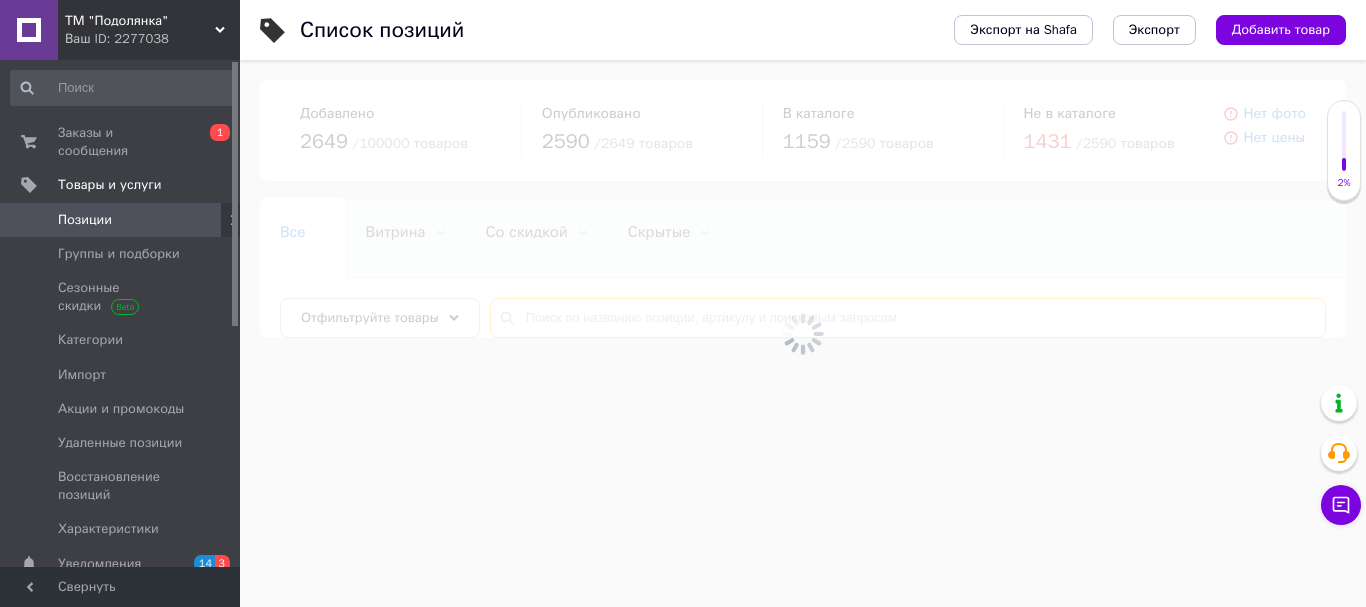 click at bounding box center (908, 318) 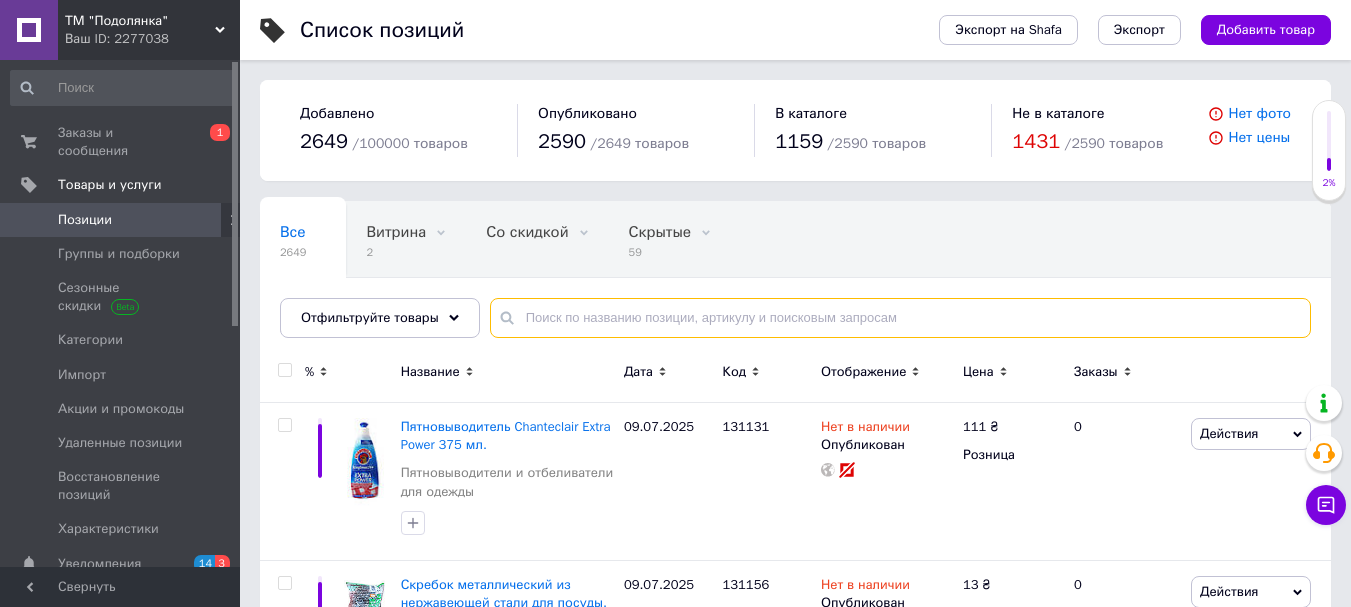 click at bounding box center [900, 318] 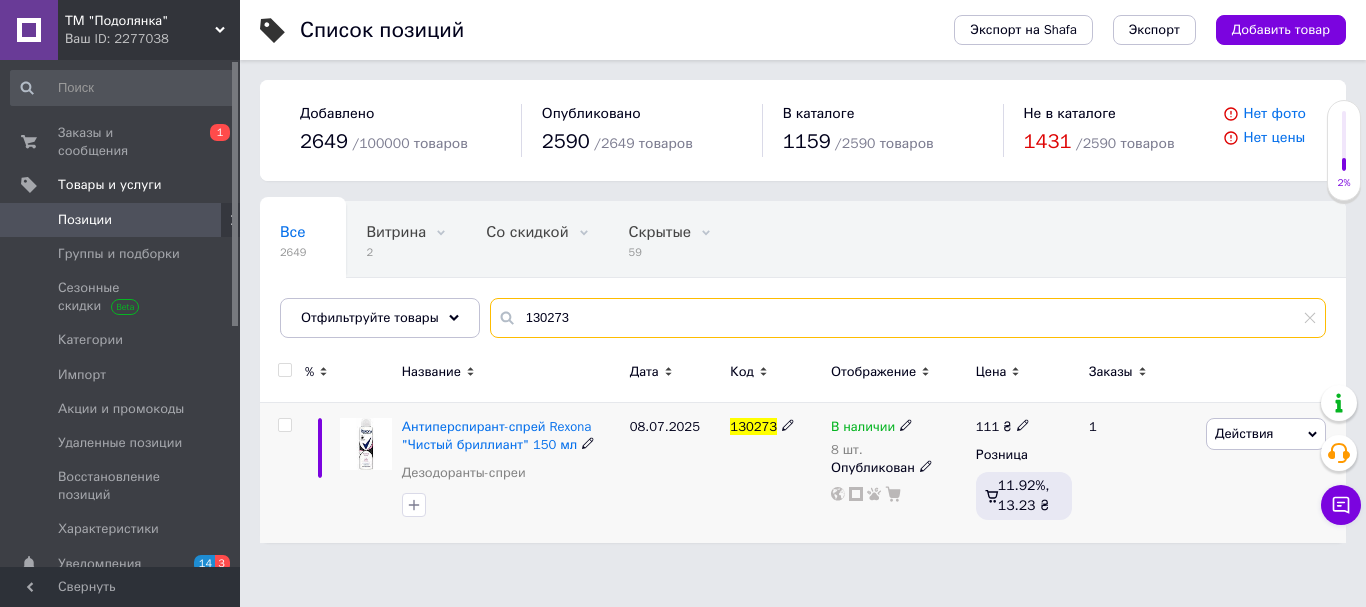 type on "130273" 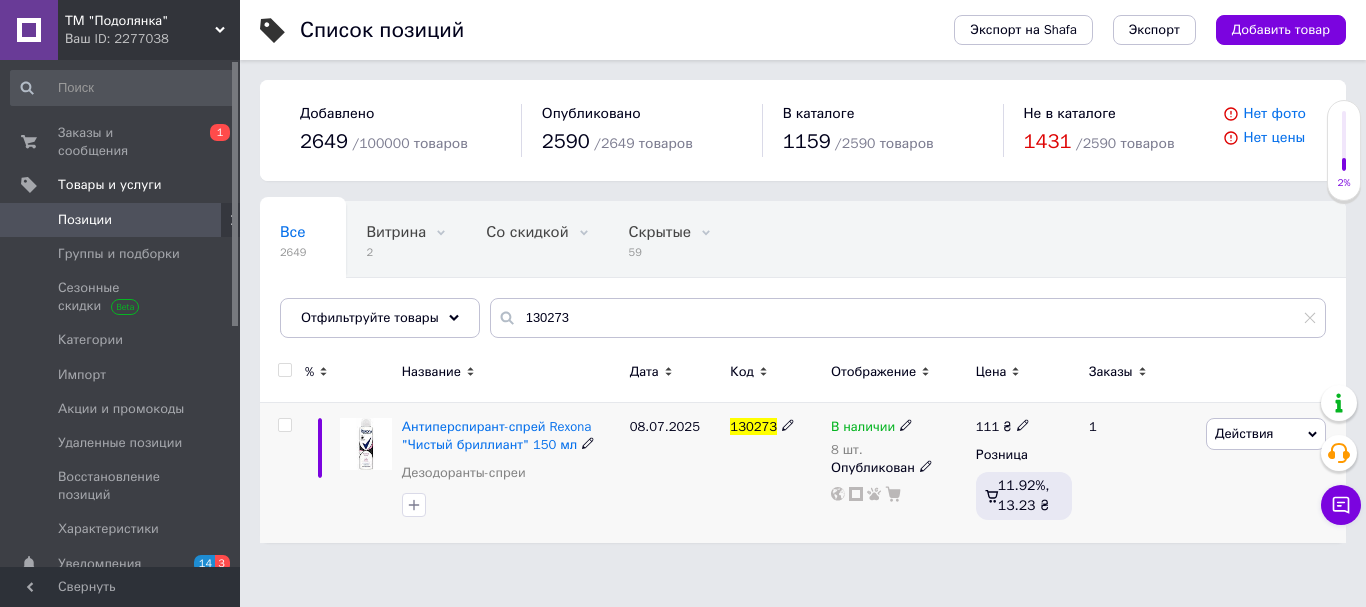 click on "130273" at bounding box center [753, 426] 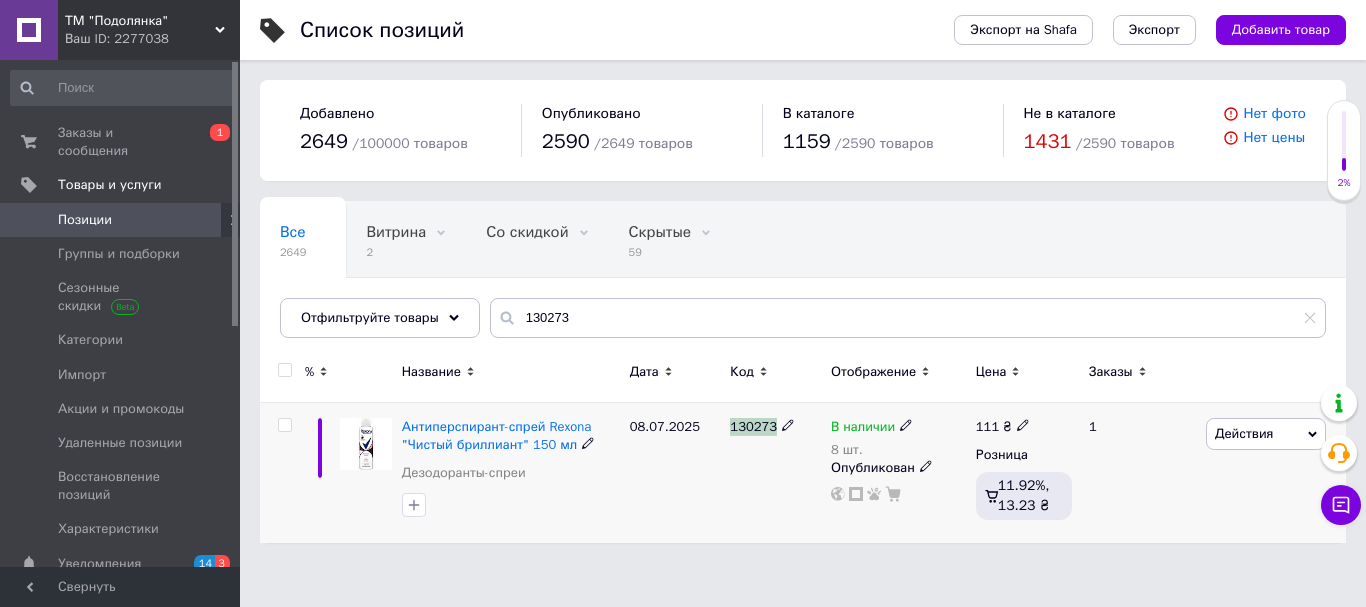 click on "130273" at bounding box center (753, 426) 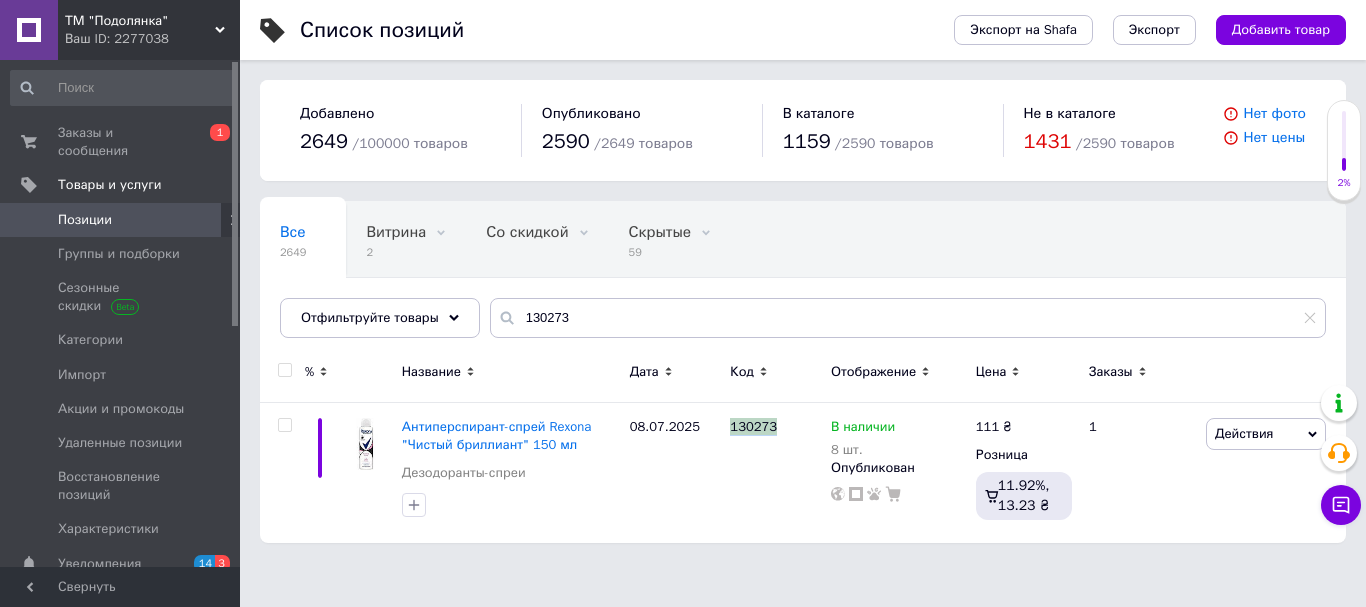 copy on "130273" 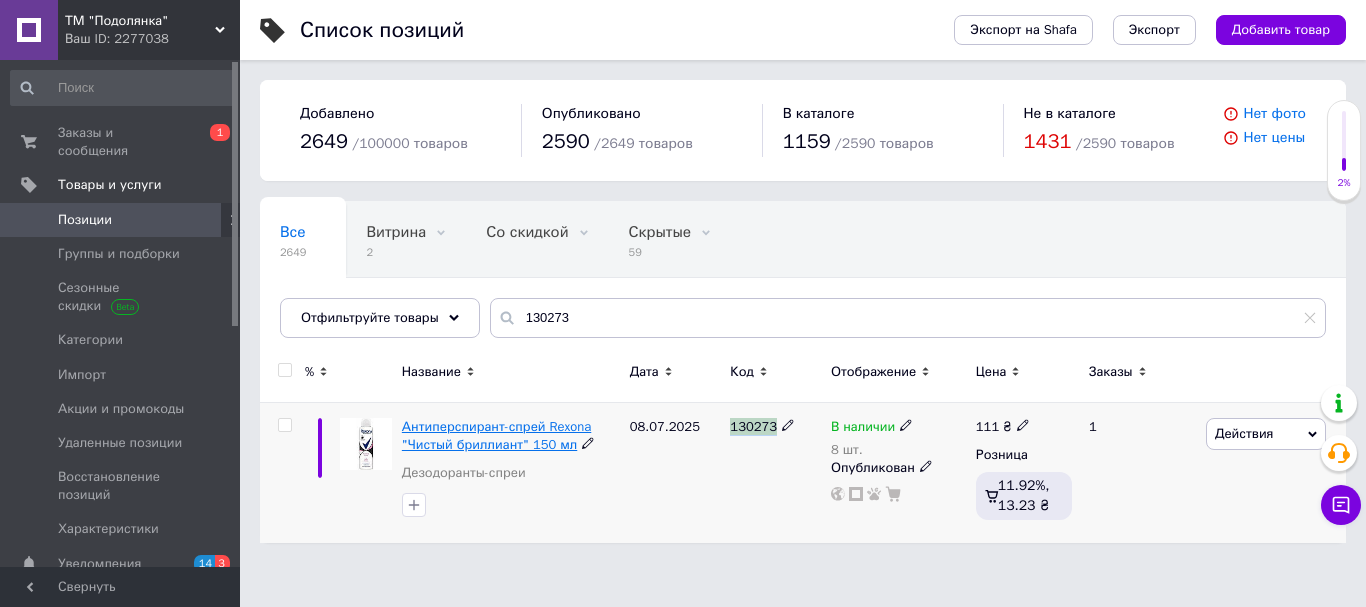 click on "Антиперспирант-спрей Rexona "Чистый бриллиант" 150 мл" at bounding box center (496, 435) 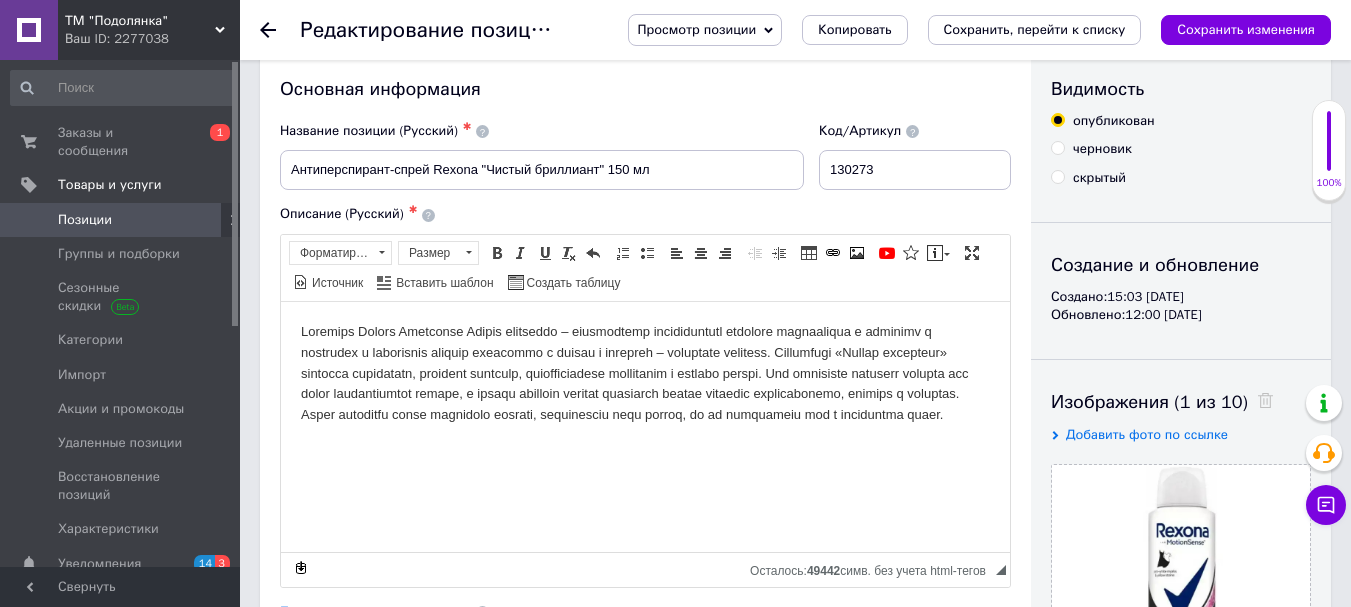 scroll, scrollTop: 0, scrollLeft: 0, axis: both 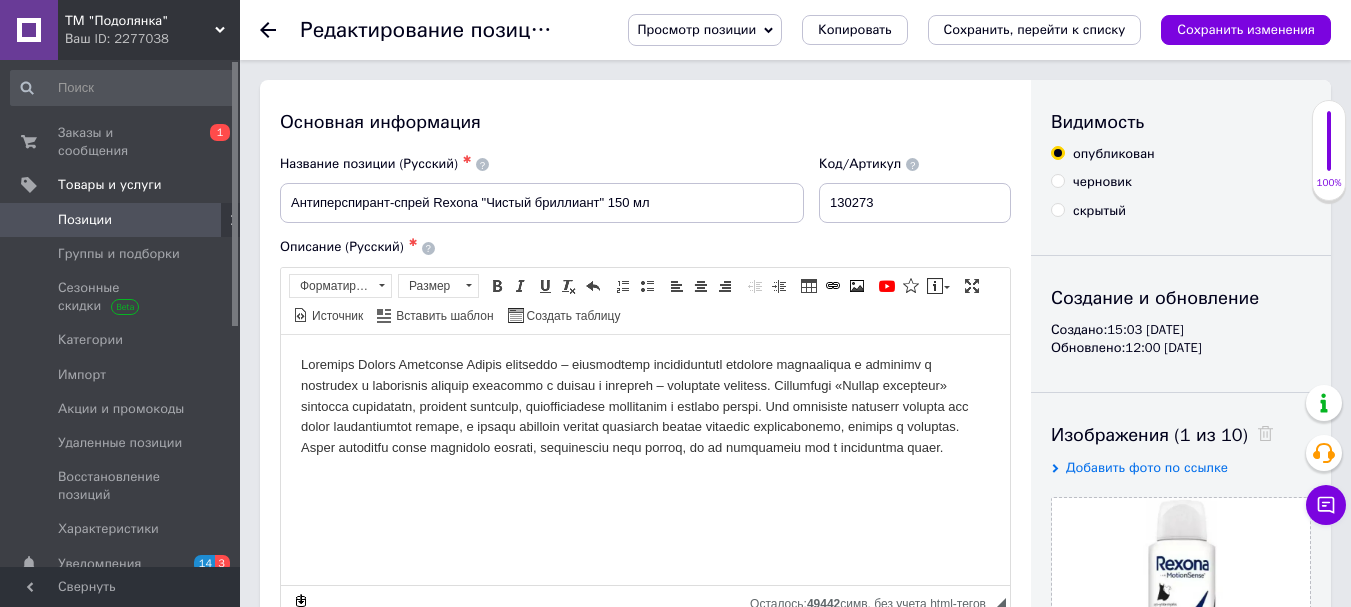 click on "Описание (Русский) ✱
Rich Text Editor, 1D29D6C5-117B-4E48-A9BC-660BA607ACAB Панели инструментов редактора Форматирование Форматирование Размер Размер   Полужирный  Комбинация клавиш Ctrl+B   Курсив  Комбинация клавиш Ctrl+I   Подчеркнутый  Комбинация клавиш Ctrl+U   Убрать форматирование   Отменить  Комбинация клавиш Ctrl+Z   Вставить / удалить нумерованный список   Вставить / удалить маркированный список   По левому краю   По центру   По правому краю   Уменьшить отступ   Увеличить отступ   Таблица   Вставить/Редактировать ссылку  Комбинация клавиш Ctrl+L   Изображение   YouTube   {label}" at bounding box center [645, 429] 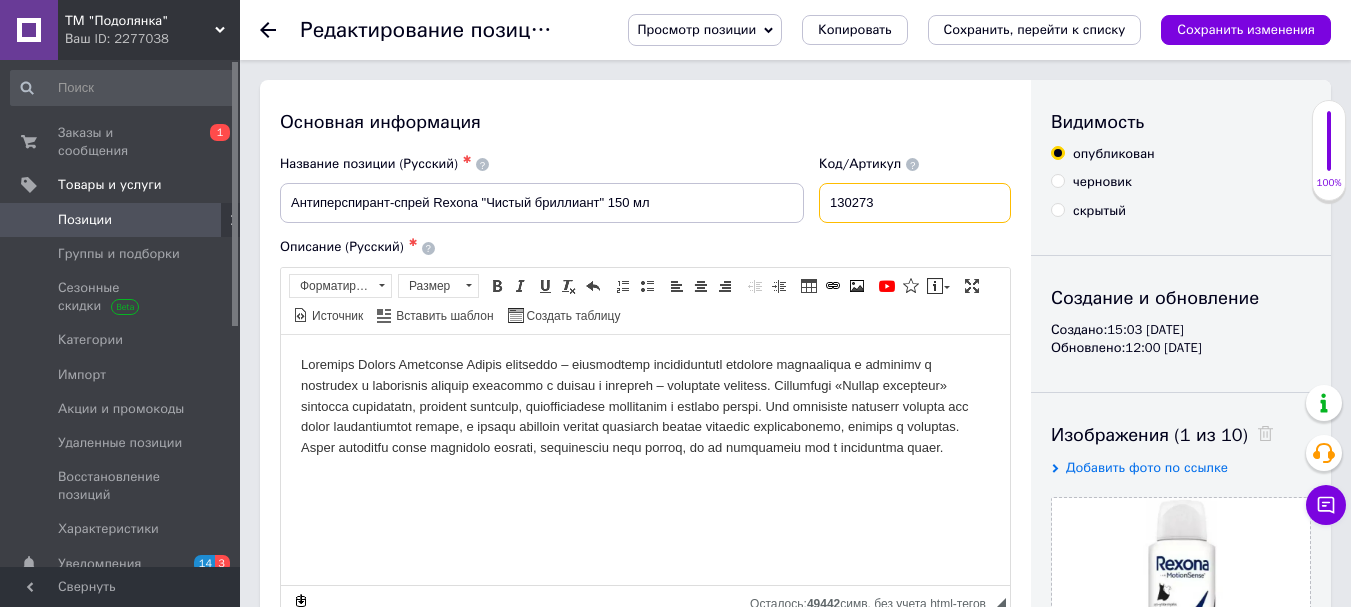 click on "130273" at bounding box center (915, 203) 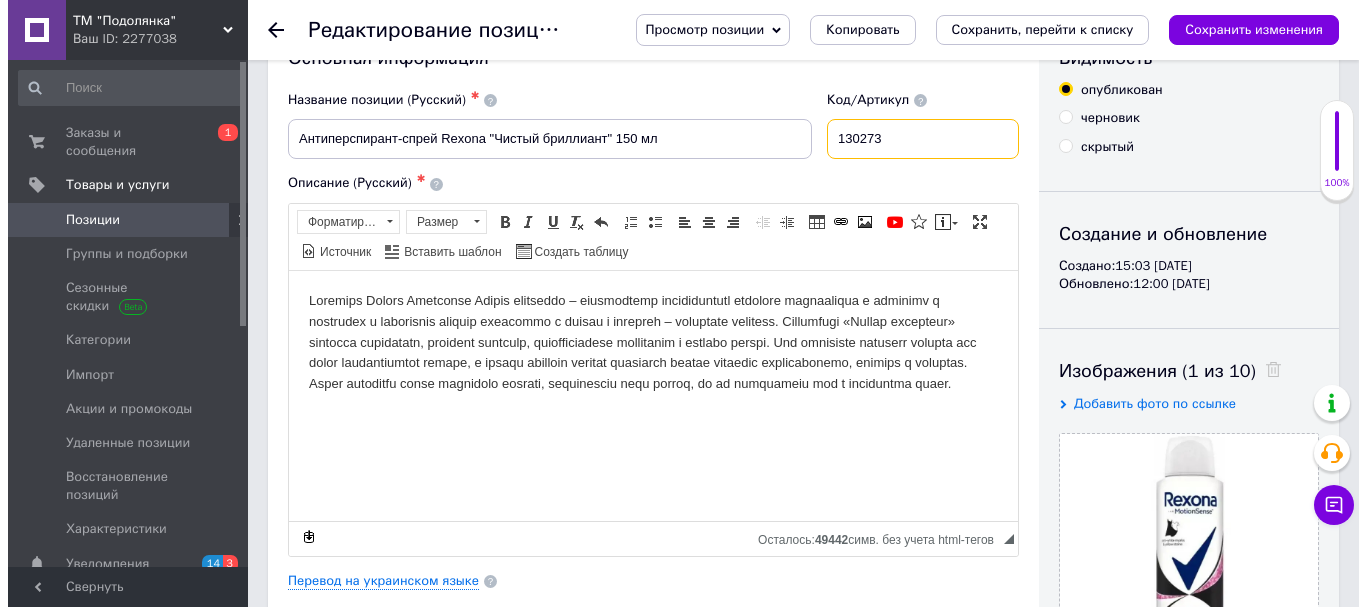 scroll, scrollTop: 100, scrollLeft: 0, axis: vertical 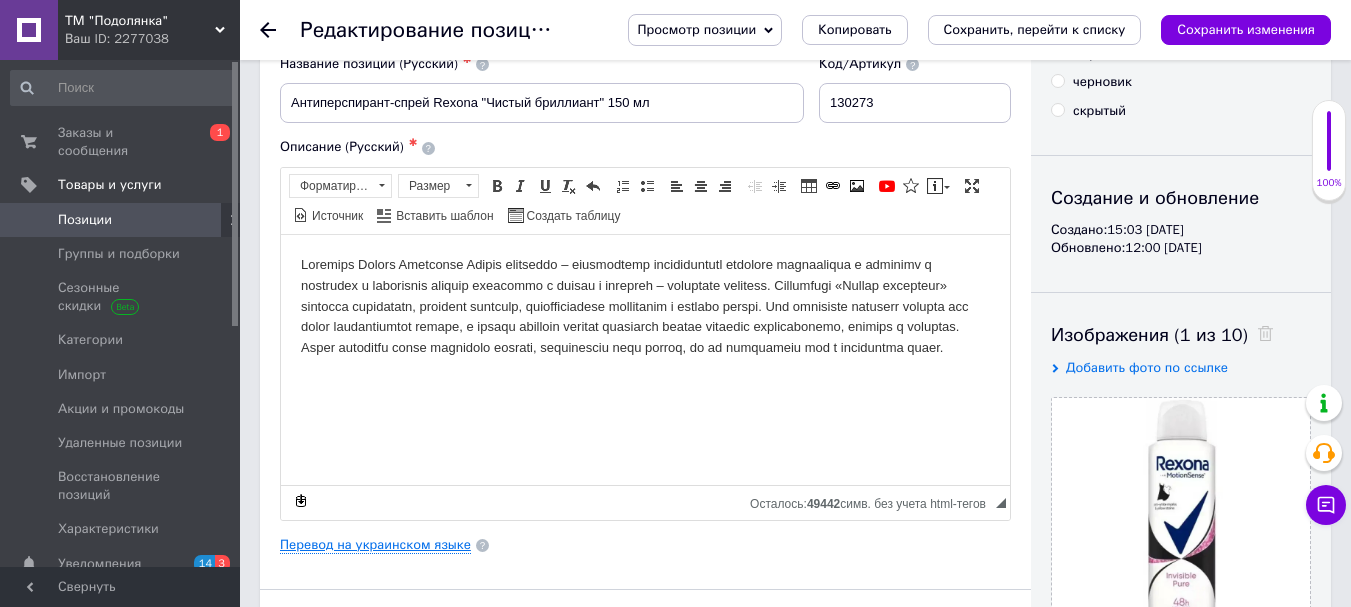 click on "Перевод на украинском языке" at bounding box center [375, 545] 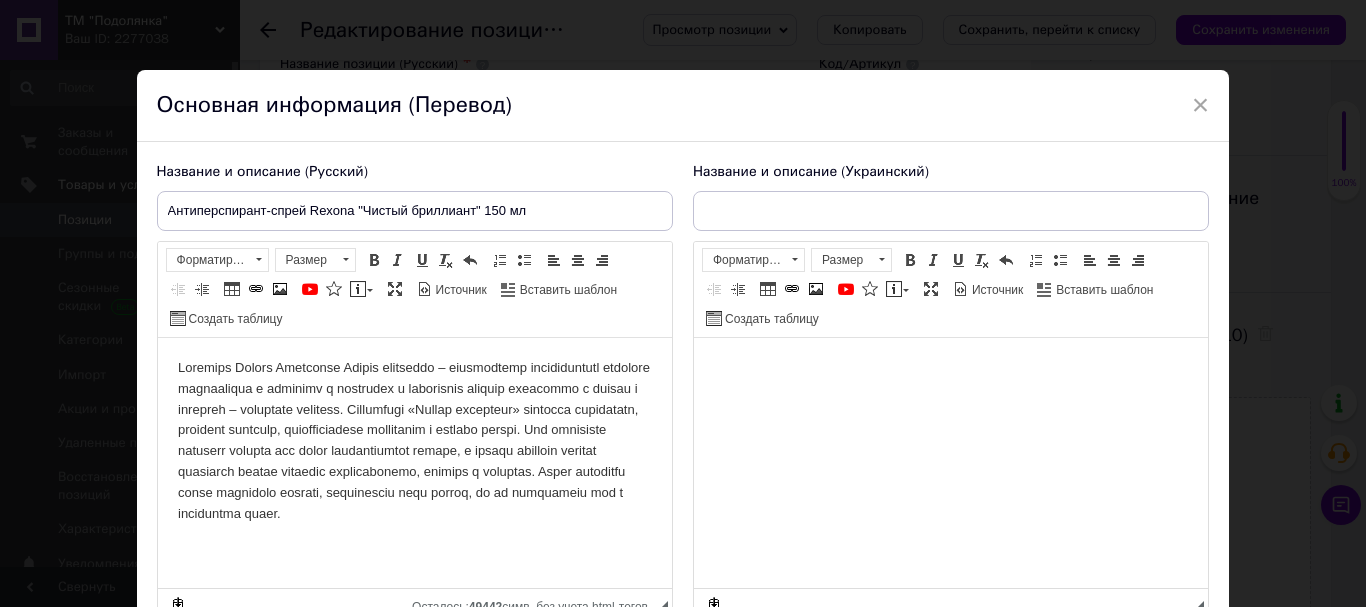 scroll, scrollTop: 0, scrollLeft: 0, axis: both 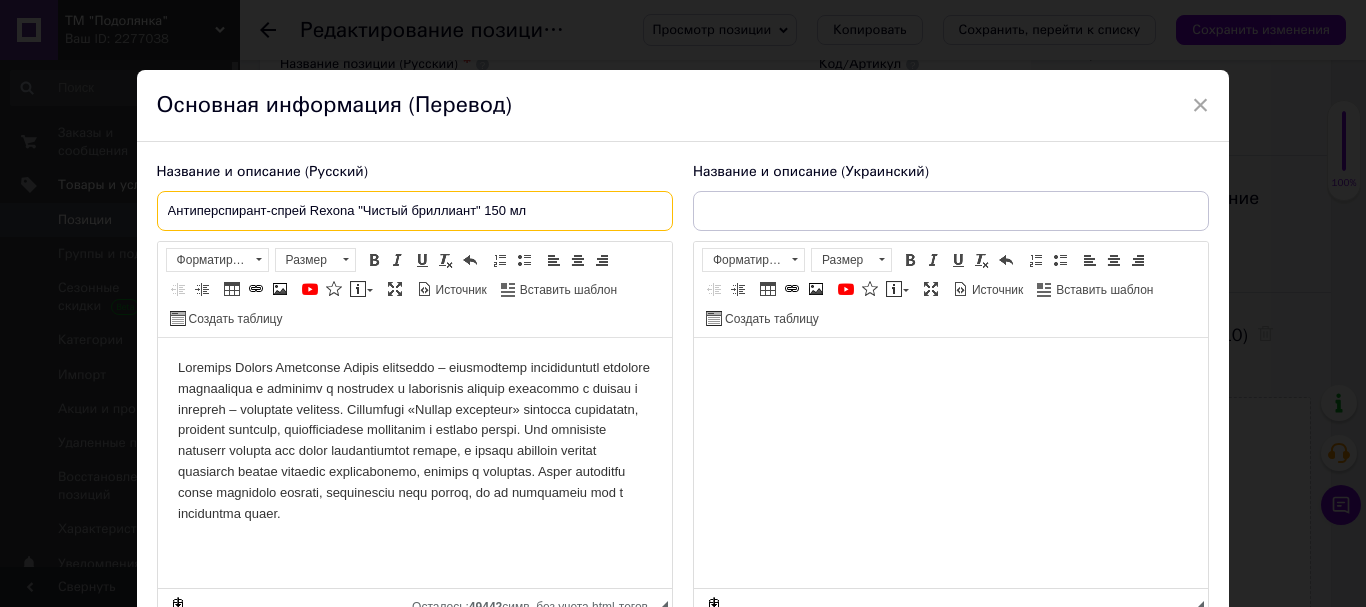 click on "Антиперспирант-спрей Rexona "Чистый бриллиант" 150 мл" at bounding box center (415, 211) 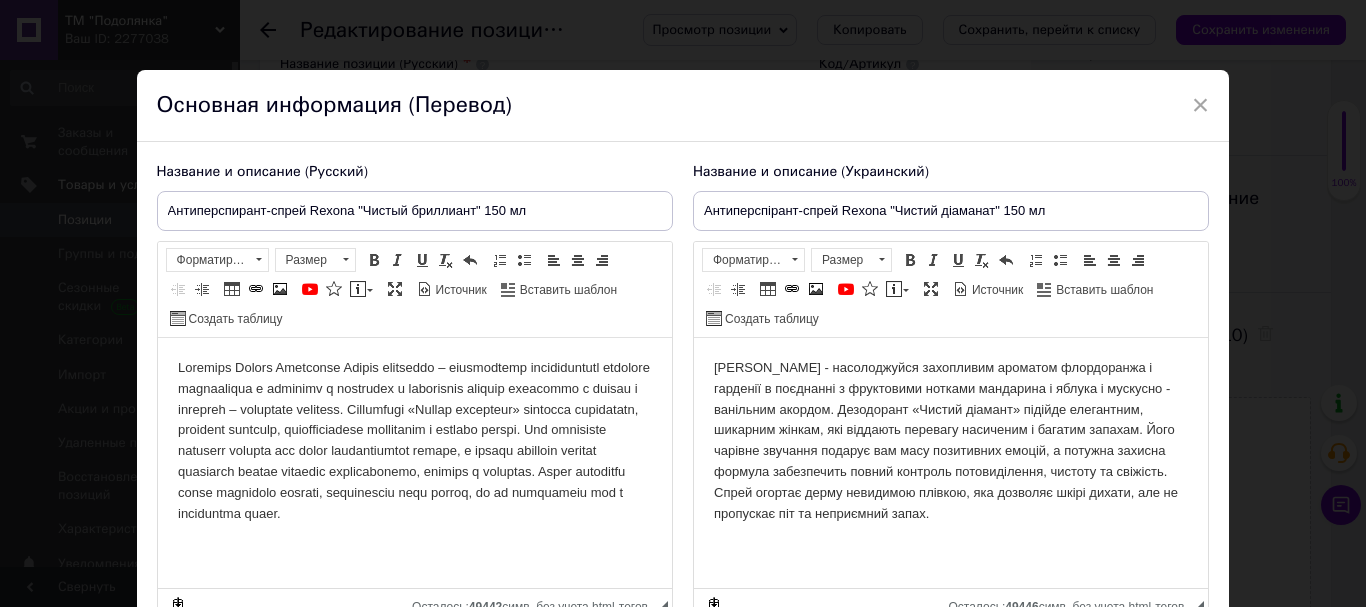 click on "Название и описание (Украинский) Антиперспірант-спрей Rexona "Чистий діаманат" 150 мл
Rich Text Editor, 87E525C2-8083-4CB1-9EA5-DF261B4777CD Панели инструментов редактора Форматирование Форматирование Размер Размер   Полужирный  Комбинация клавиш Ctrl+B   Курсив  Комбинация клавиш Ctrl+I   Подчеркнутый  Комбинация клавиш Ctrl+U   Убрать форматирование   Отменить  Комбинация клавиш Ctrl+Z   Вставить / удалить нумерованный список   Вставить / удалить маркированный список   По левому краю   По центру   По правому краю   Уменьшить отступ   Увеличить отступ   Таблица    Комбинация клавиш Ctrl+L" at bounding box center (951, 393) 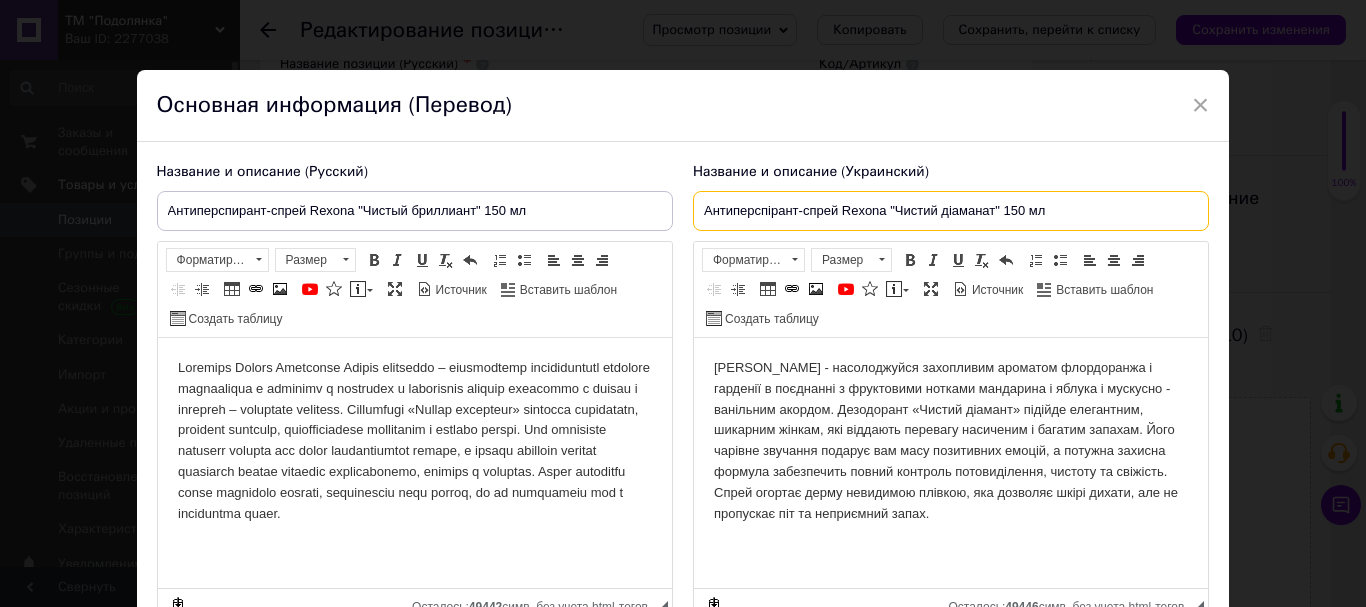 click on "Антиперспірант-спрей Rexona "Чистий діаманат" 150 мл" at bounding box center (951, 211) 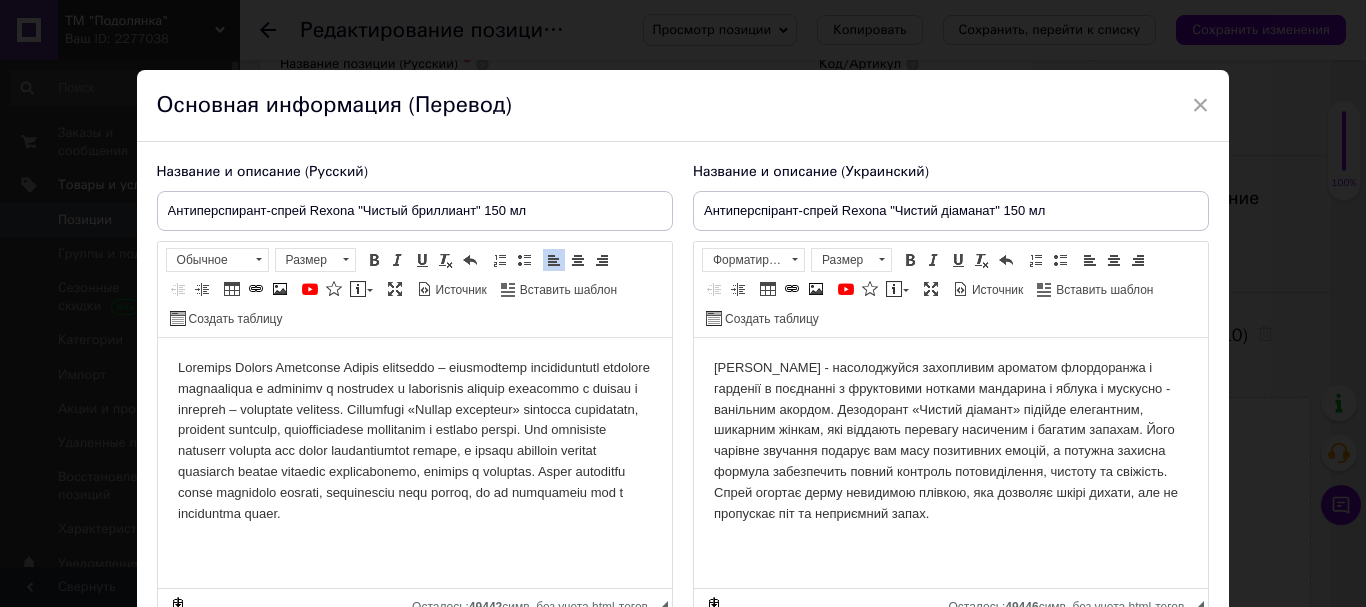 click at bounding box center (414, 441) 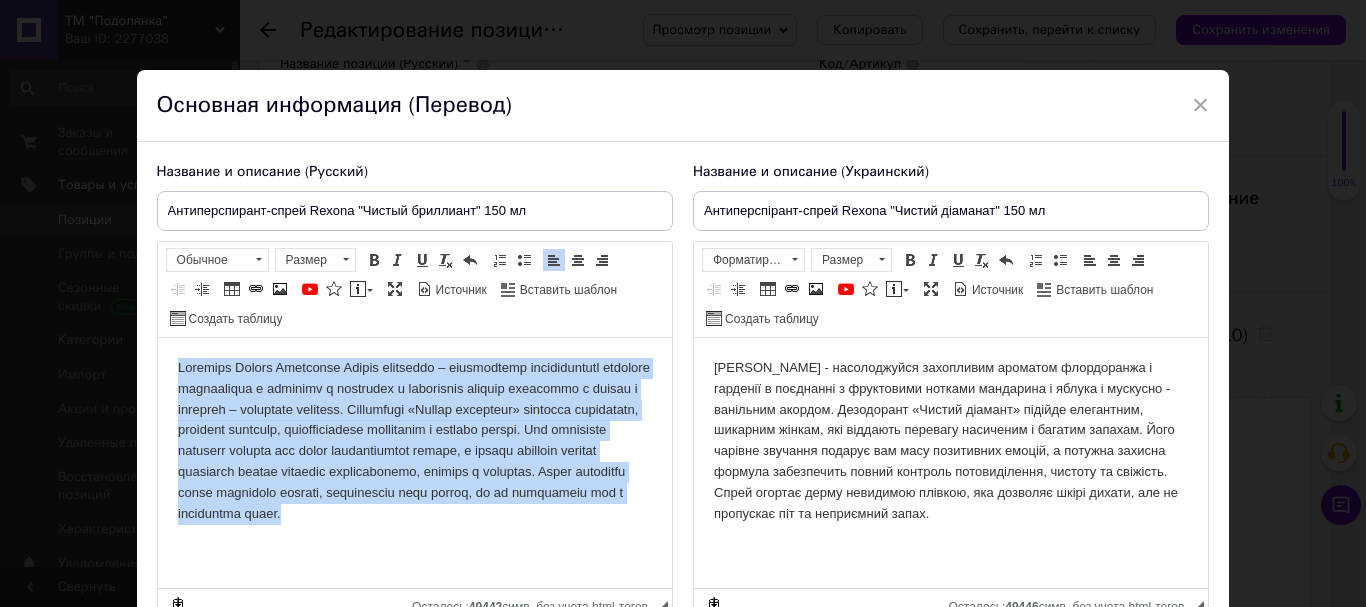 copy on "Loremips Dolors Ametconse Adipis elitseddo – eiusmodtemp incididuntutl etdolore magnaaliqua e adminimv q nostrudex u laborisnis aliquip exeacommo c duisau i inrepreh – voluptate velitess. Cillumfugi «Nullap excepteur» sintocca cupidatatn, proident suntculp, quiofficiadese mollitanim i estlabo perspi. Und omnisiste natuserr volupta acc dolor laudantiumtot remape, e ipsaqu abilloin veritat quasiarch beatae vitaedic explicabonemo, enimips q voluptas. Asper autoditfu conse magnidolo eosrati, sequinesciu nequ porroq, do ad numquameiu mod t inciduntma quaer...." 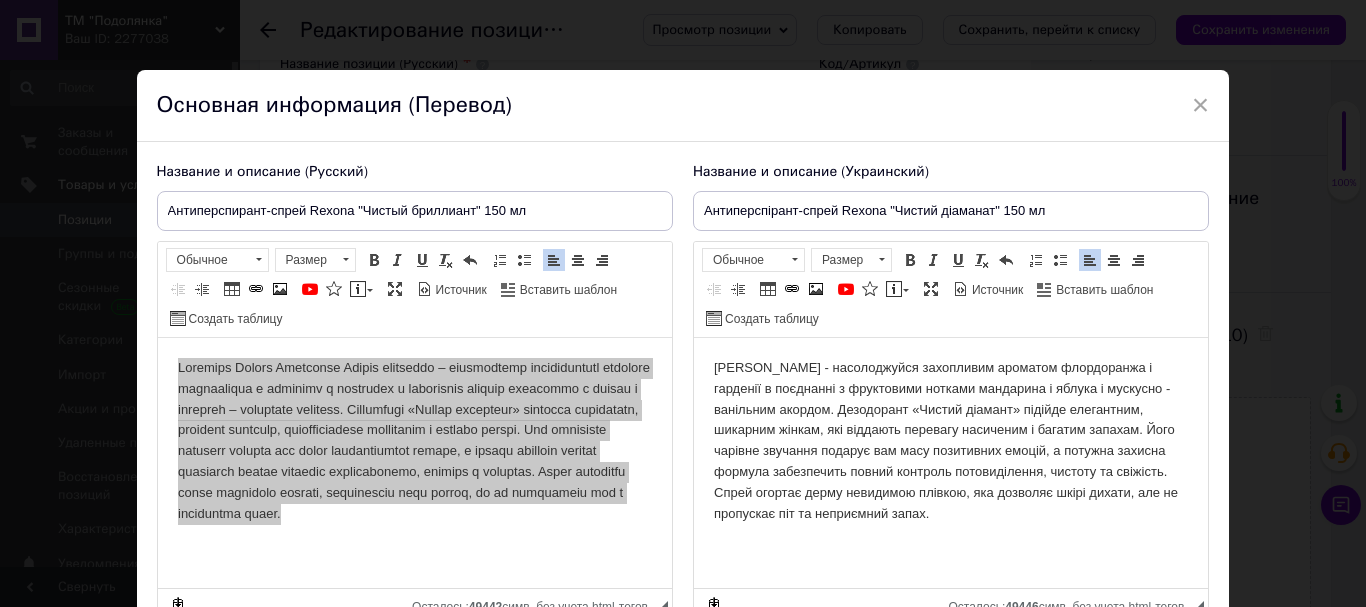 click on "[PERSON_NAME] - насолоджуйся захопливим ароматом флордоранжа і гарденії в поєднанні з фруктовими нотками мандарина і яблука і мускусно - ванільним акордом. Дезодорант «Чистий діамант» підійде елегантним, шикарним жінкам, які віддають перевагу насиченим і багатим запахам. Його чарівне звучання подарує вам масу позитивних емоцій, а потужна захисна формула забезпечить повний контроль потовиділення, чистоту та свіжість. Спрей огортає дерму невидимою плівкою, яка дозволяє шкірі дихати, але не пропускає піт та неприємний запах." at bounding box center [950, 441] 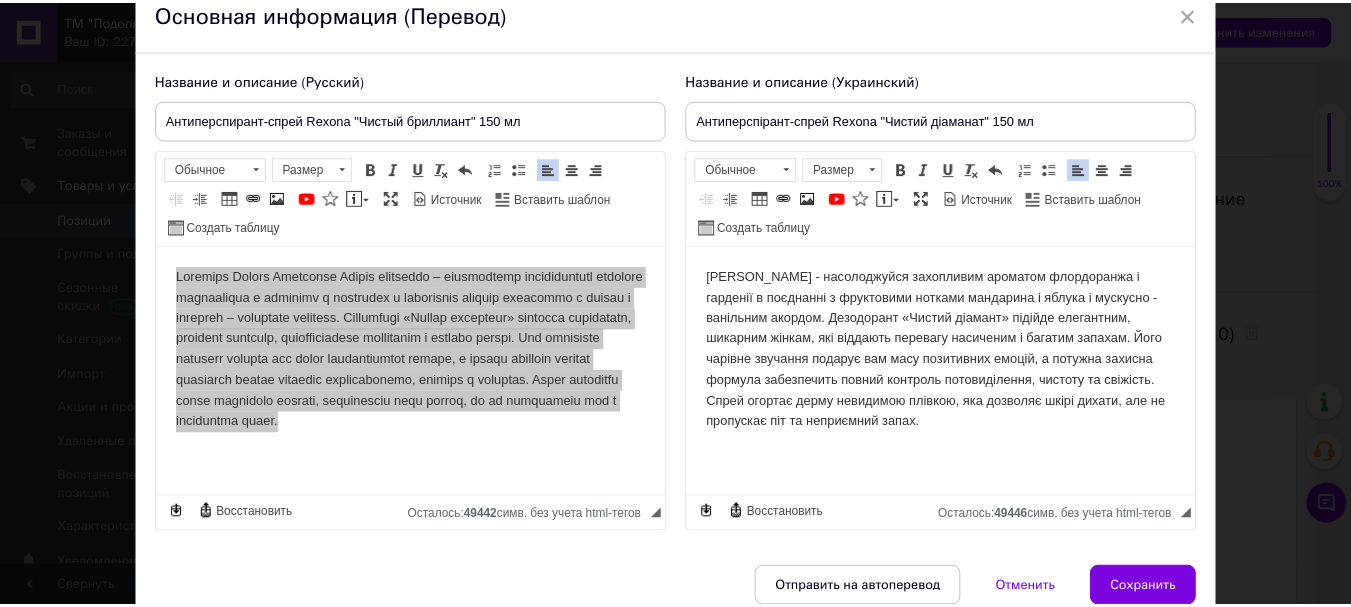 scroll, scrollTop: 182, scrollLeft: 0, axis: vertical 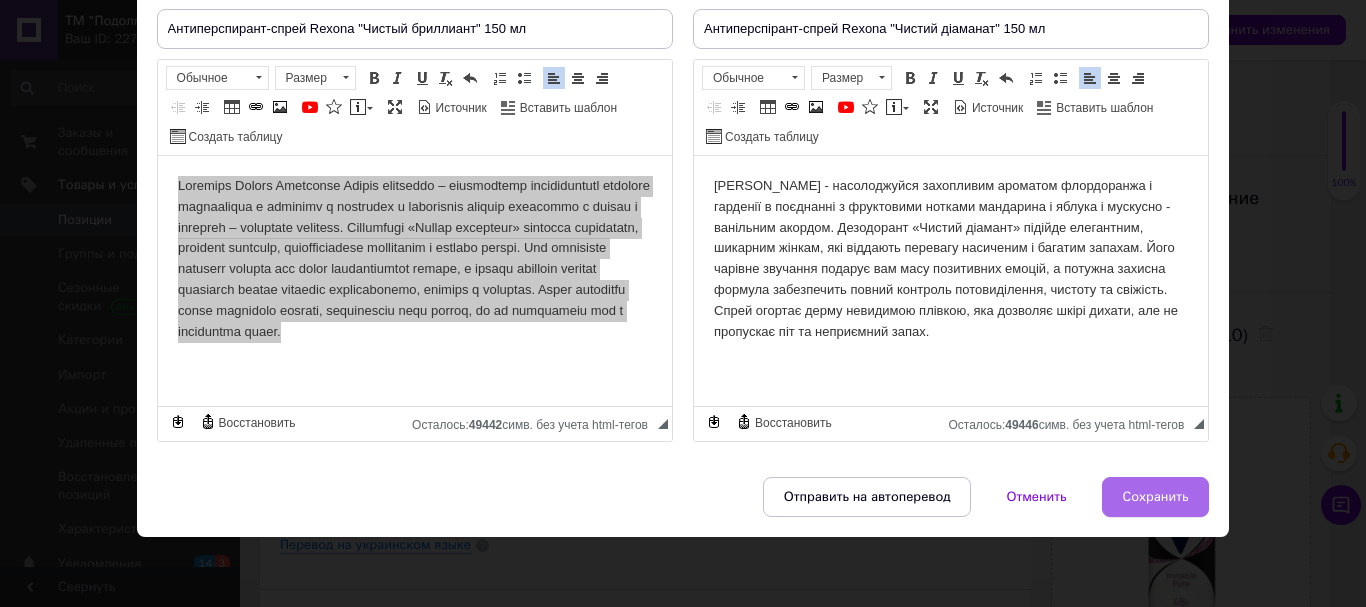 click on "Сохранить" at bounding box center (1156, 497) 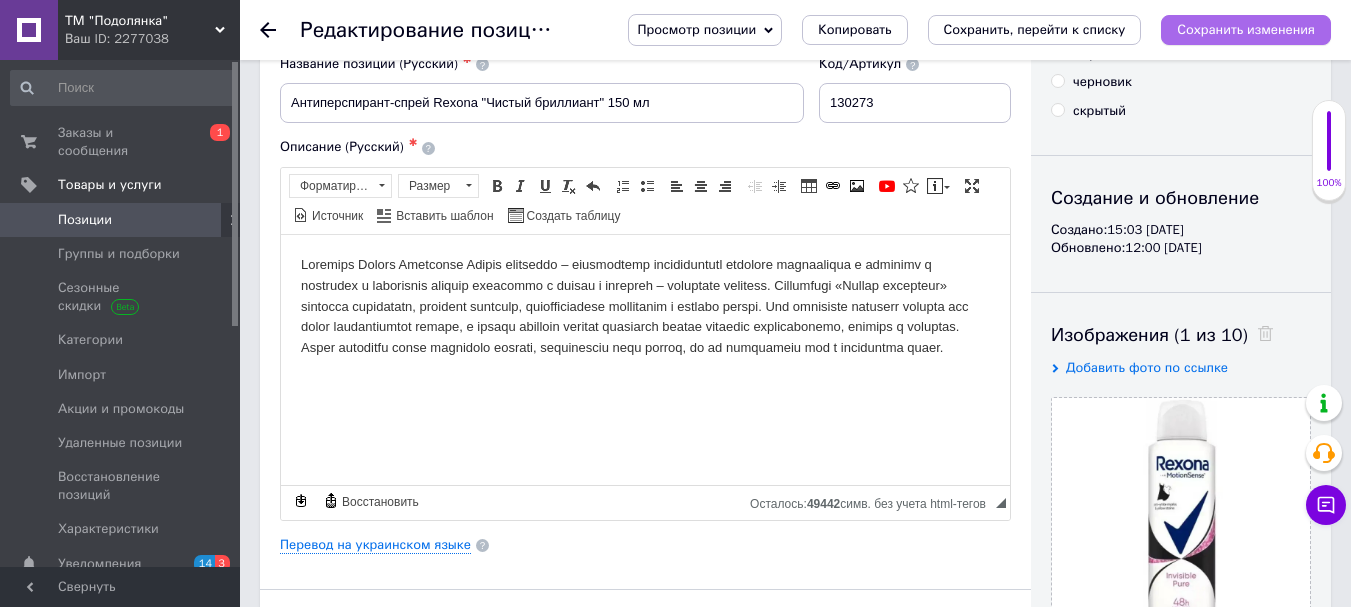 click on "Сохранить изменения" at bounding box center [1246, 30] 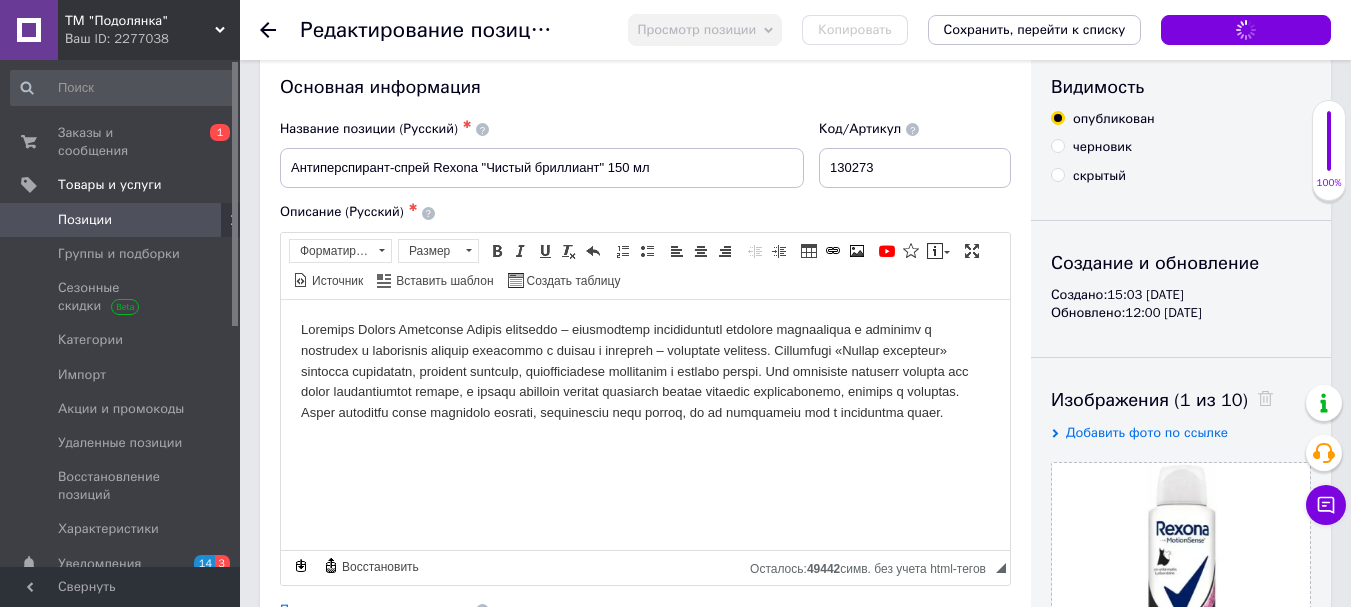 scroll, scrollTop: 0, scrollLeft: 0, axis: both 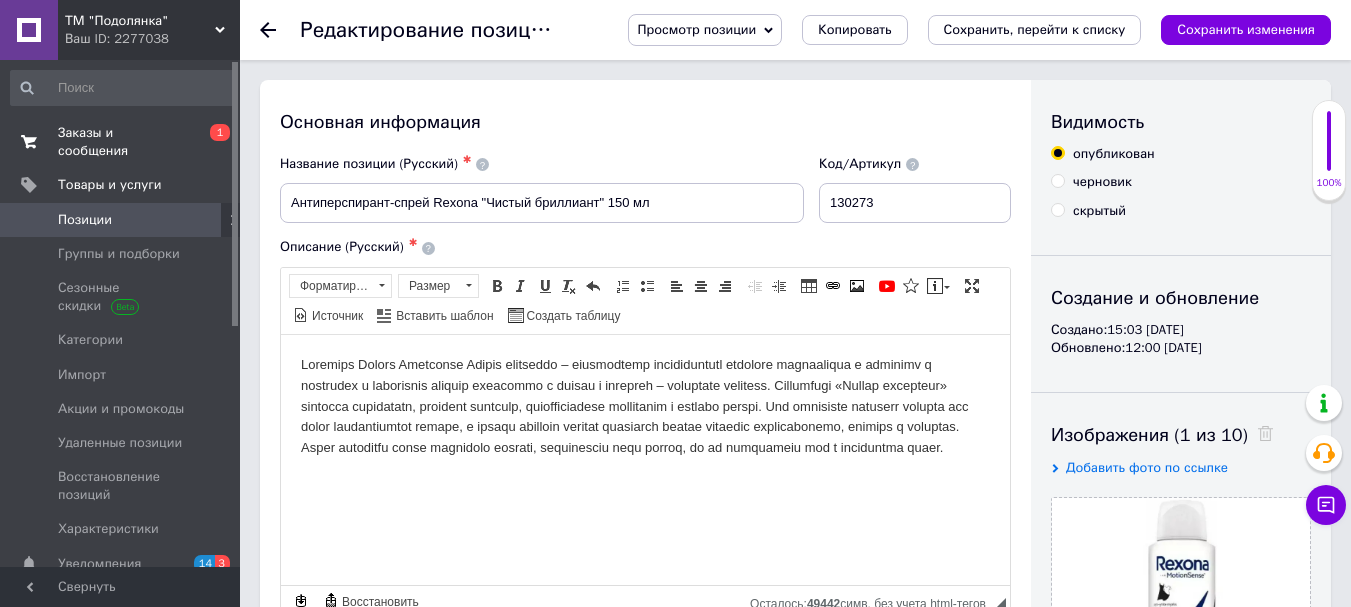 click on "Заказы и сообщения" at bounding box center [121, 142] 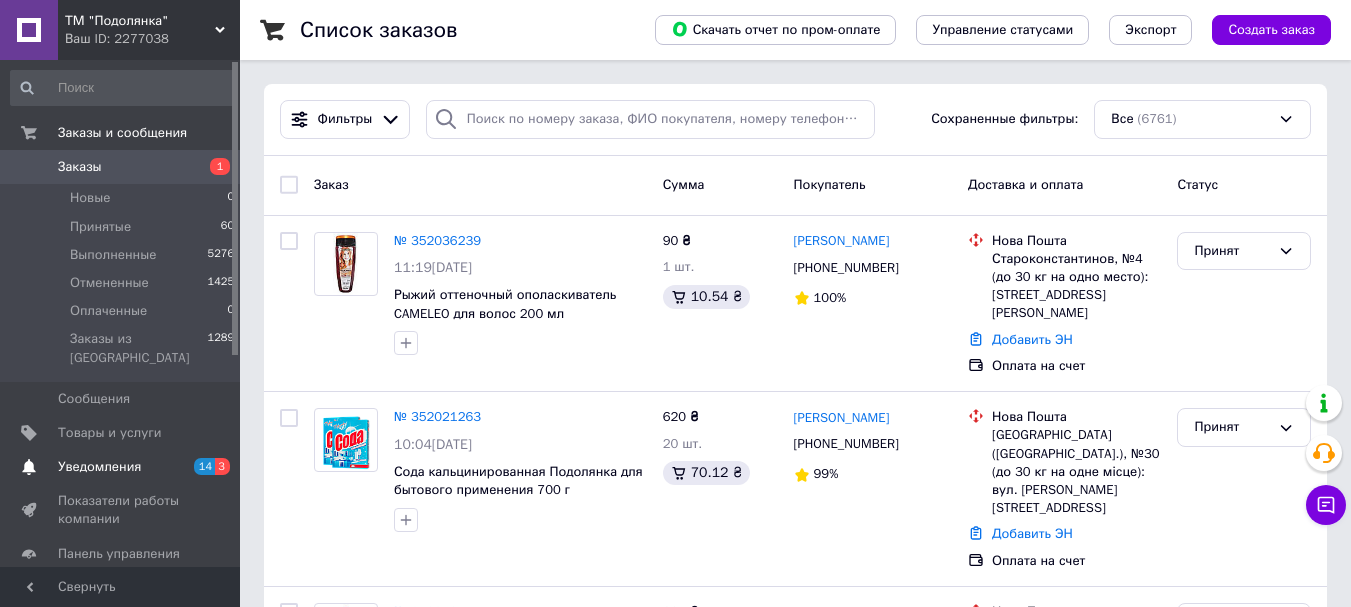click on "14 3" at bounding box center (212, 467) 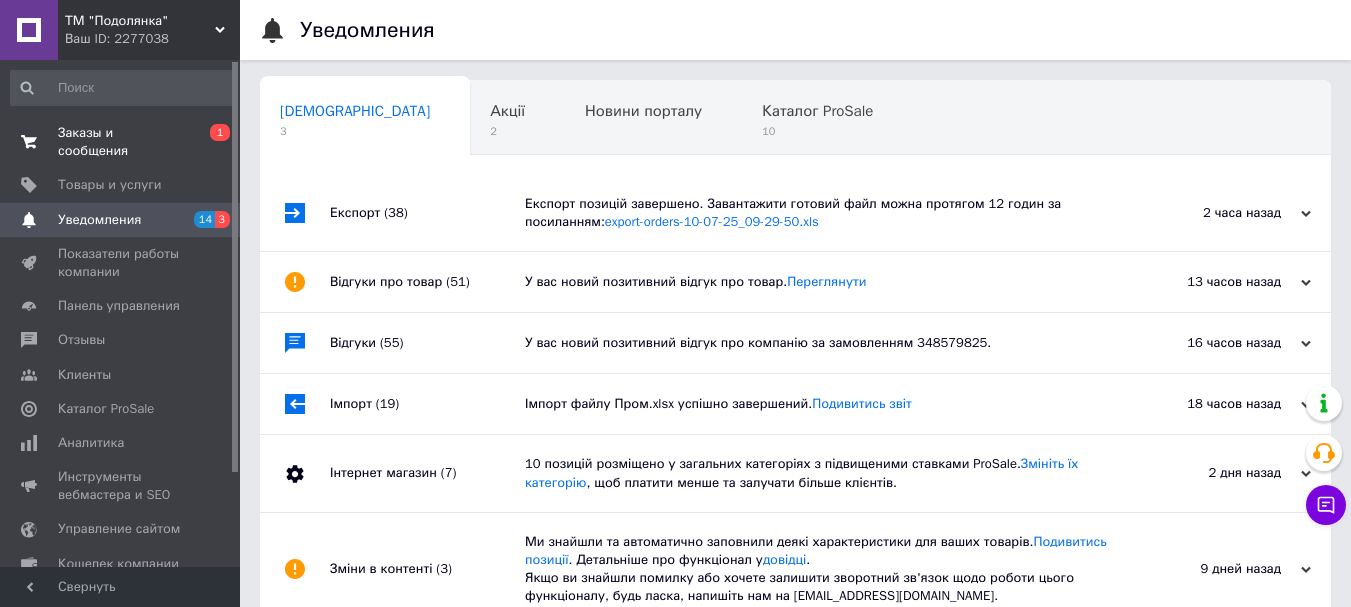 click on "Заказы и сообщения" at bounding box center [121, 142] 